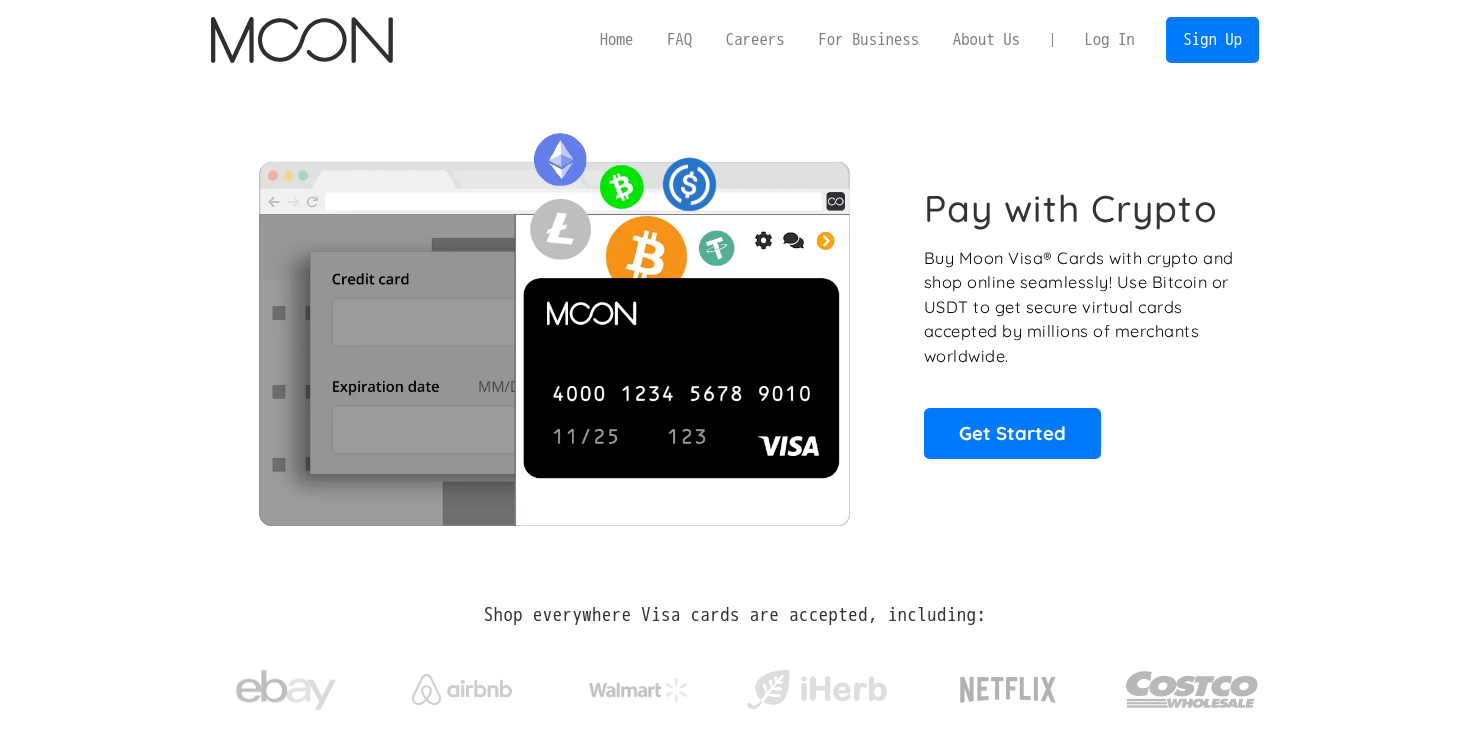 scroll, scrollTop: 0, scrollLeft: 0, axis: both 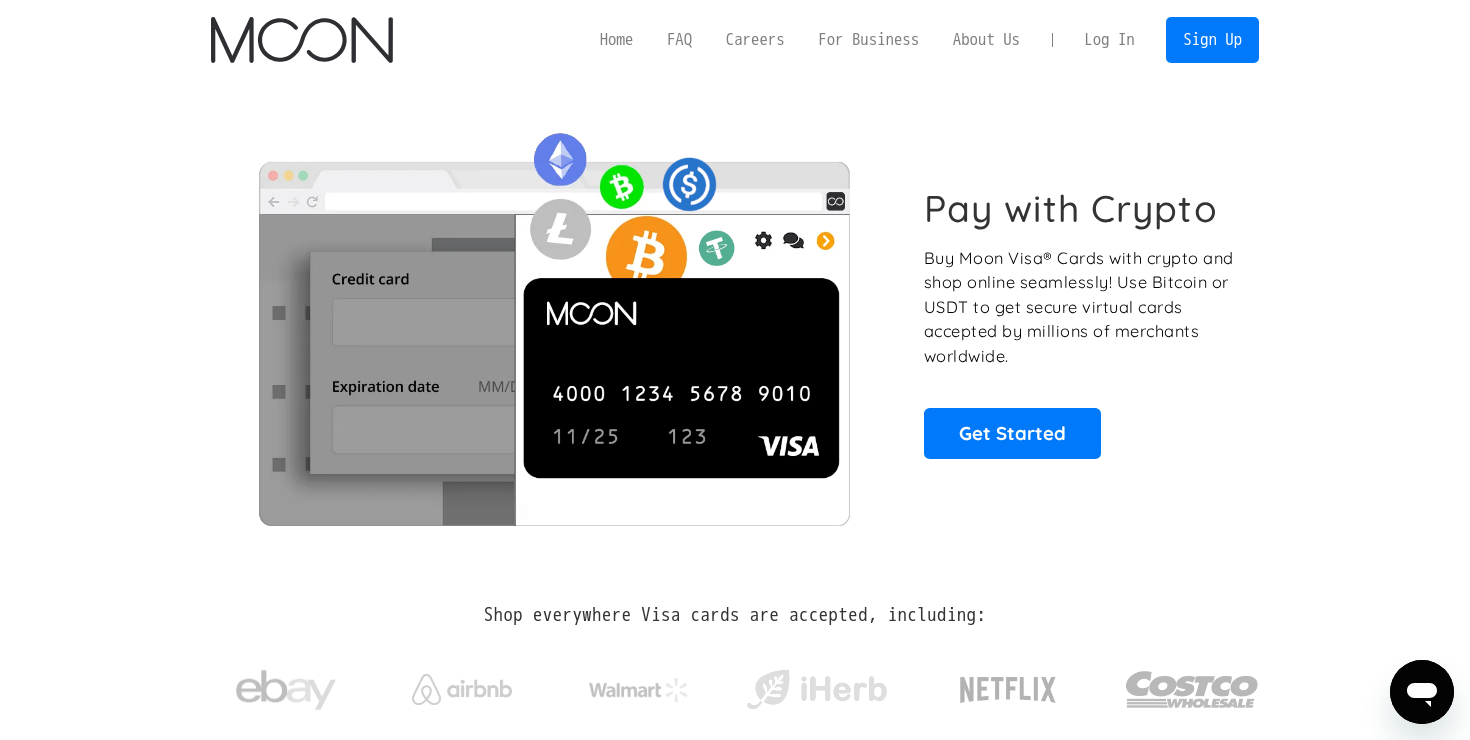 click on "Log In" at bounding box center (1109, 40) 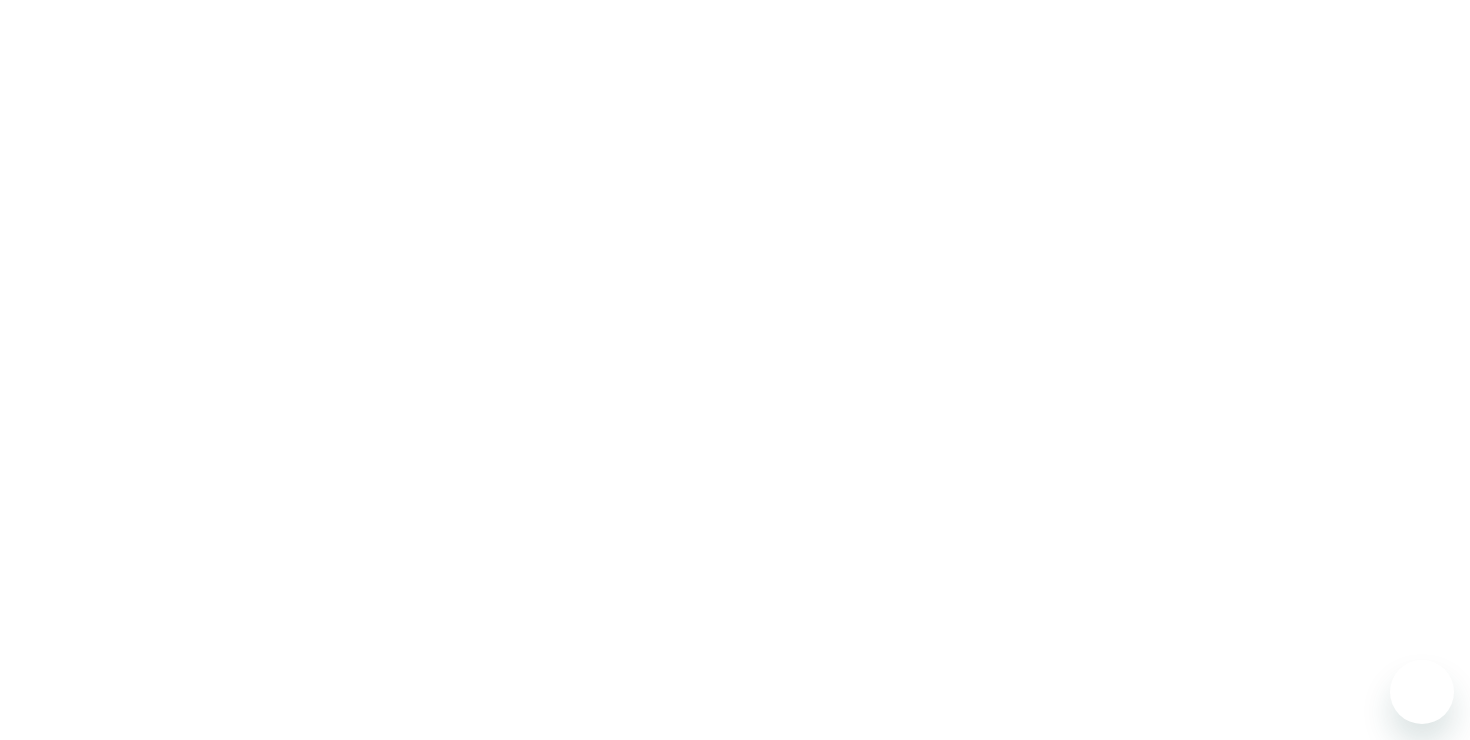 scroll, scrollTop: 0, scrollLeft: 0, axis: both 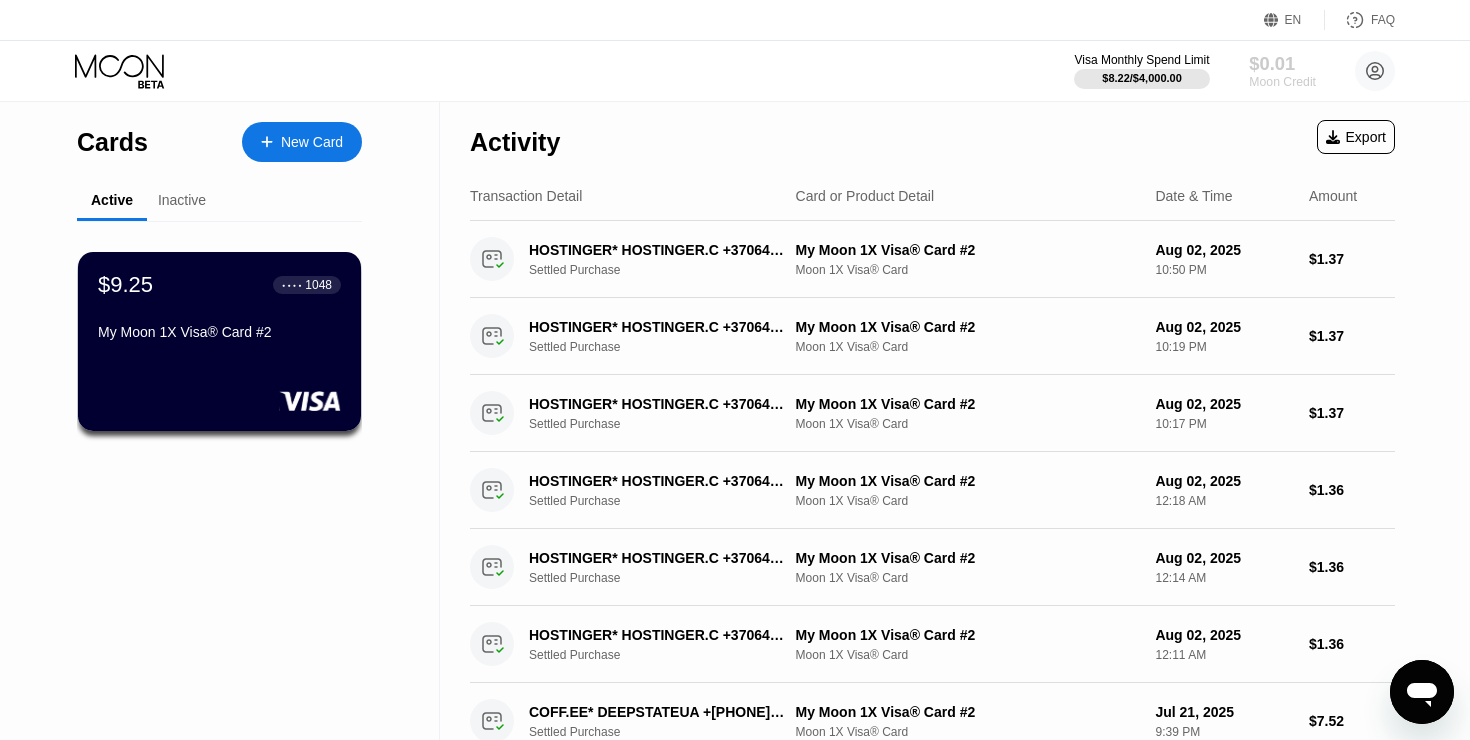click on "$0.01" at bounding box center [1282, 63] 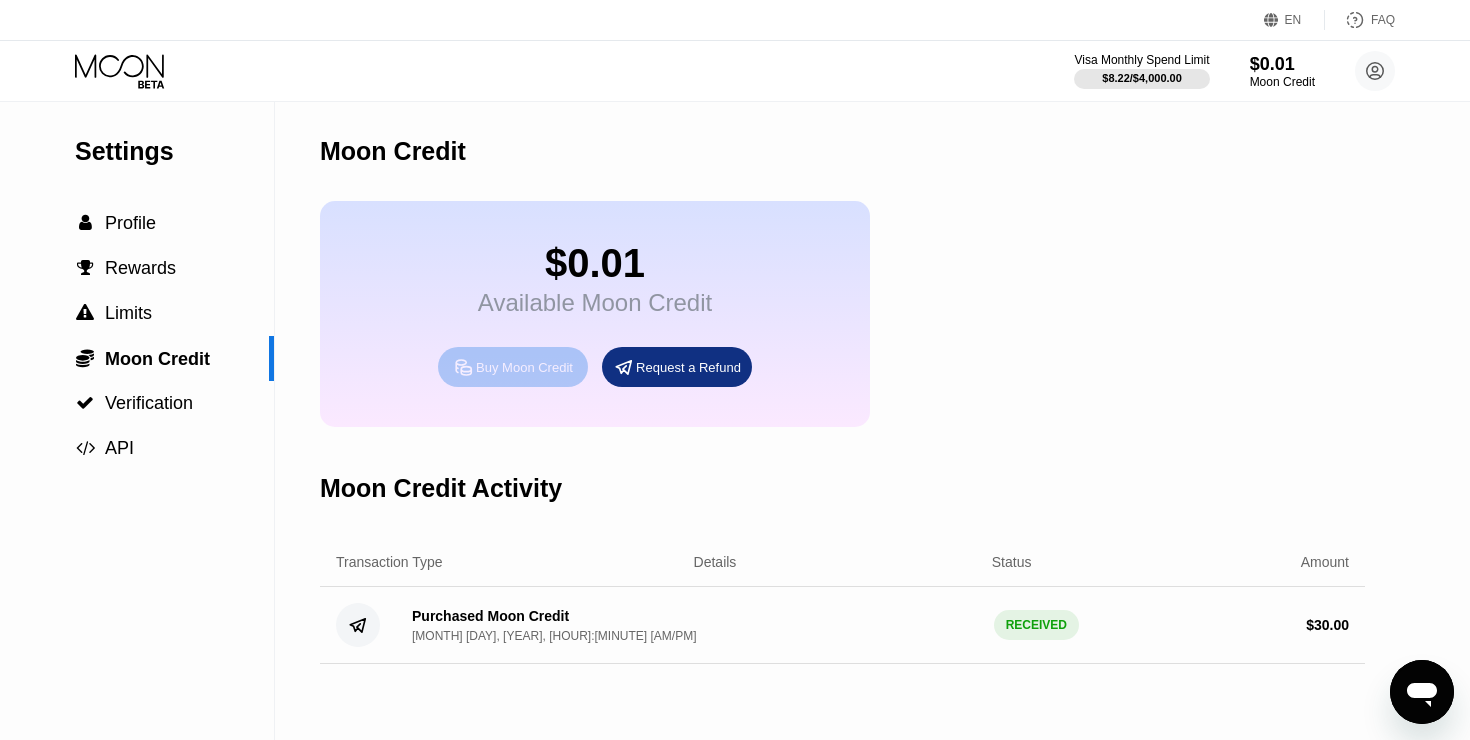 click on "Buy Moon Credit" at bounding box center (524, 367) 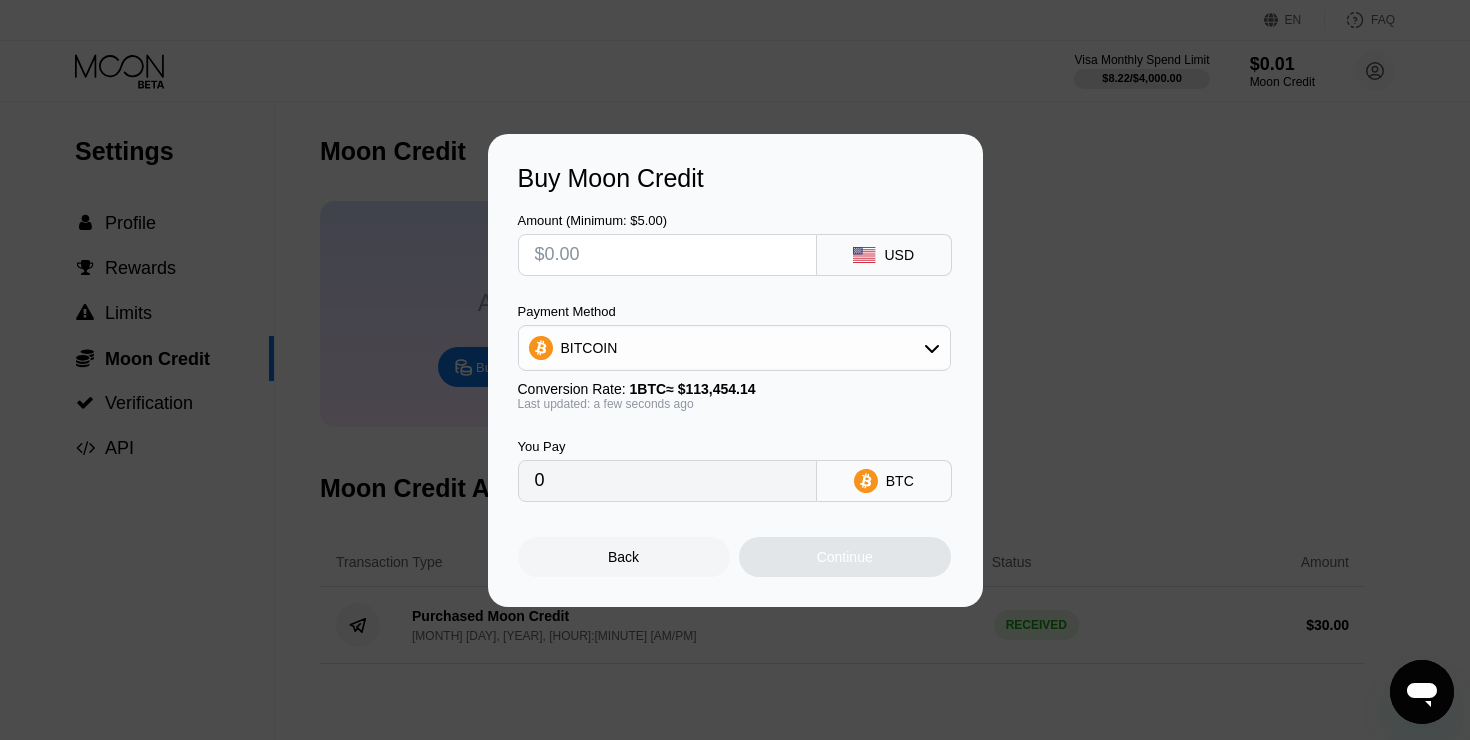 click on "BITCOIN" at bounding box center (734, 348) 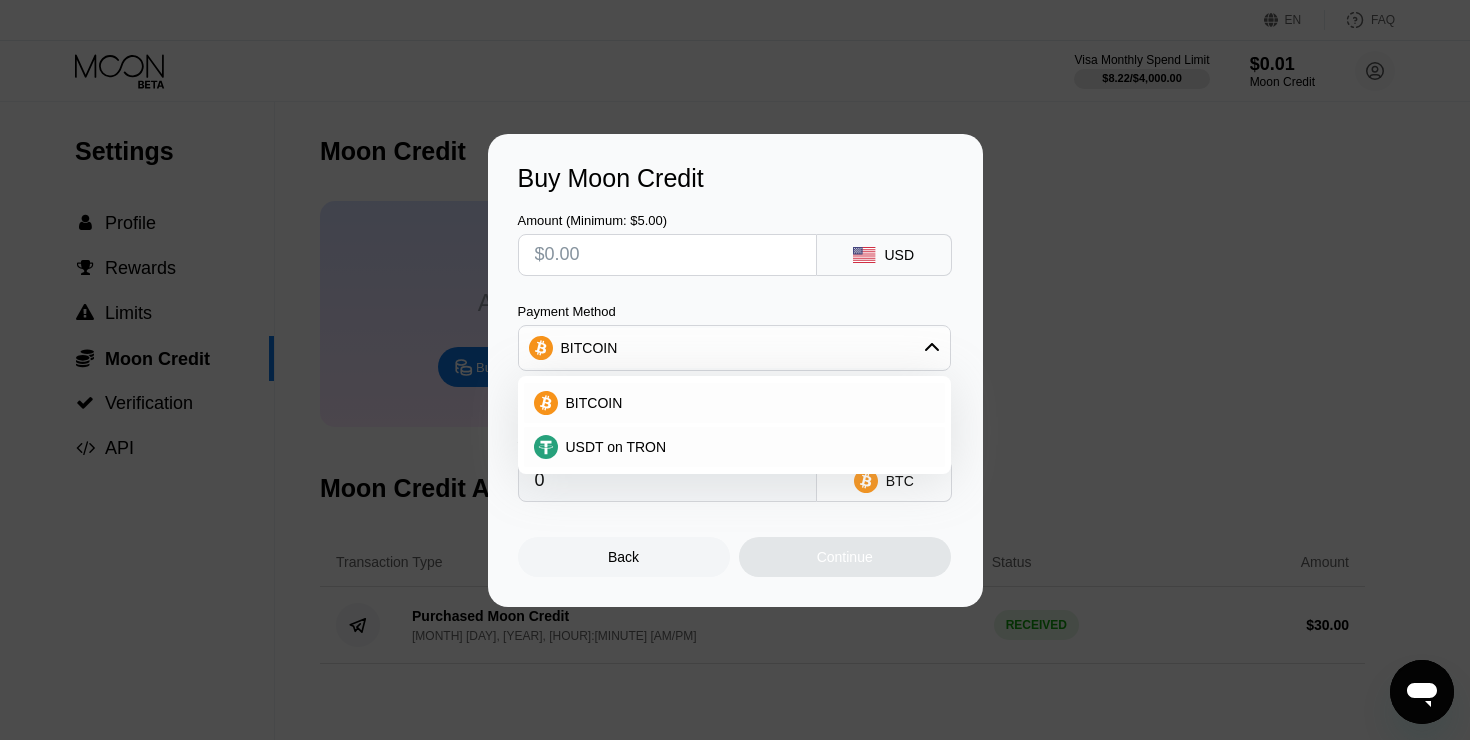 click on "BITCOIN" at bounding box center [734, 348] 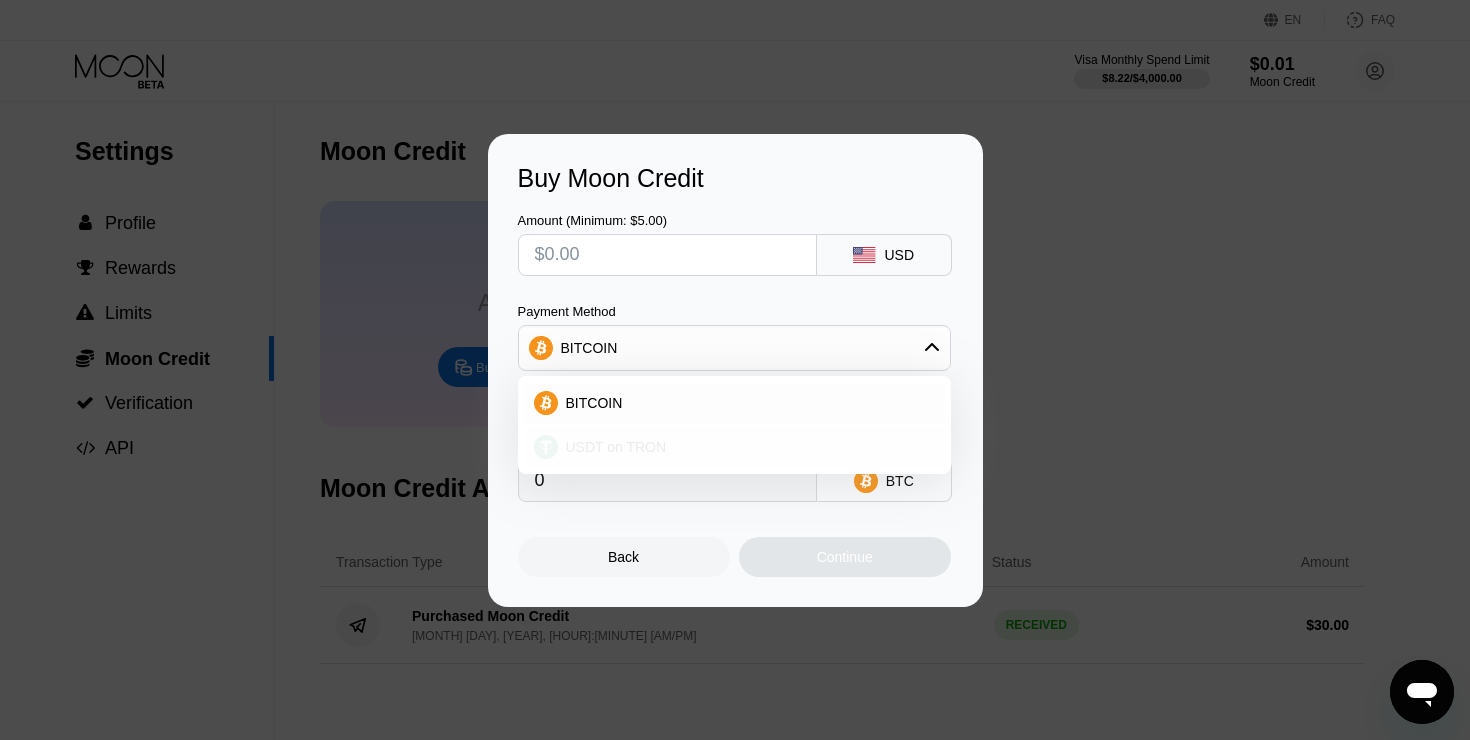 click on "USDT on TRON" at bounding box center (734, 447) 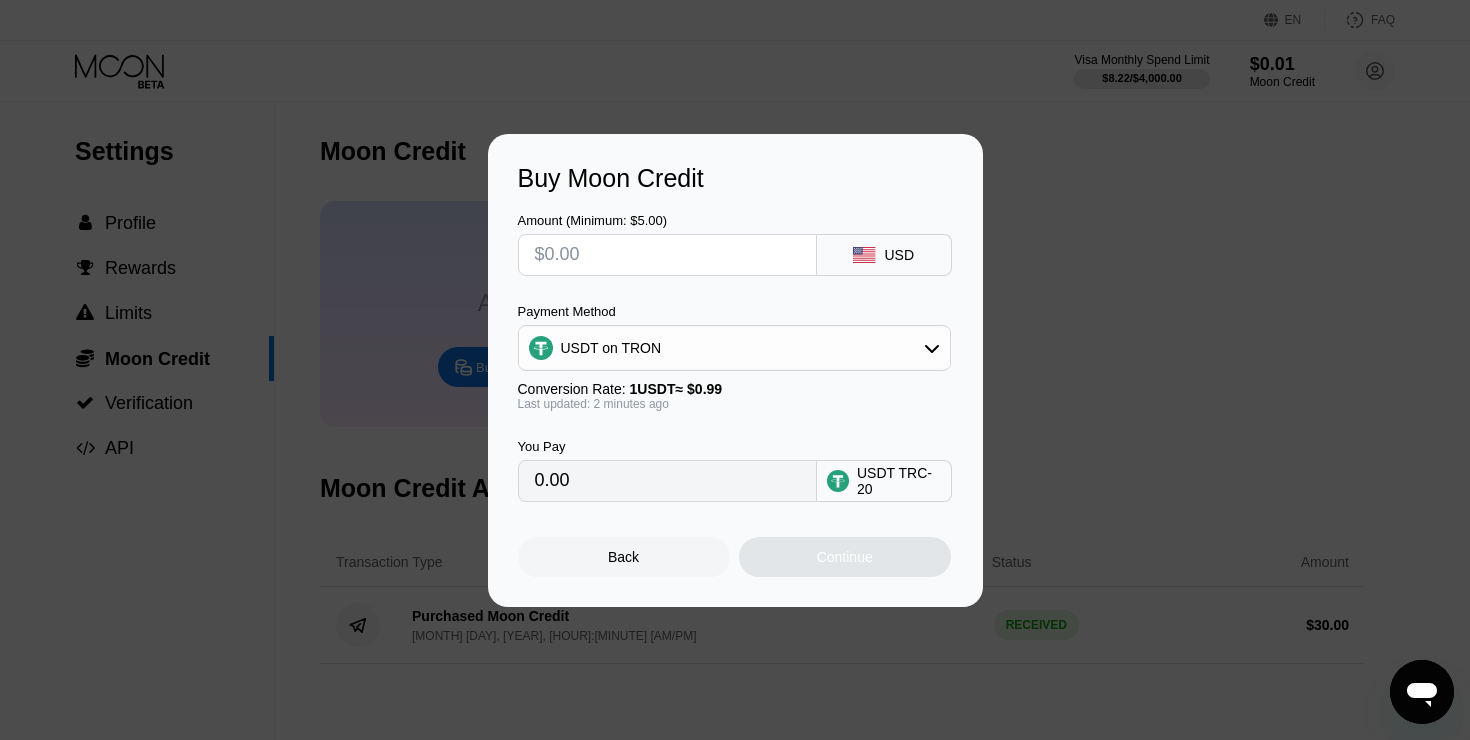 click at bounding box center [667, 255] 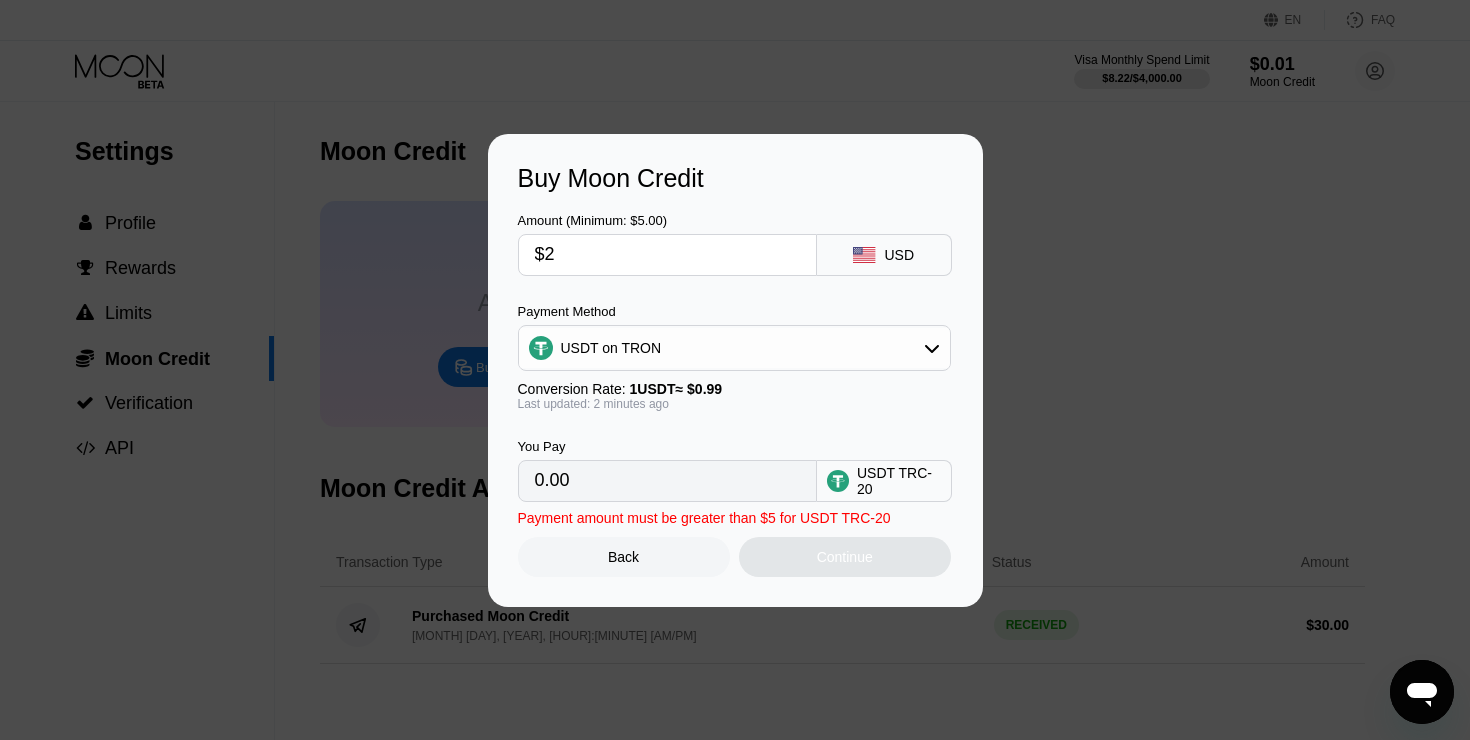 type on "2.02" 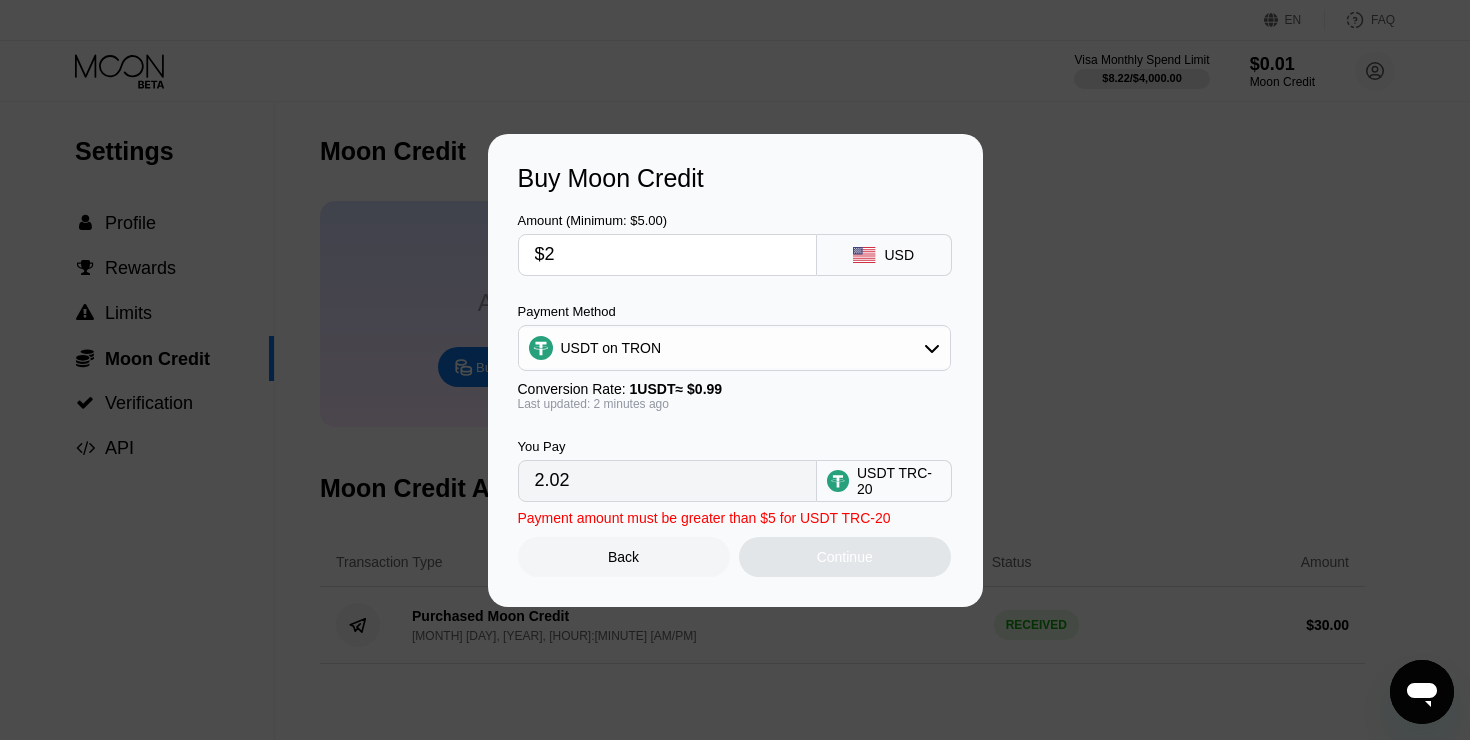 type on "$20" 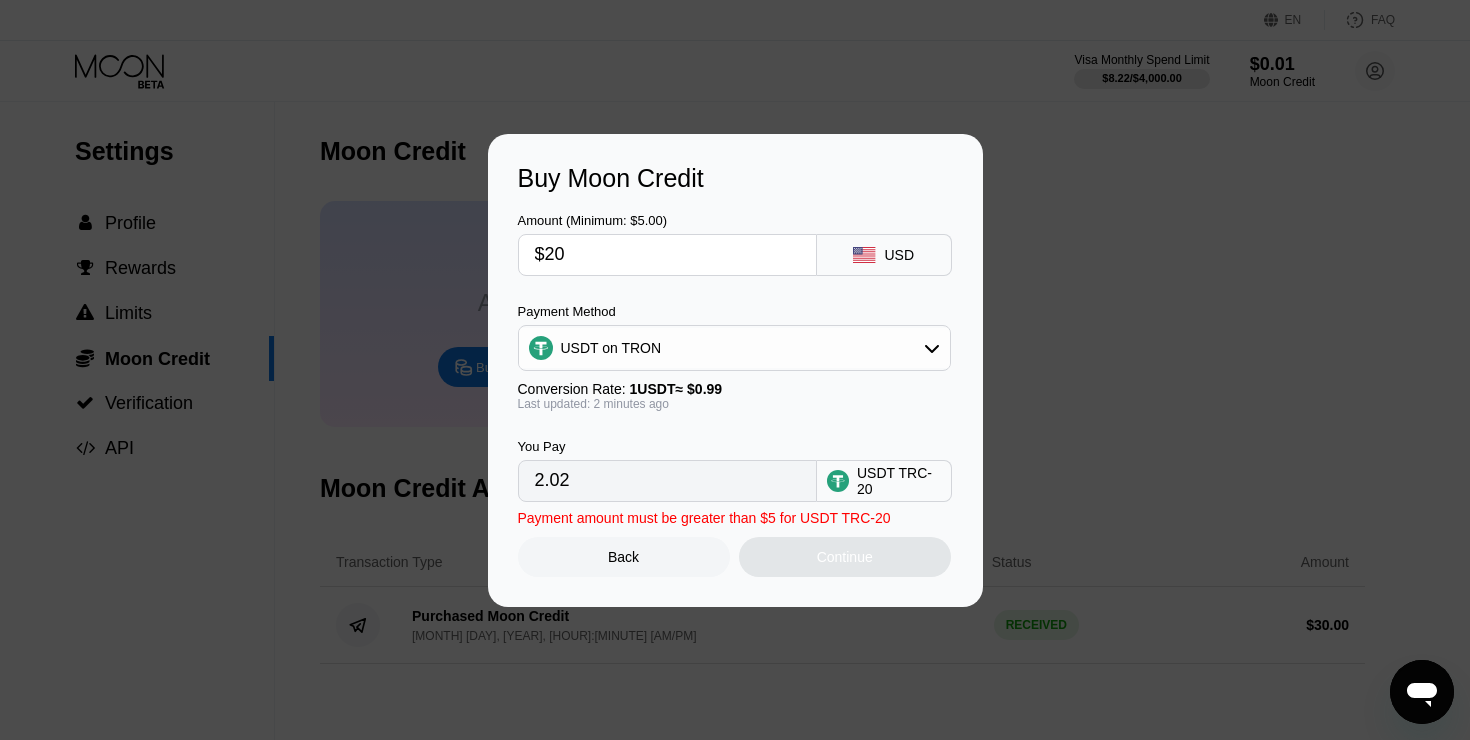 type on "20.20" 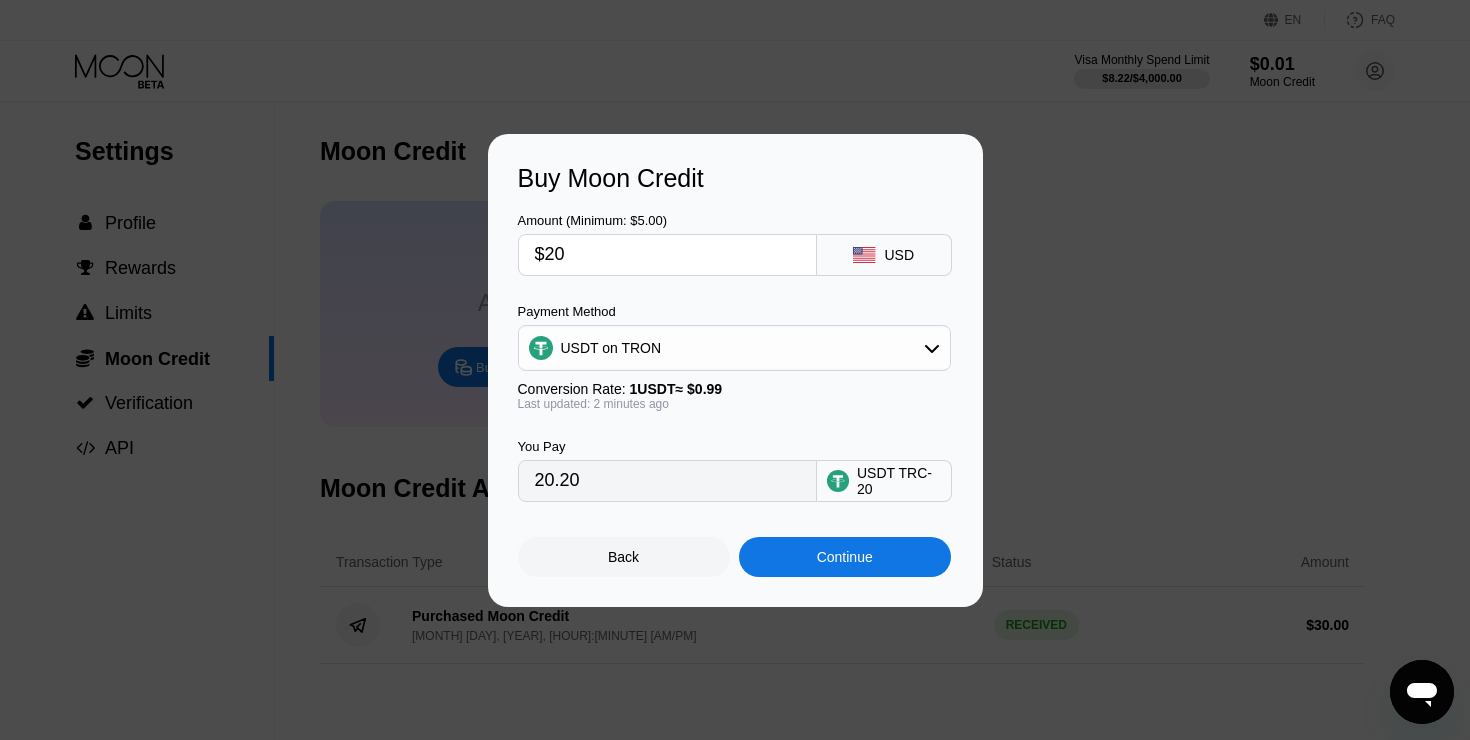 type on "$20" 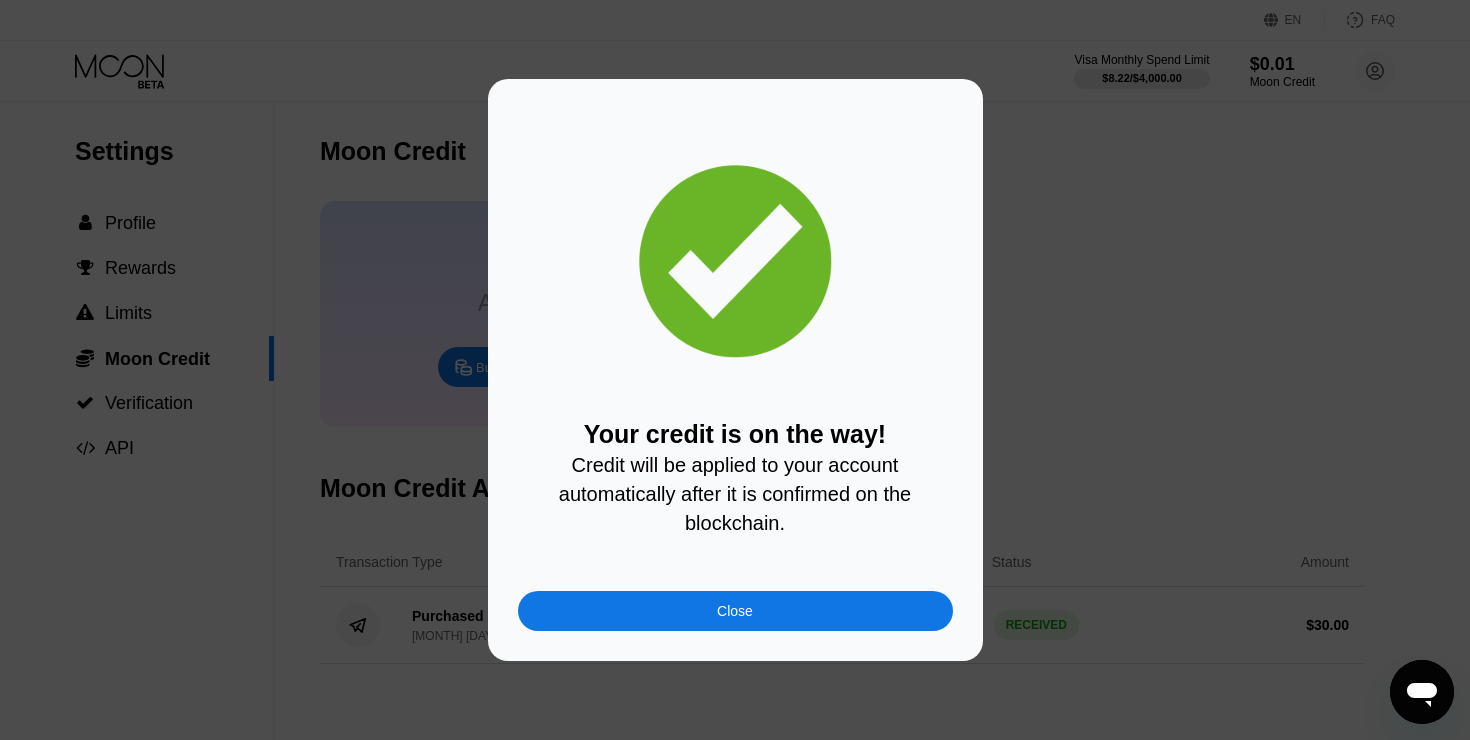click on "Your credit is on the way! Credit will be applied to your account automatically after it is confirmed on the blockchain. Close" at bounding box center [735, 370] 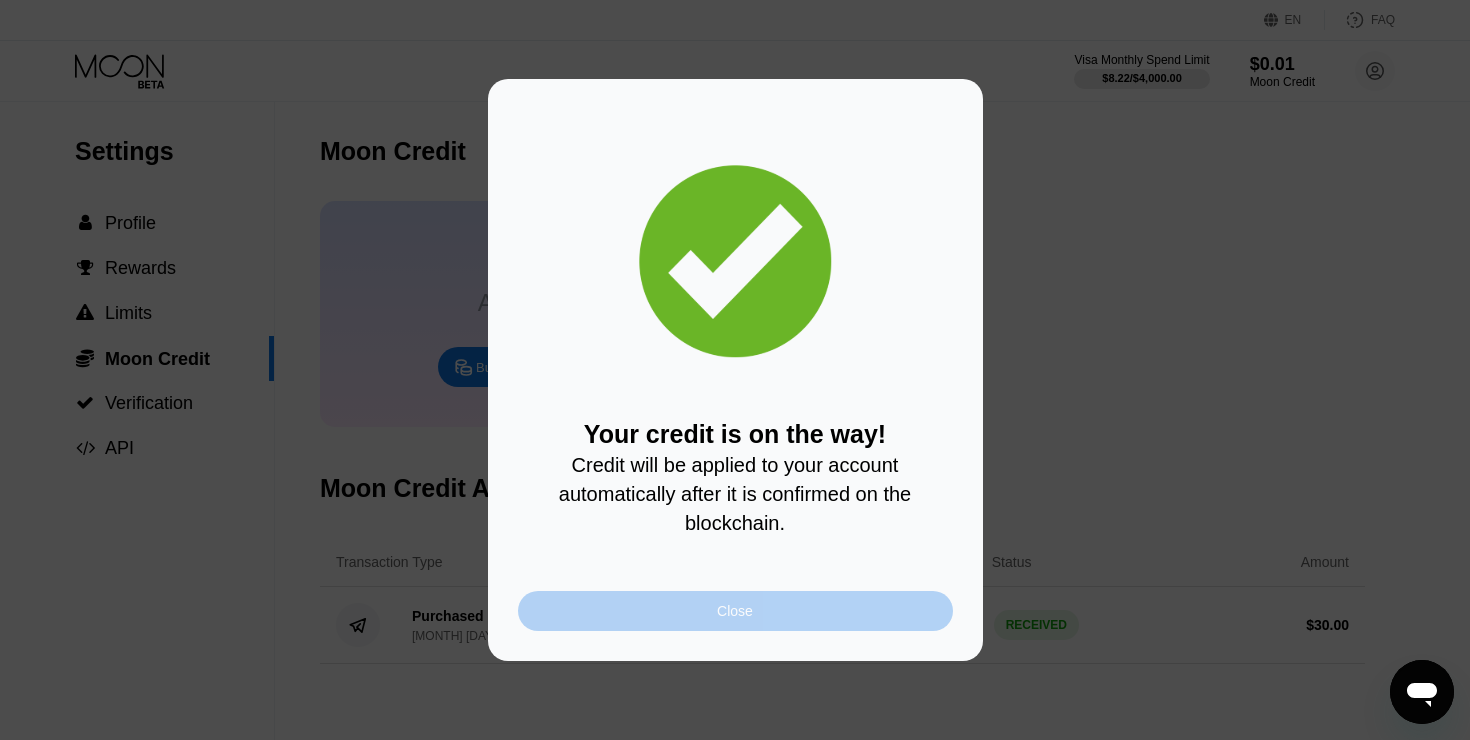click on "Close" at bounding box center (735, 611) 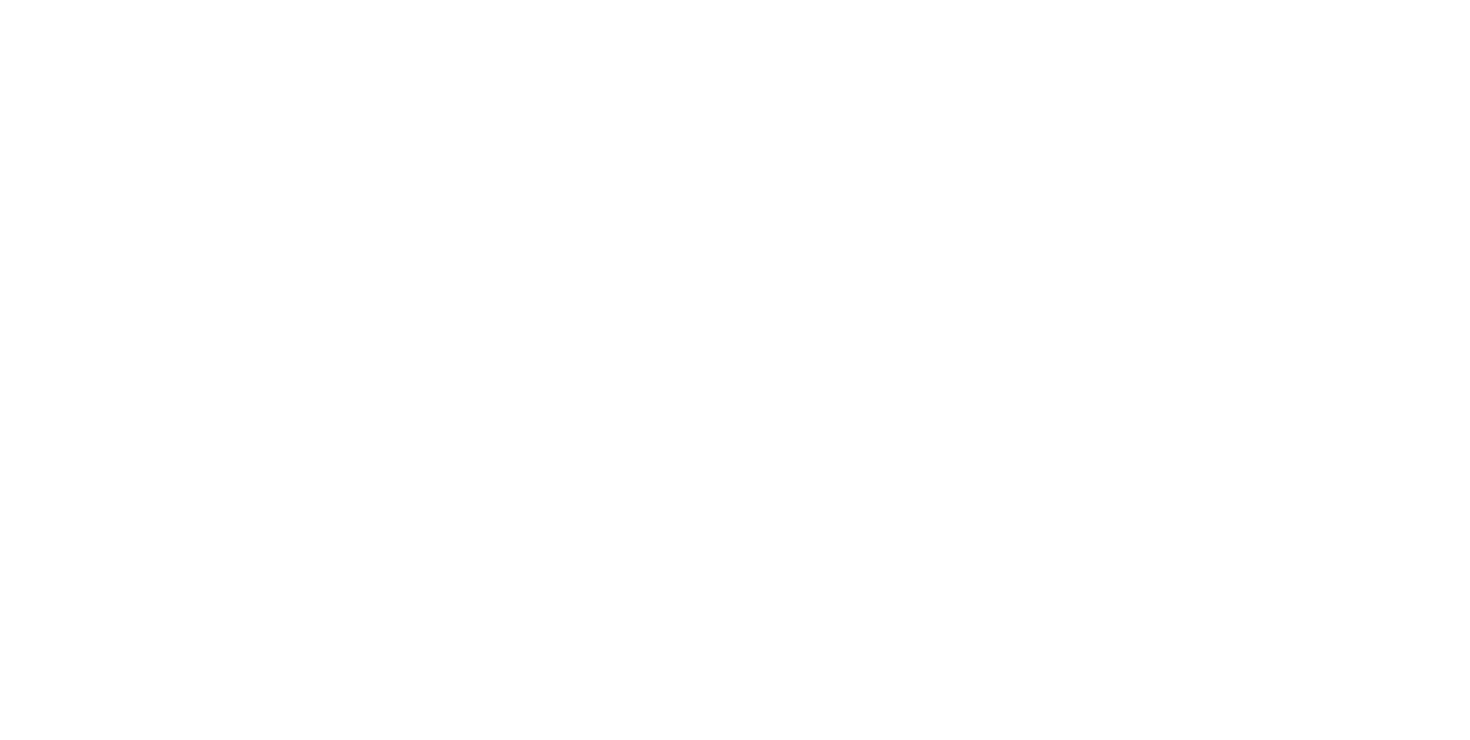scroll, scrollTop: 0, scrollLeft: 0, axis: both 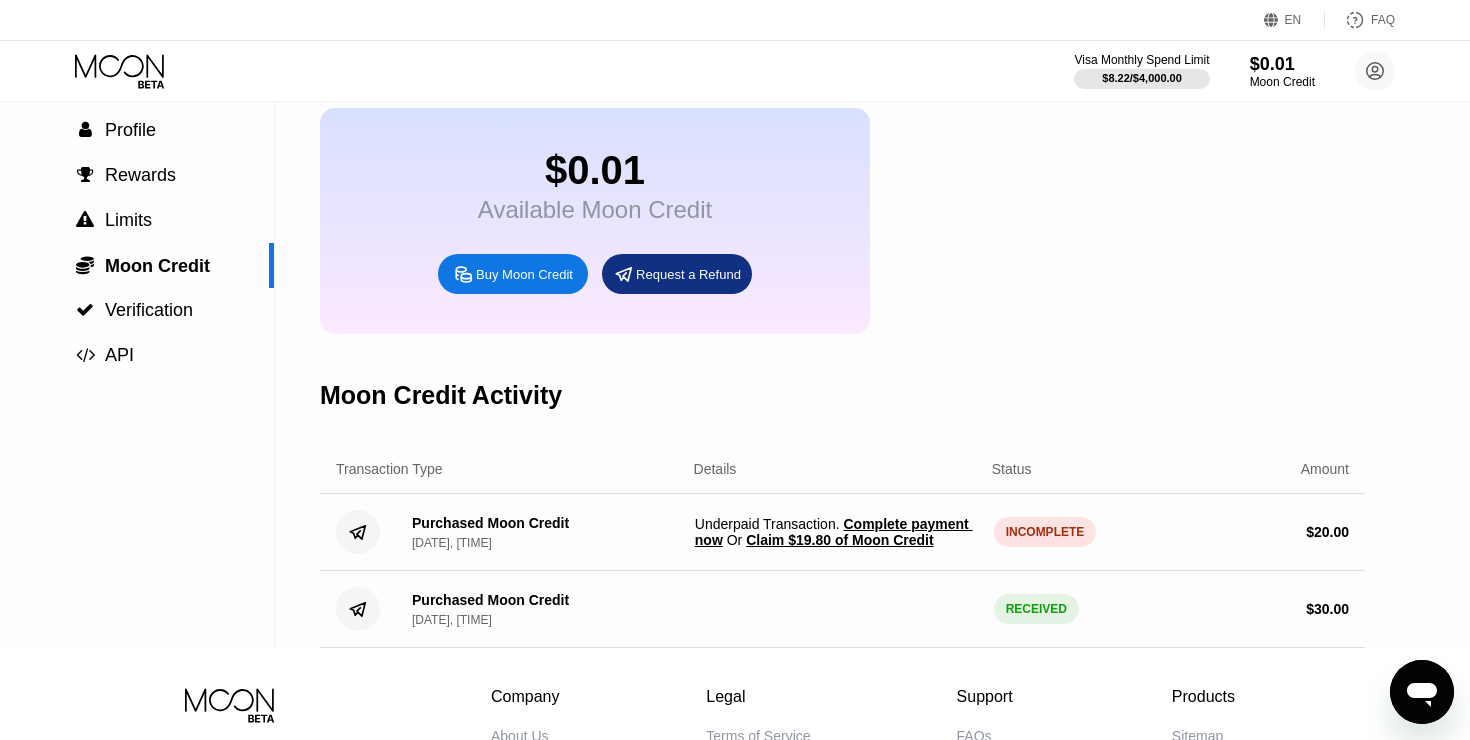click on "Complete payment now" at bounding box center [834, 532] 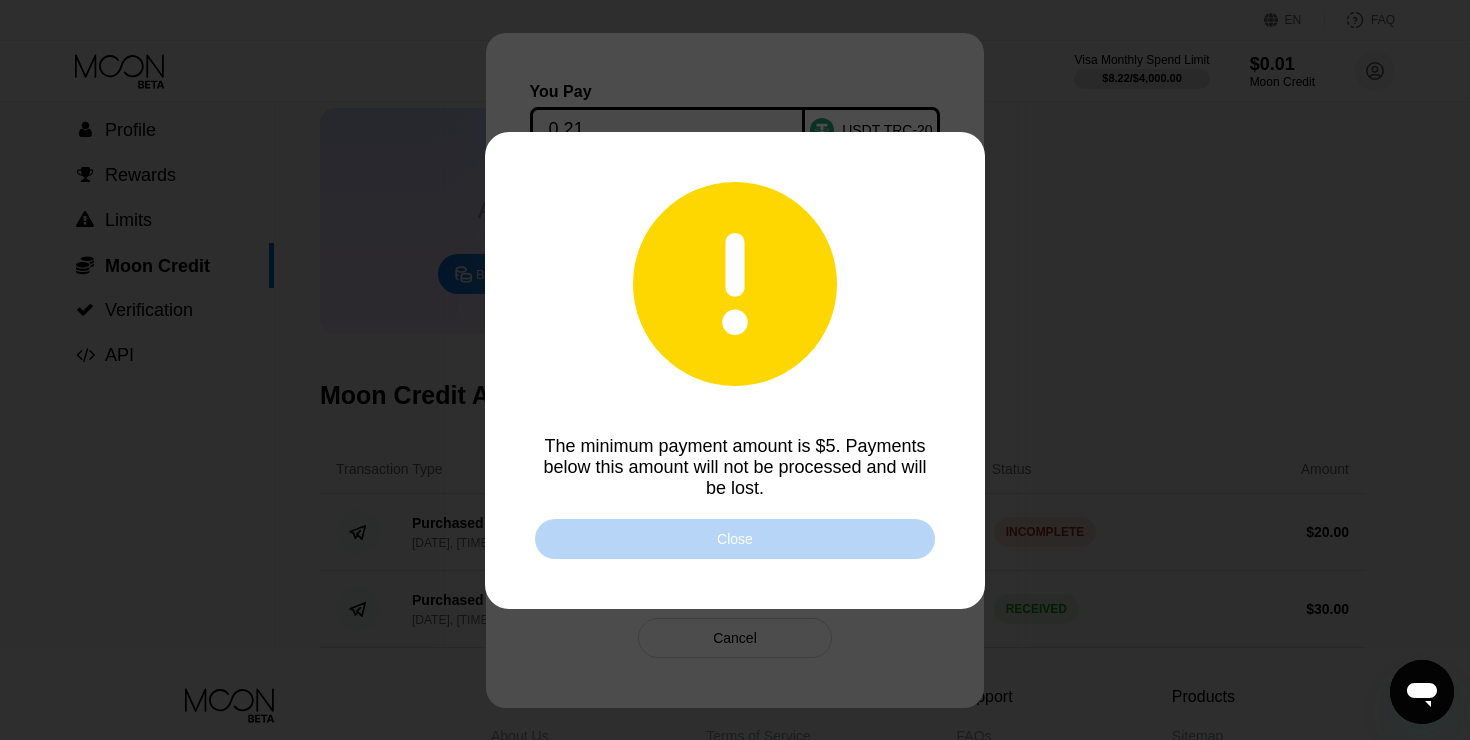 click on "Close" at bounding box center [735, 539] 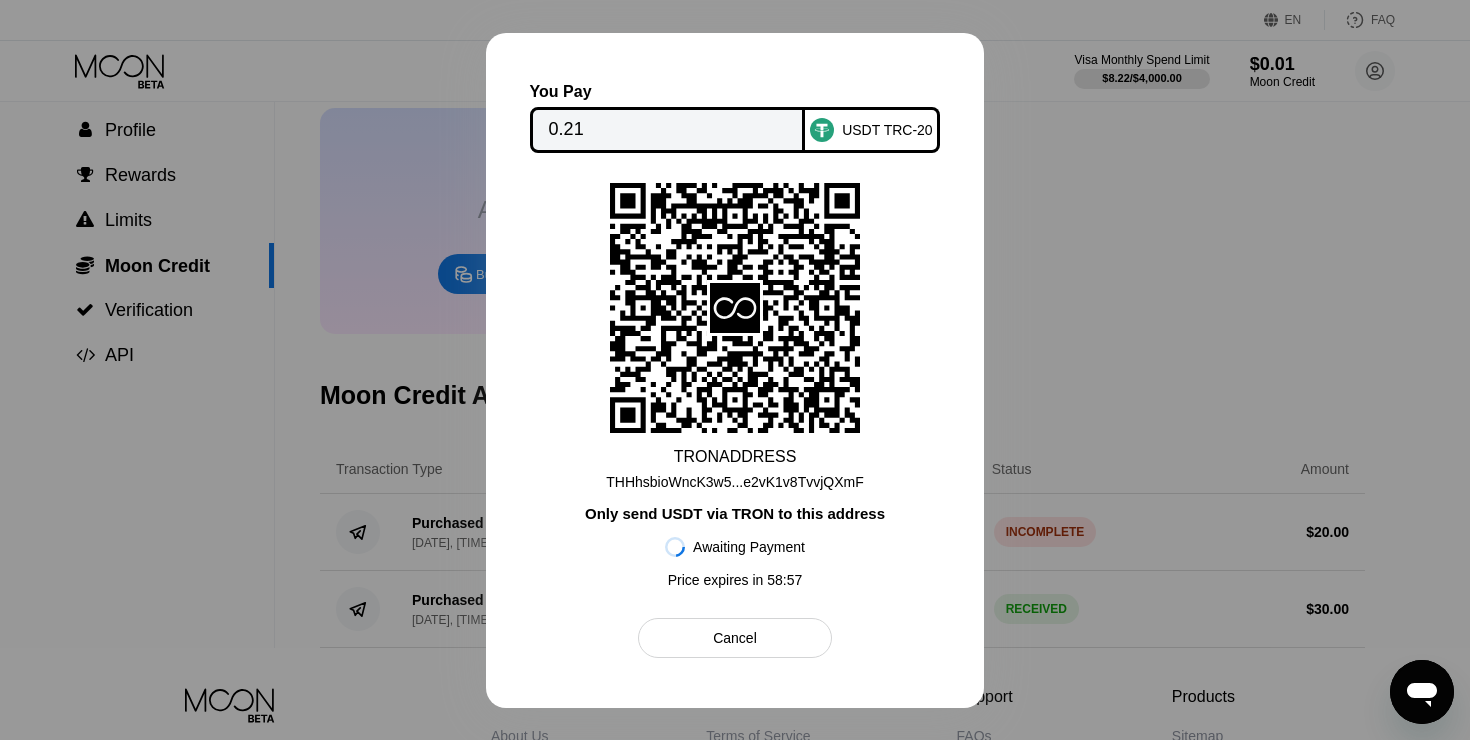 click at bounding box center [735, 370] 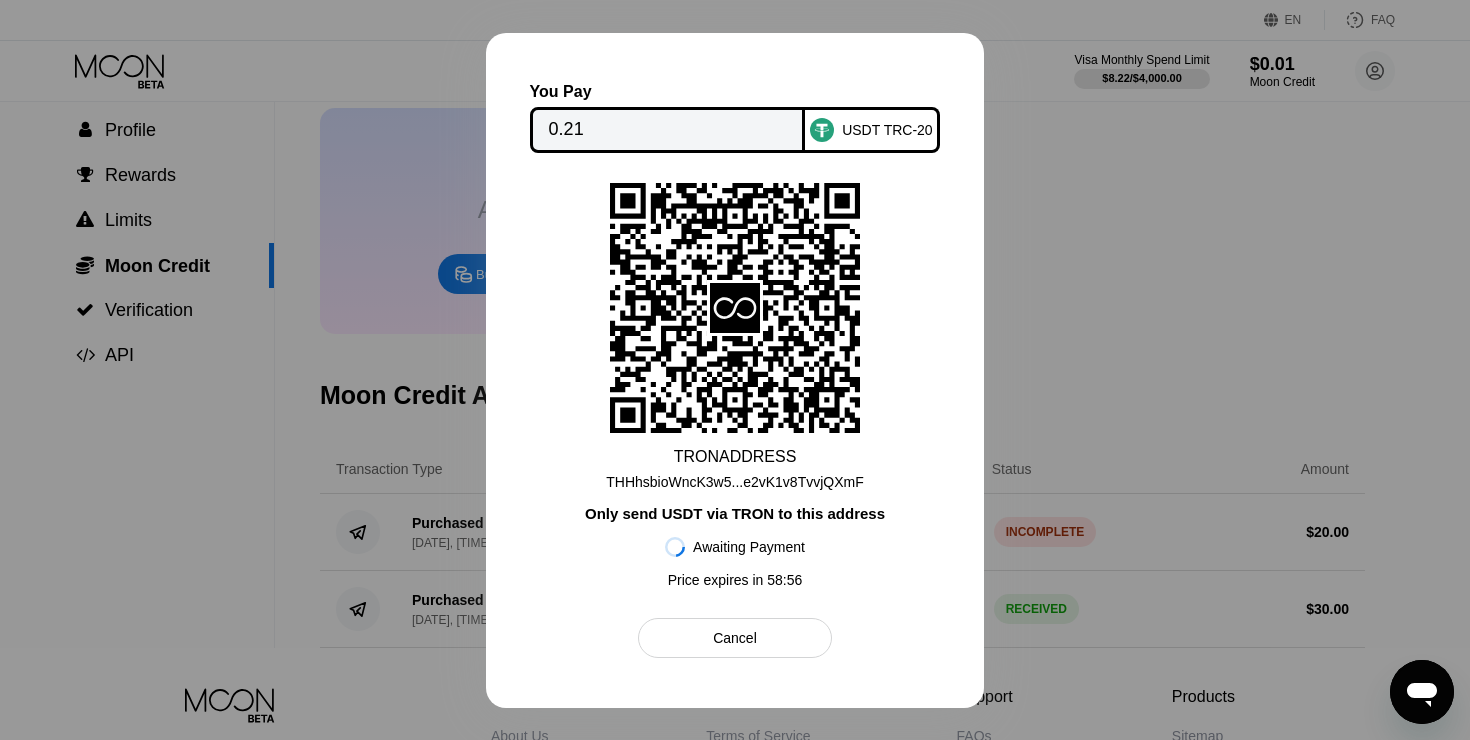 click on "Cancel" at bounding box center [734, 638] 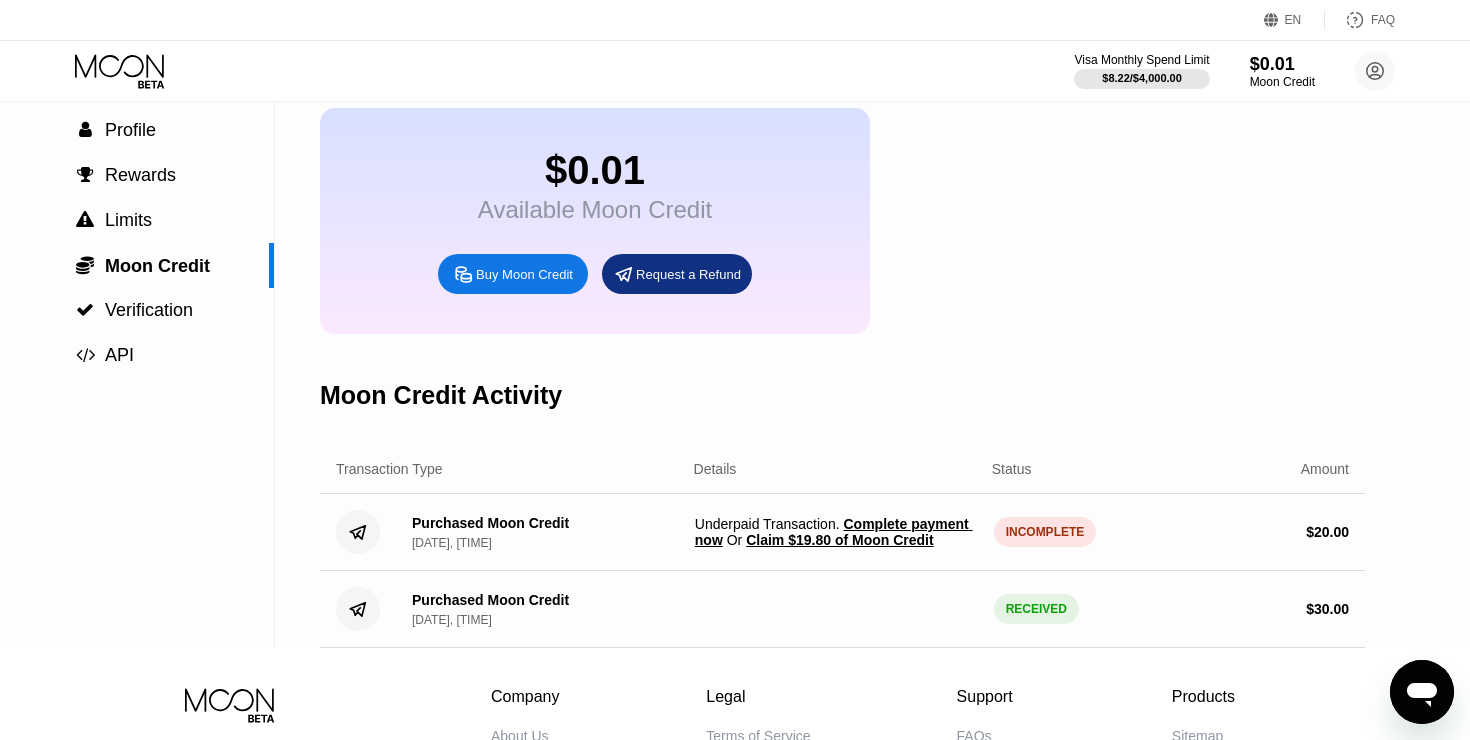 click on "Claim $19.80 of Moon Credit" at bounding box center (839, 540) 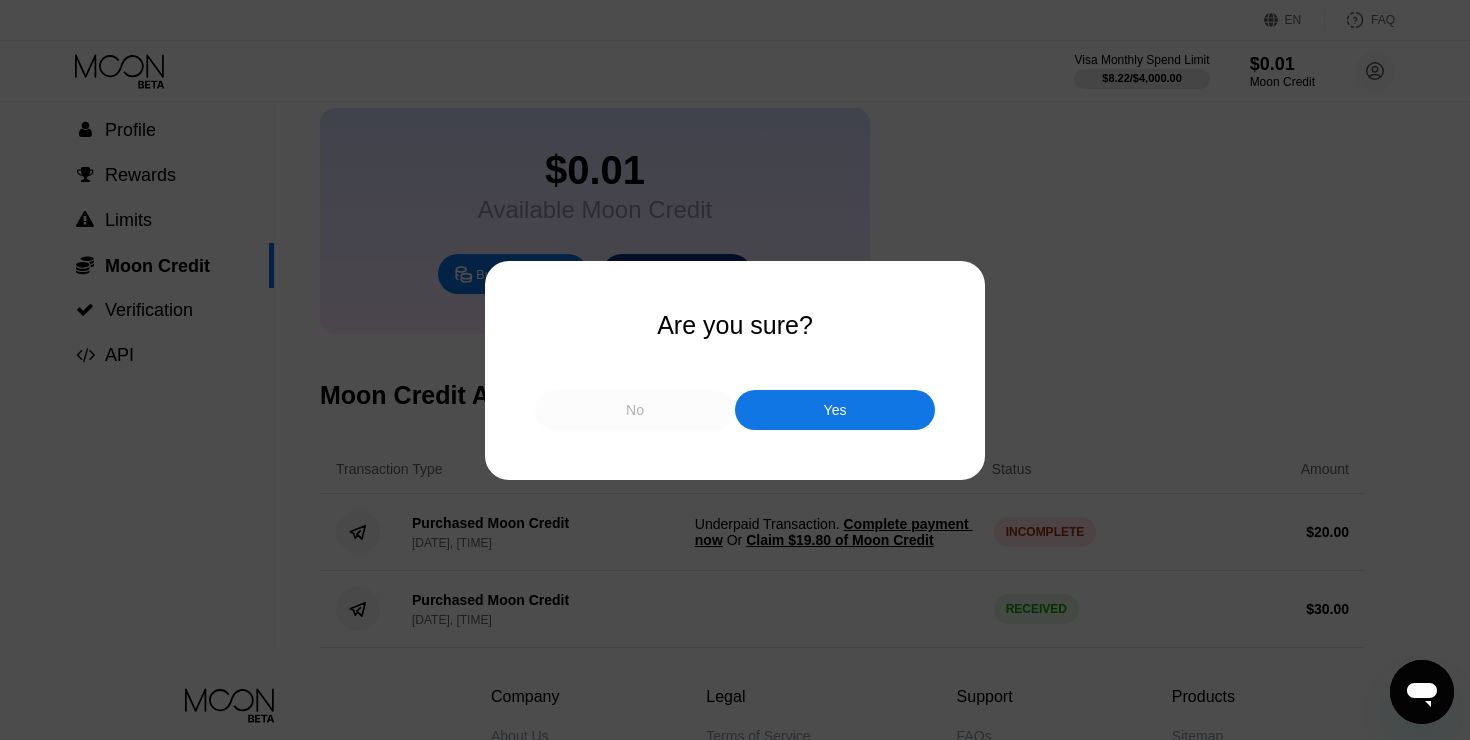 click on "No" at bounding box center [635, 410] 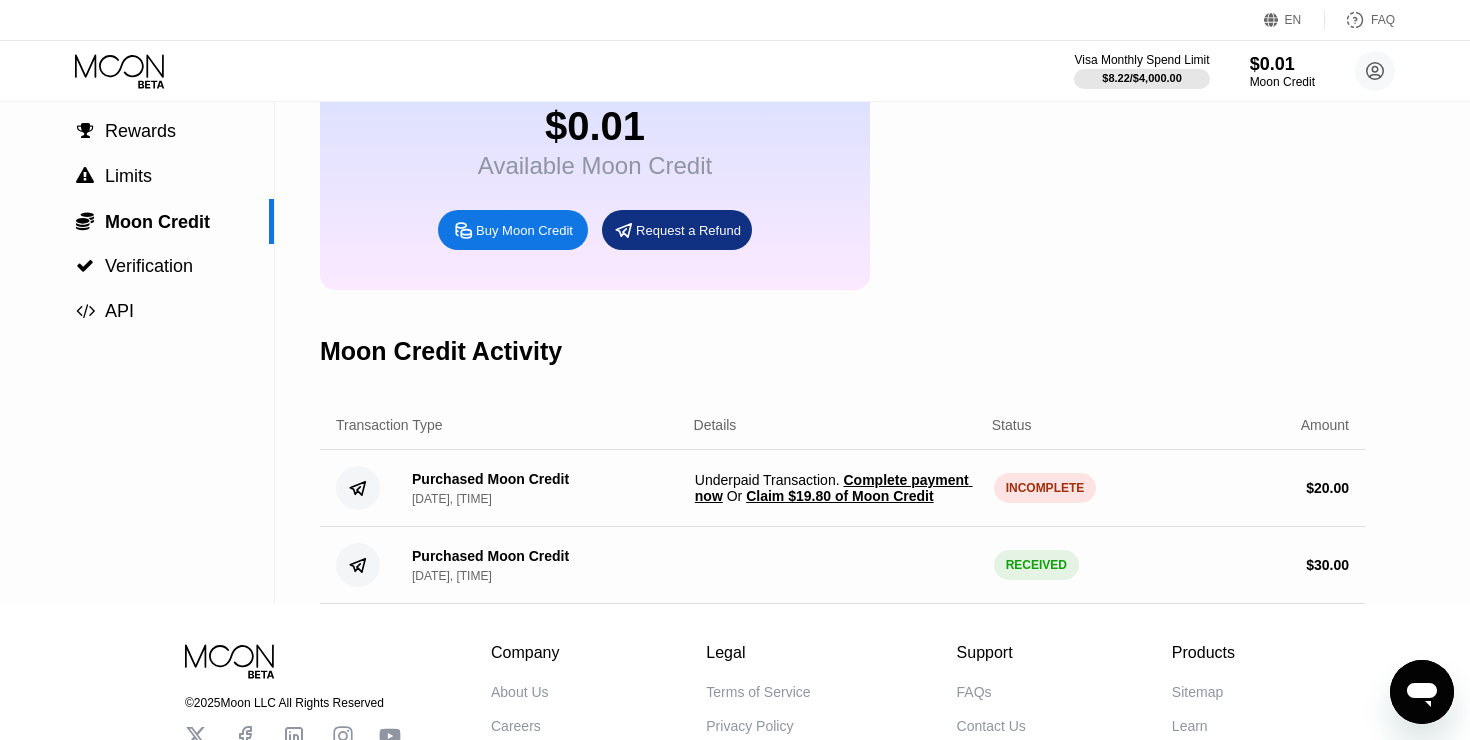 scroll, scrollTop: 170, scrollLeft: 0, axis: vertical 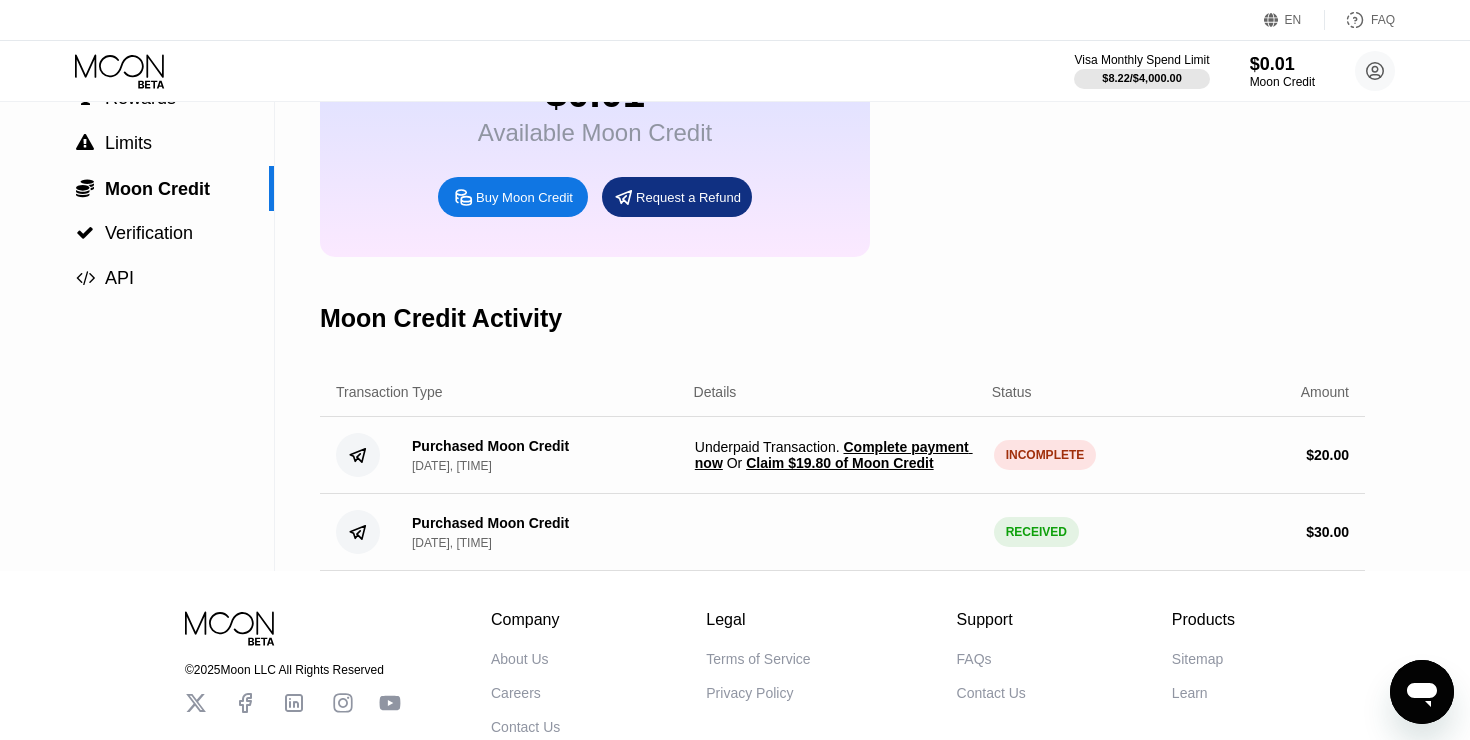 click on "Complete payment now" at bounding box center (834, 455) 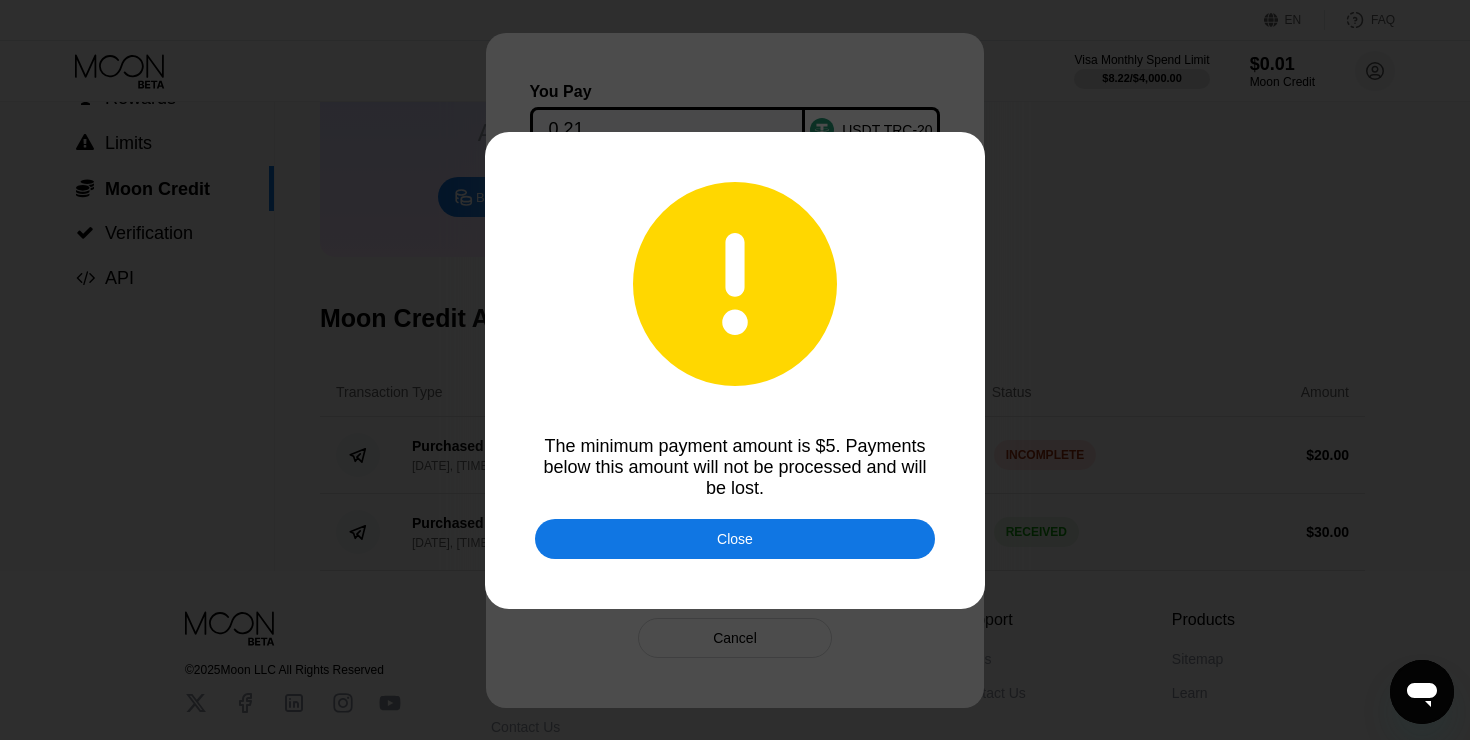 click on "Close" at bounding box center [735, 539] 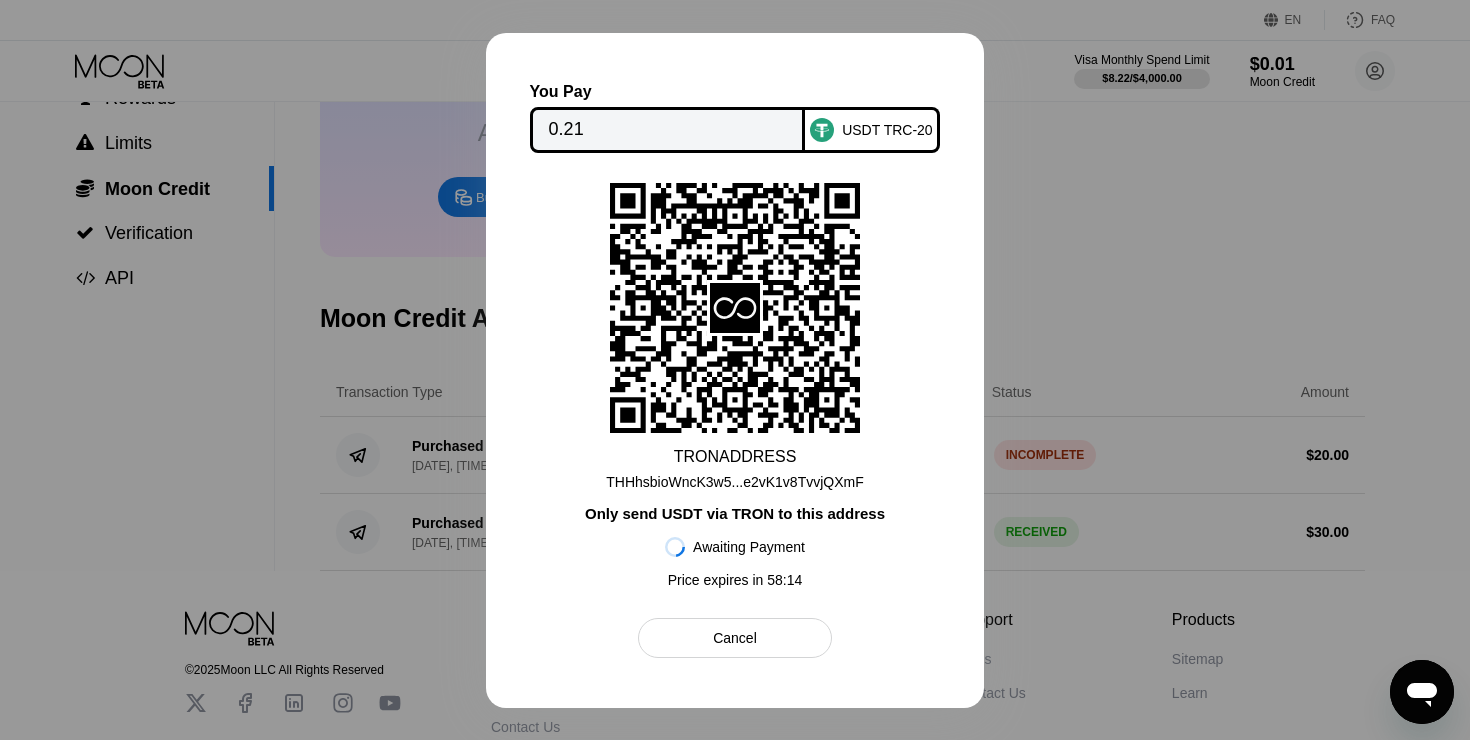 click on "Cancel" at bounding box center [734, 638] 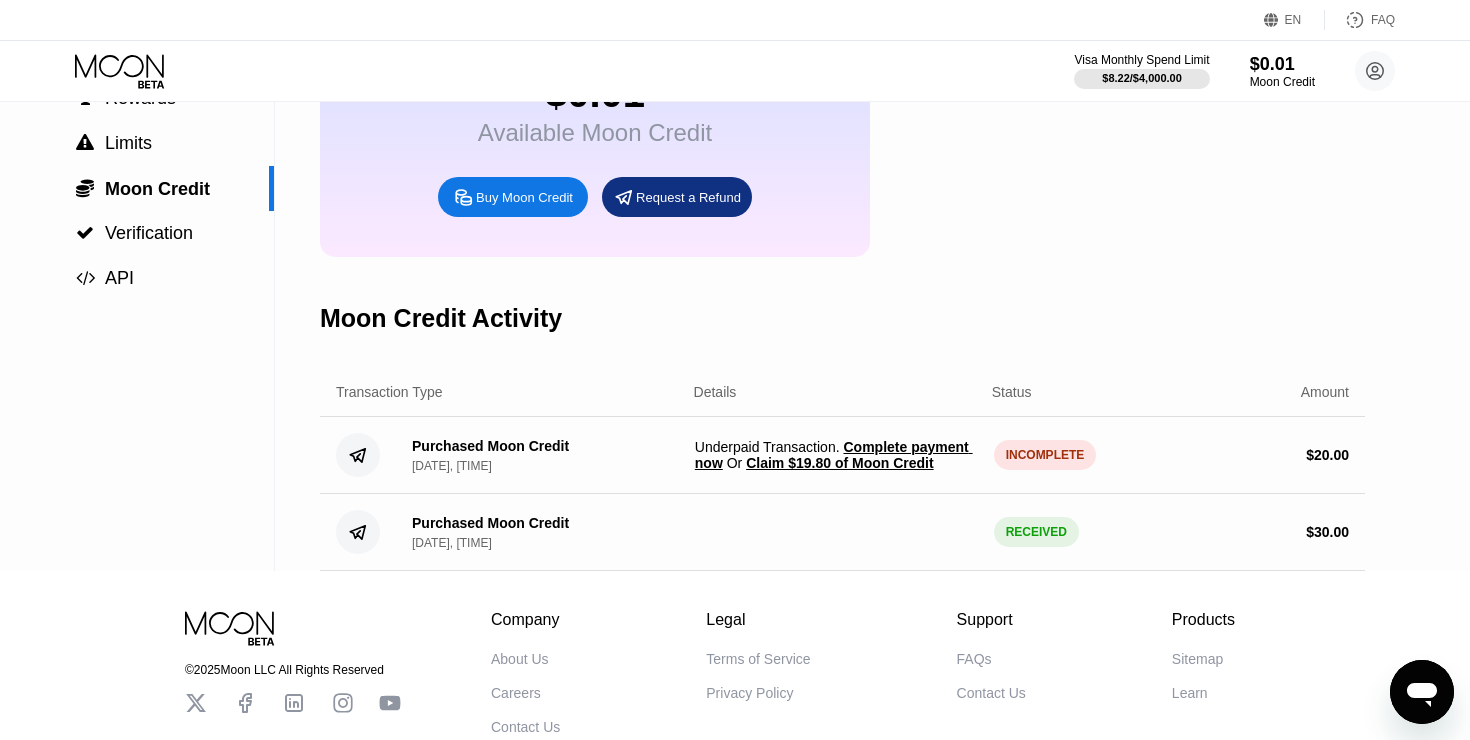 click on "Claim $19.80 of Moon Credit" at bounding box center [839, 463] 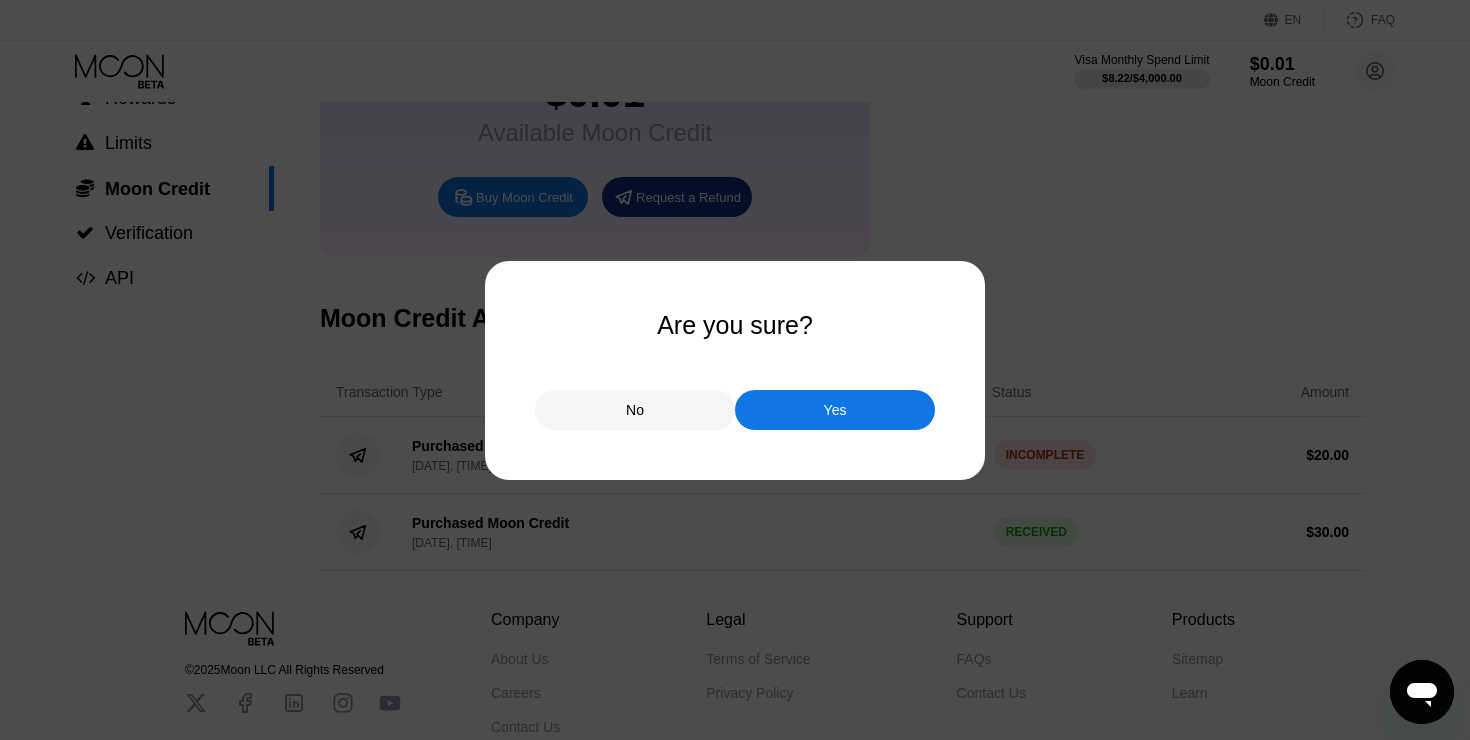 click on "Yes" at bounding box center (835, 410) 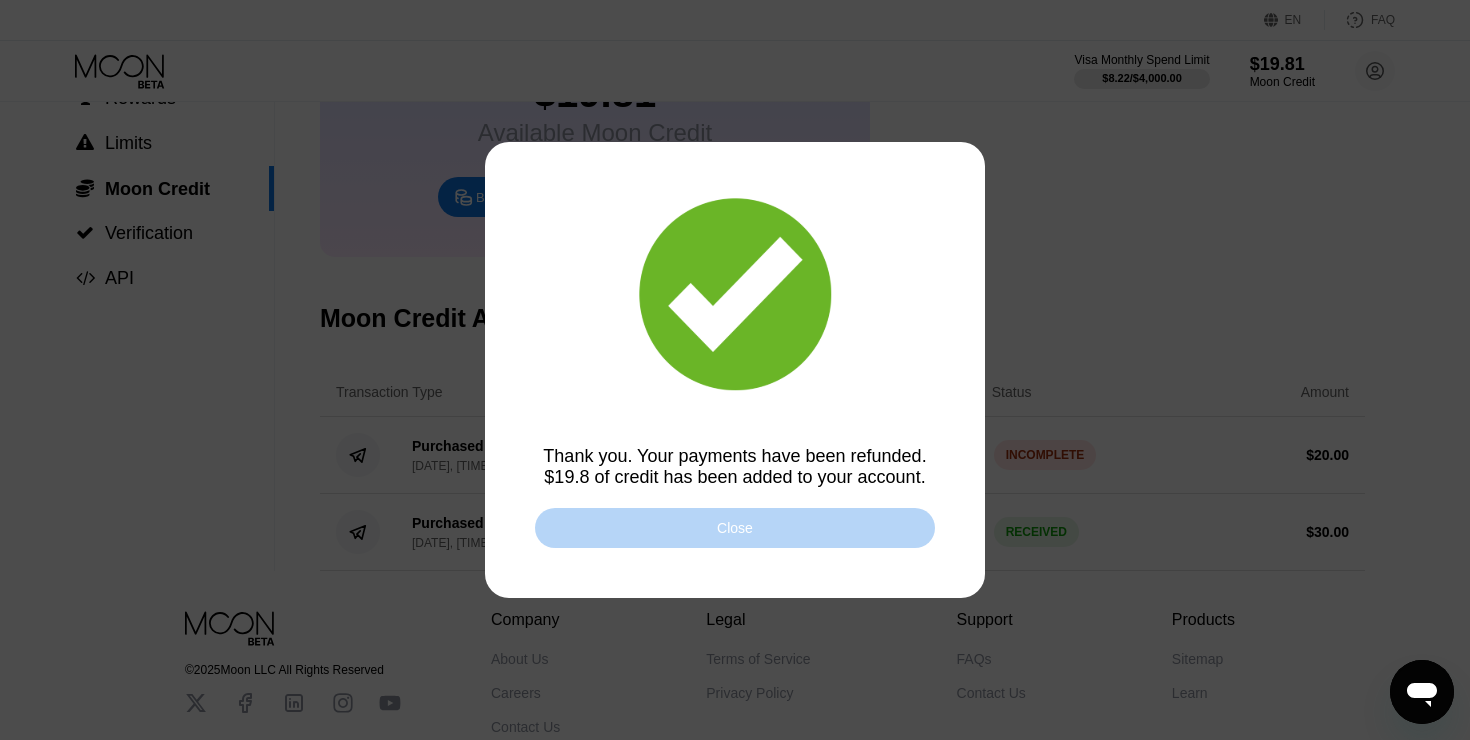 click on "Close" at bounding box center (735, 528) 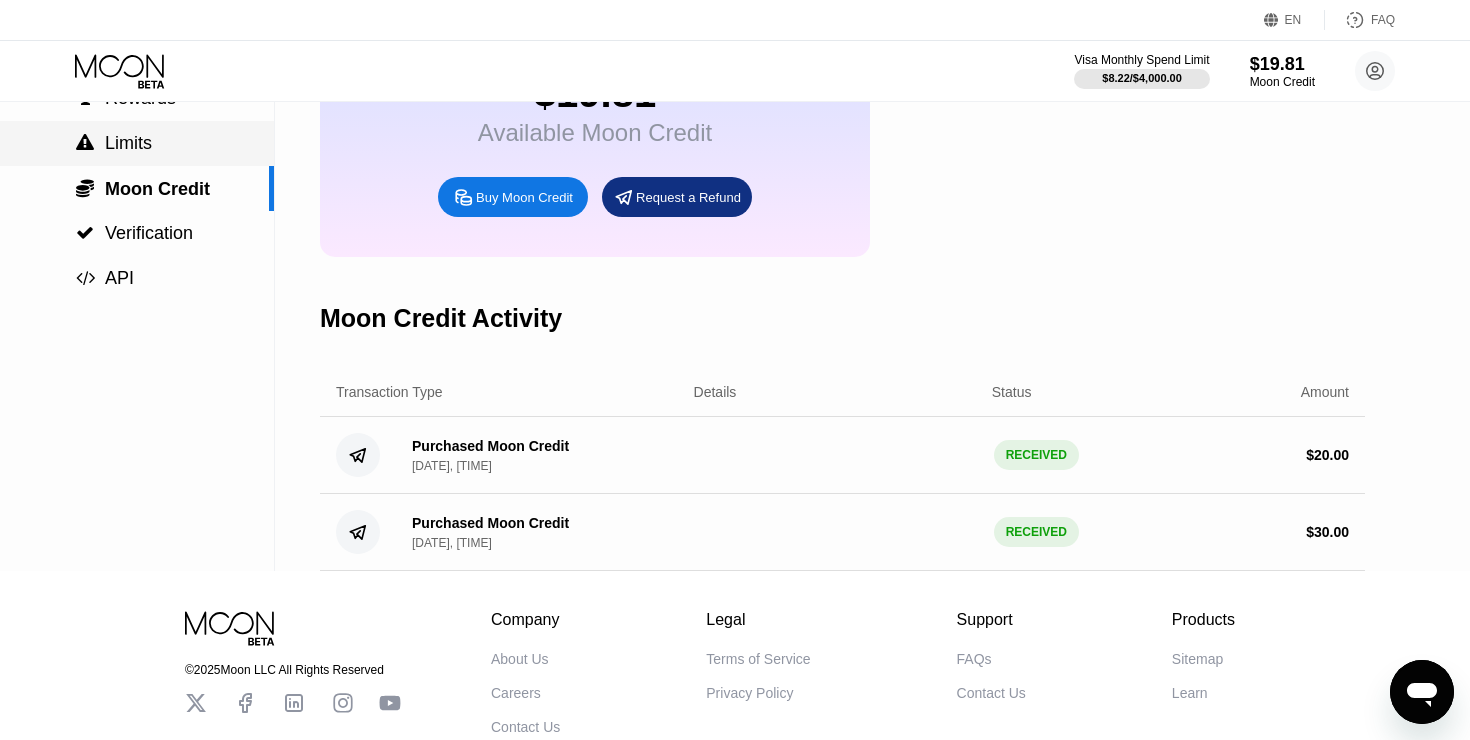 scroll, scrollTop: 0, scrollLeft: 0, axis: both 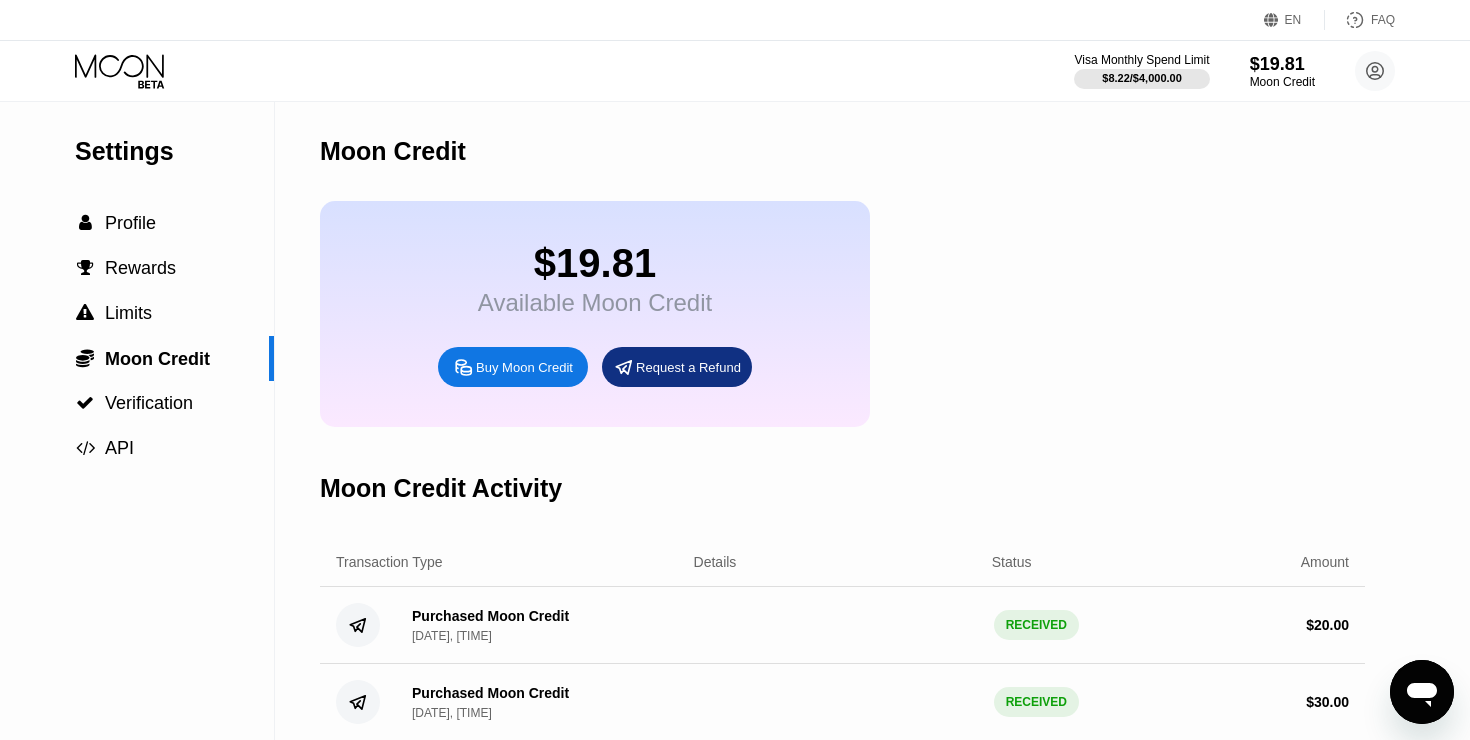 click 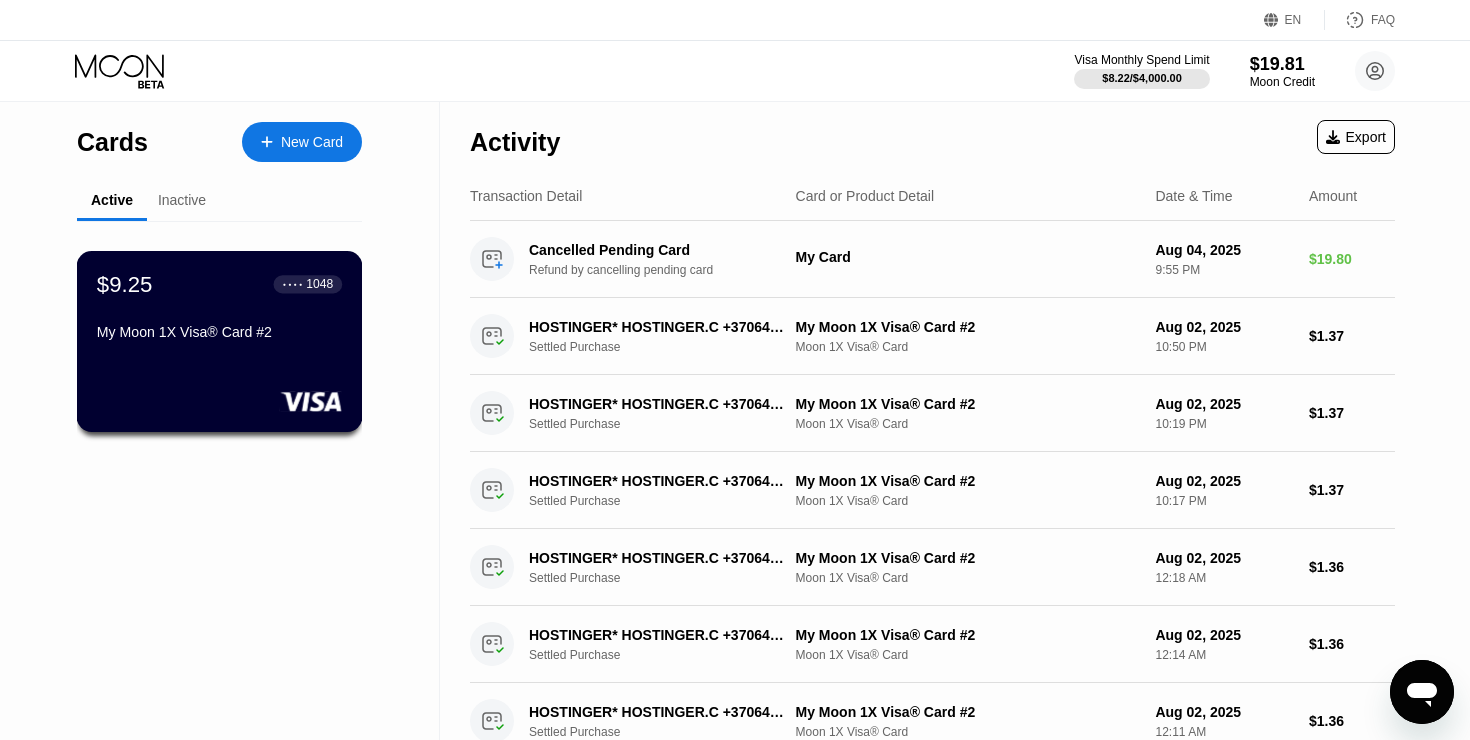 click on "My Moon 1X Visa® Card #2" at bounding box center (219, 336) 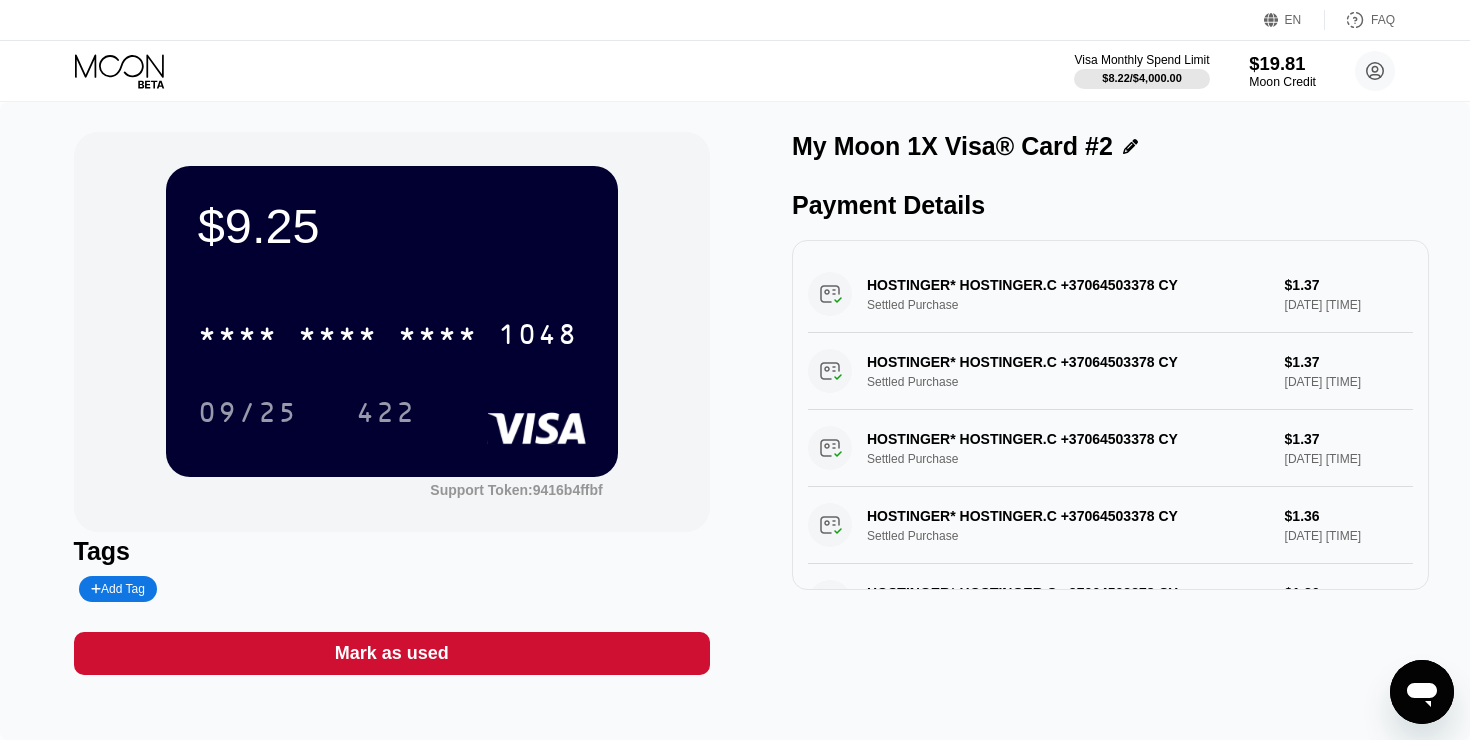click on "$19.81" at bounding box center (1282, 63) 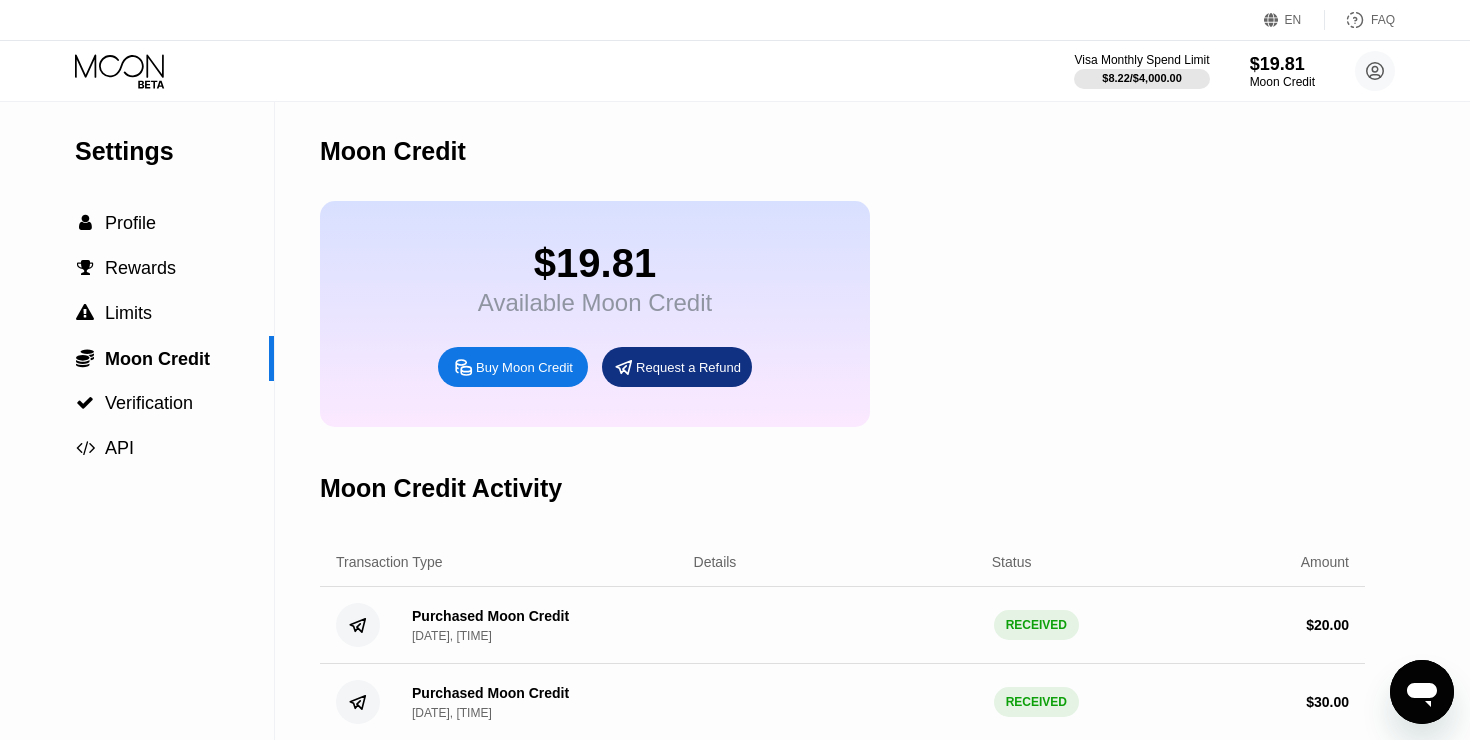 click 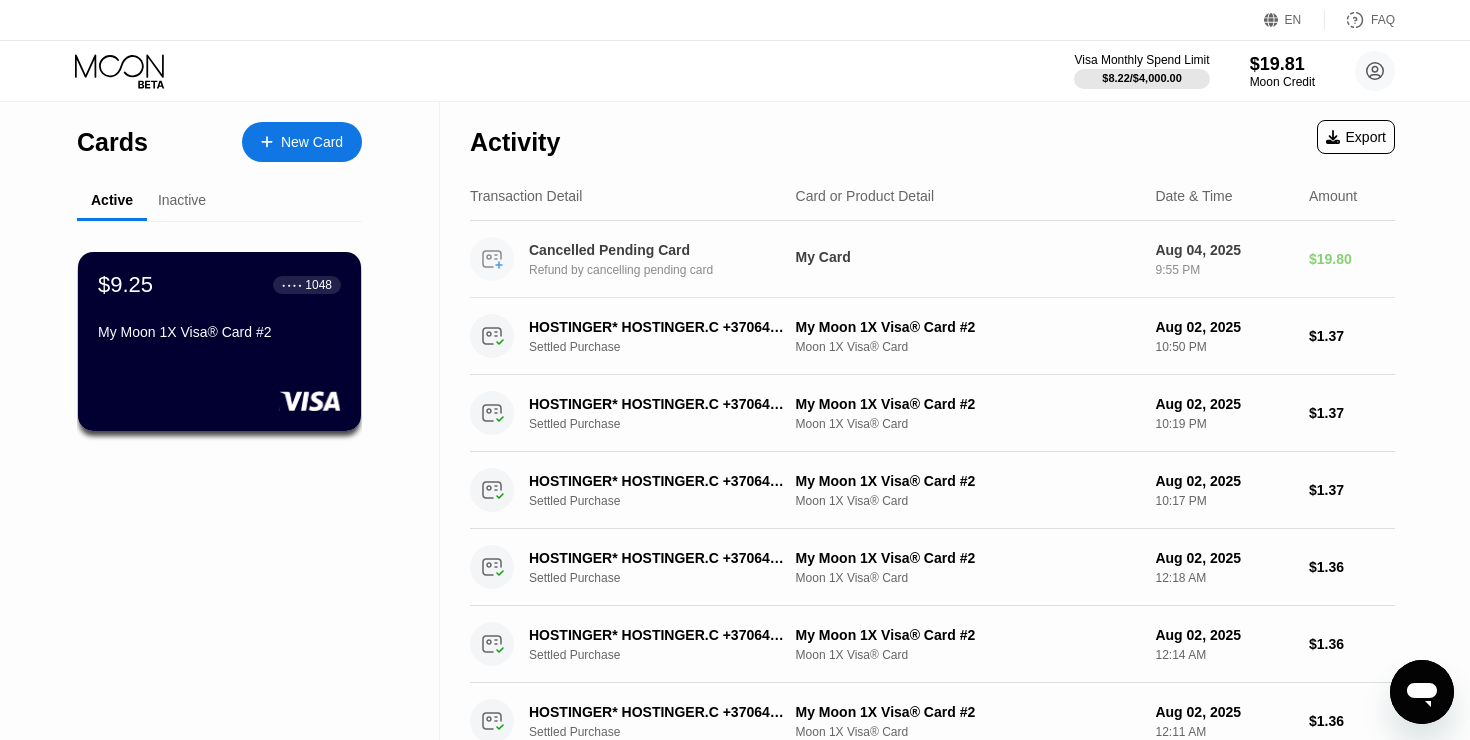 click on "Refund by cancelling pending card" at bounding box center [668, 270] 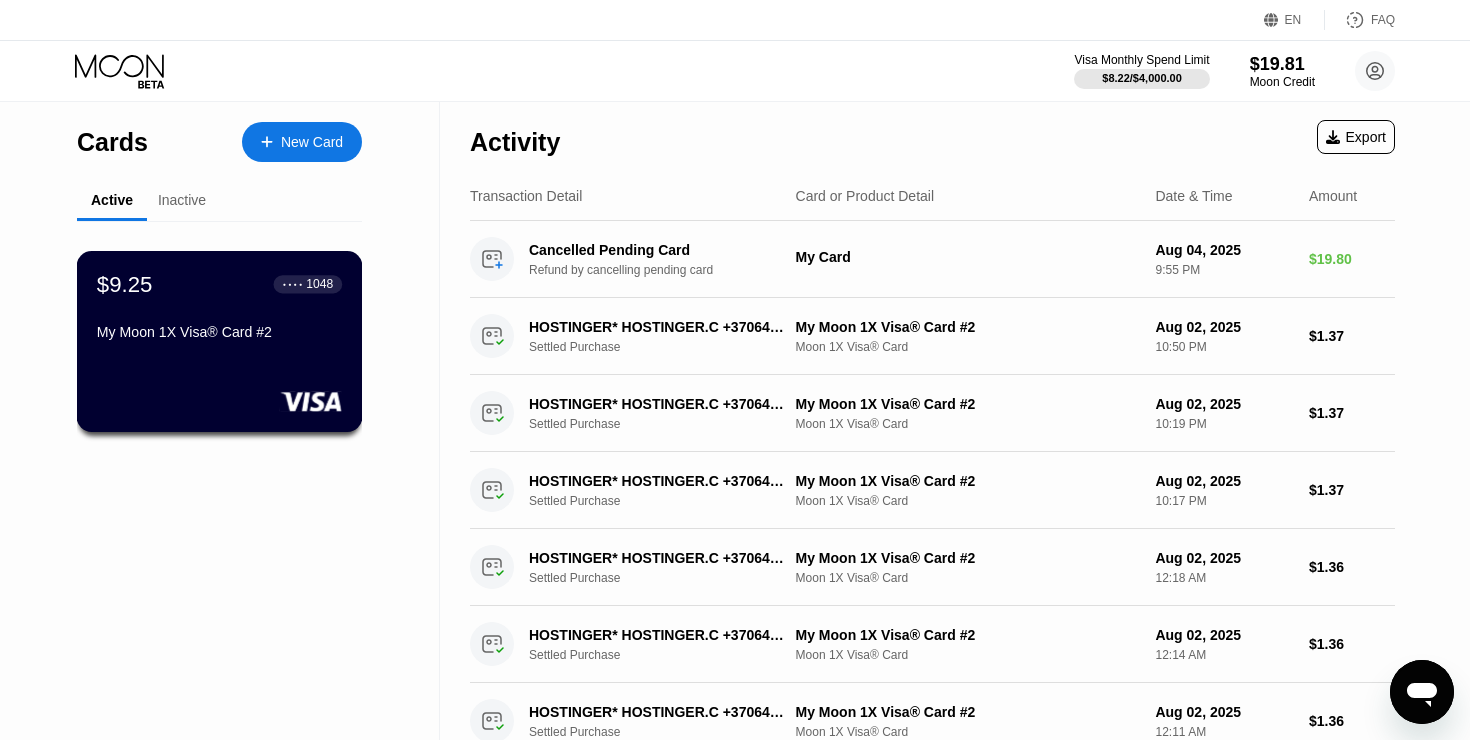 click on "$9.25 ● ● ● ● 1048 My Moon 1X Visa® Card #2" at bounding box center (220, 341) 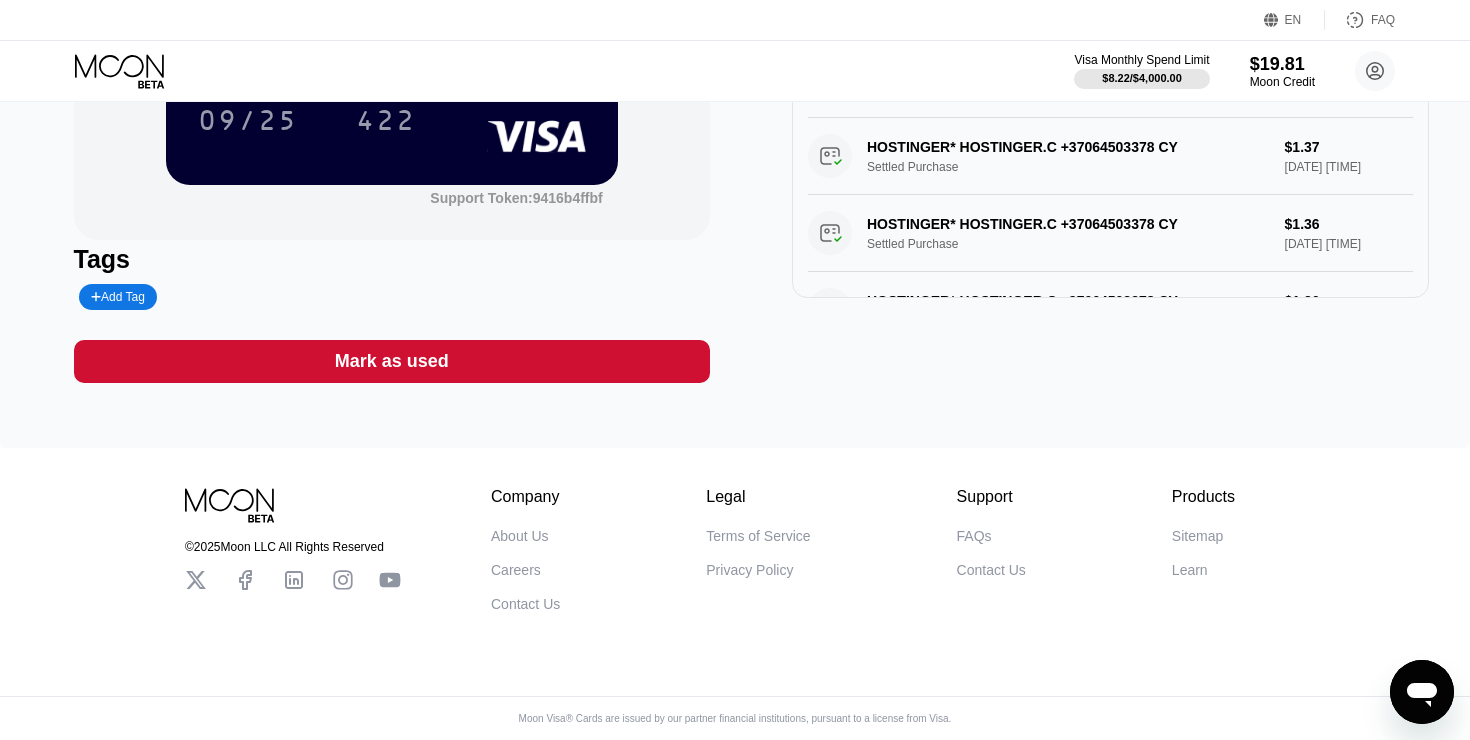scroll, scrollTop: 0, scrollLeft: 0, axis: both 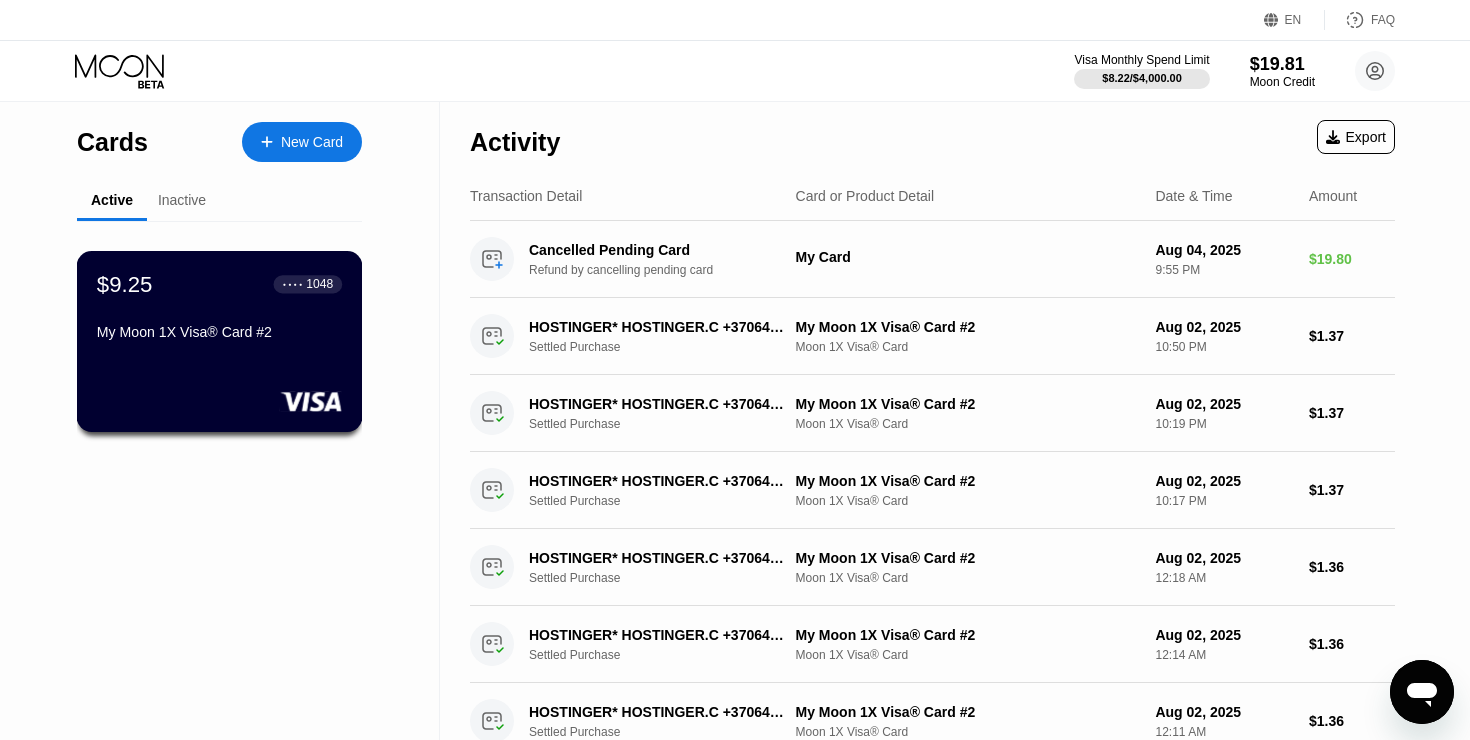 click on "My Moon 1X Visa® Card #2" at bounding box center [219, 332] 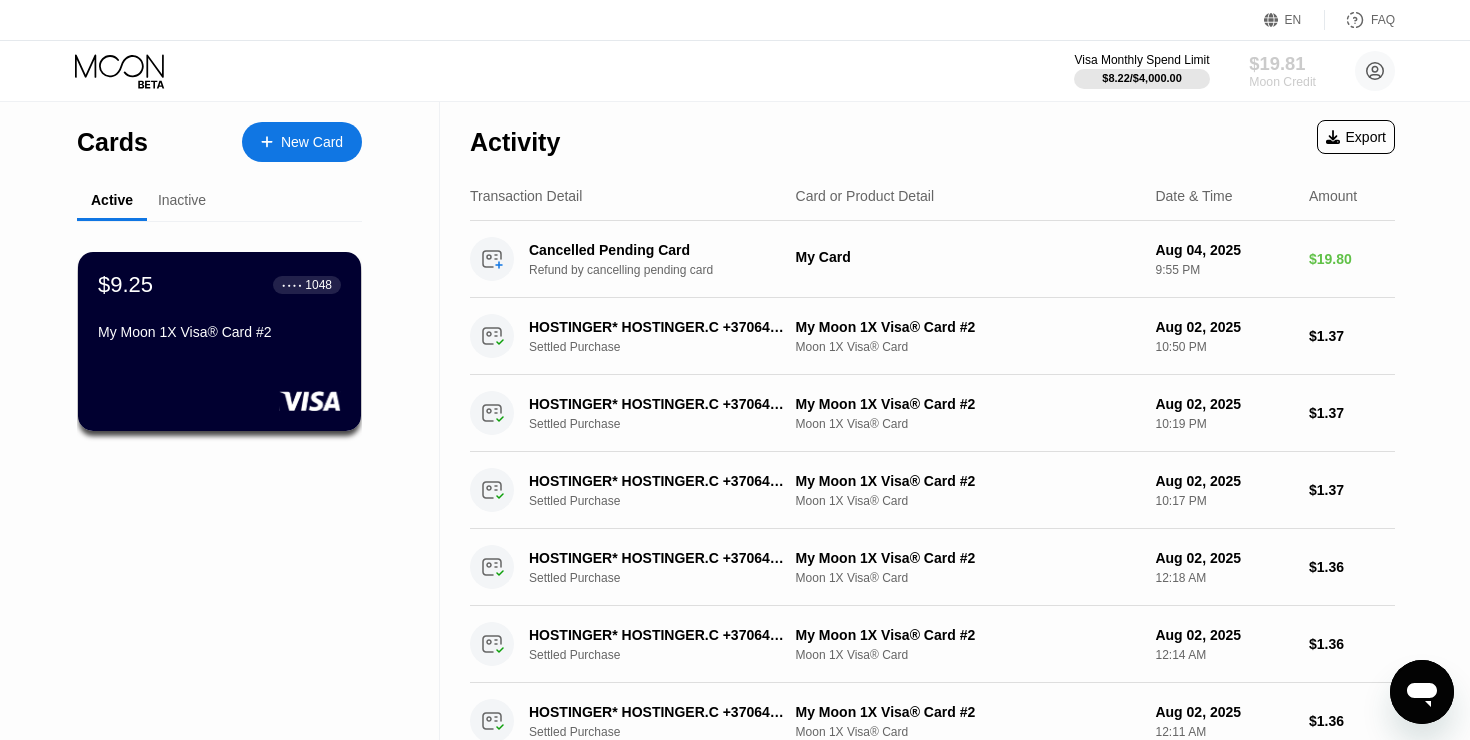 click on "$19.81" at bounding box center (1282, 63) 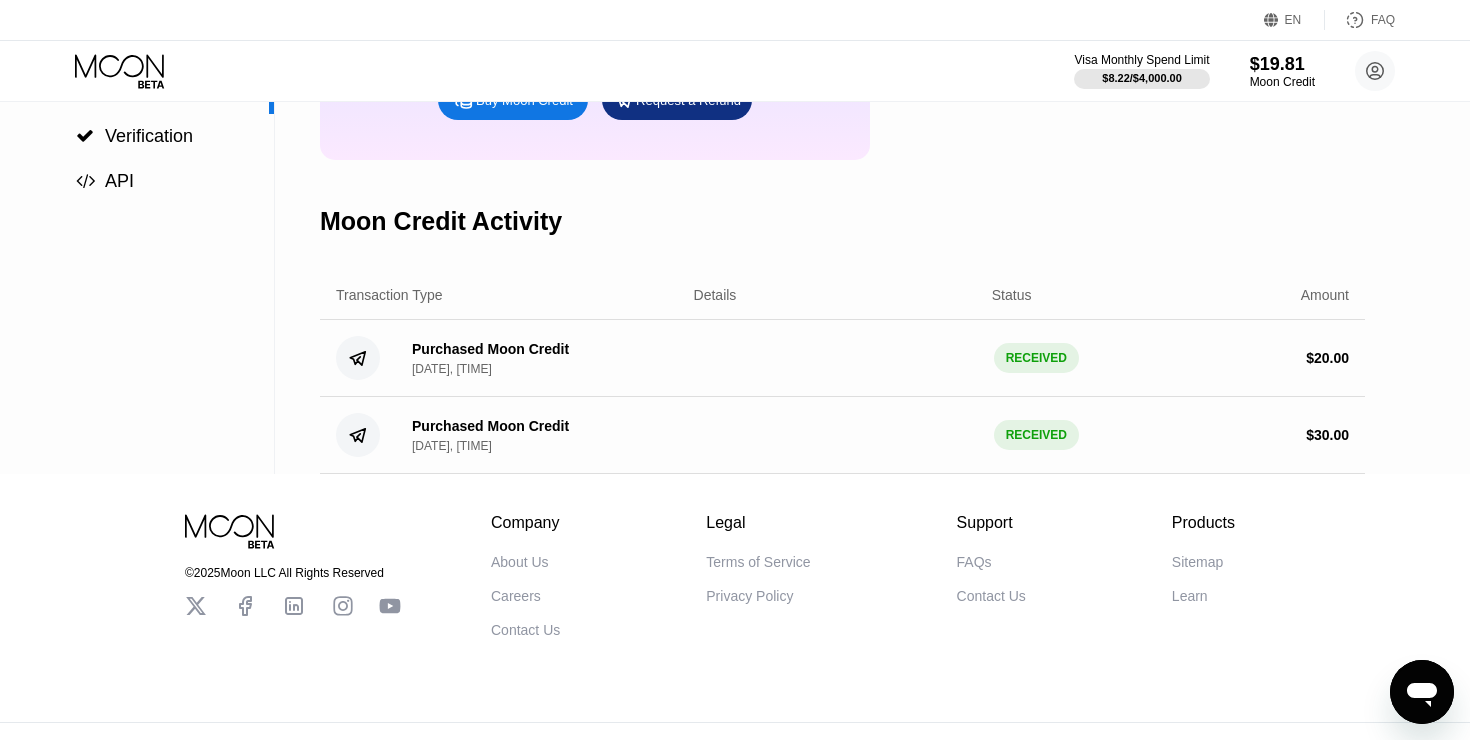scroll, scrollTop: 7, scrollLeft: 0, axis: vertical 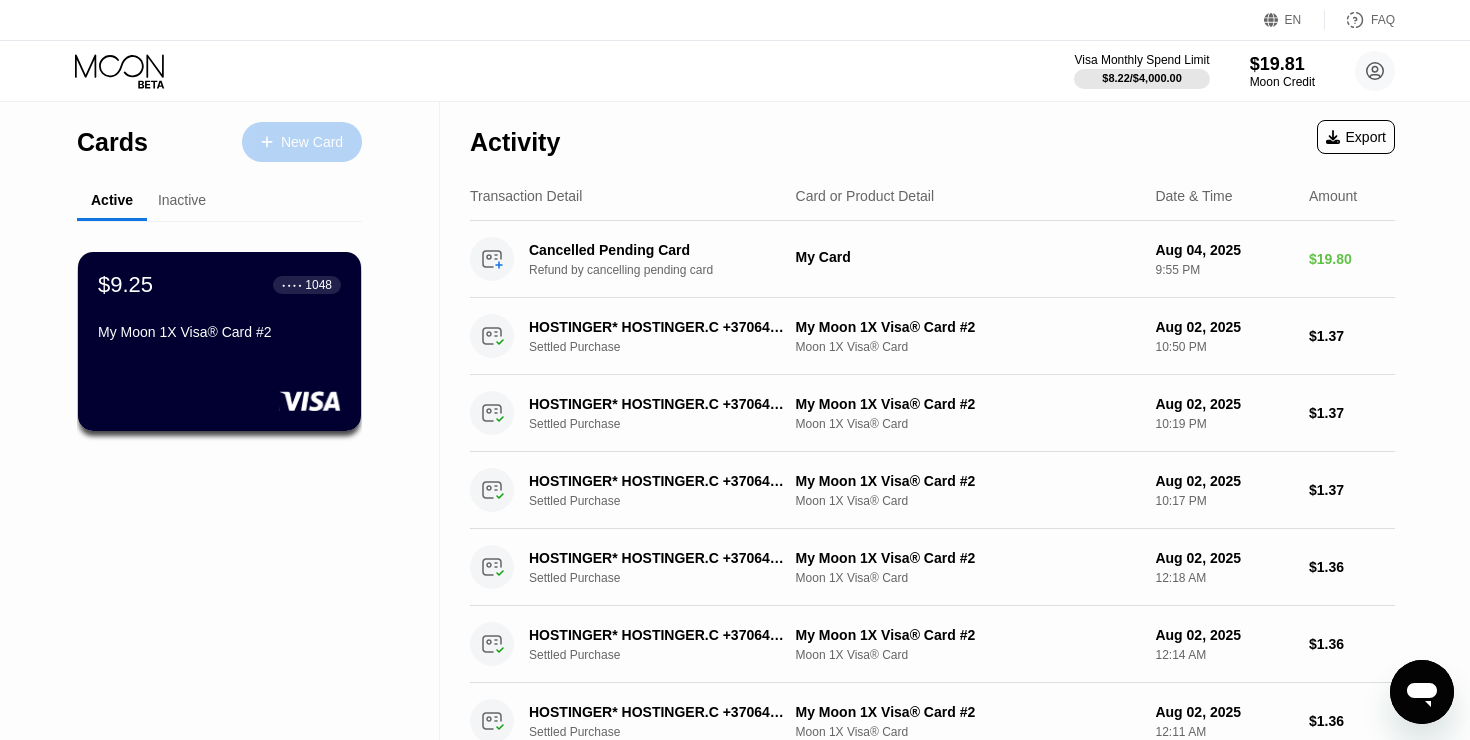 click on "New Card" at bounding box center [302, 142] 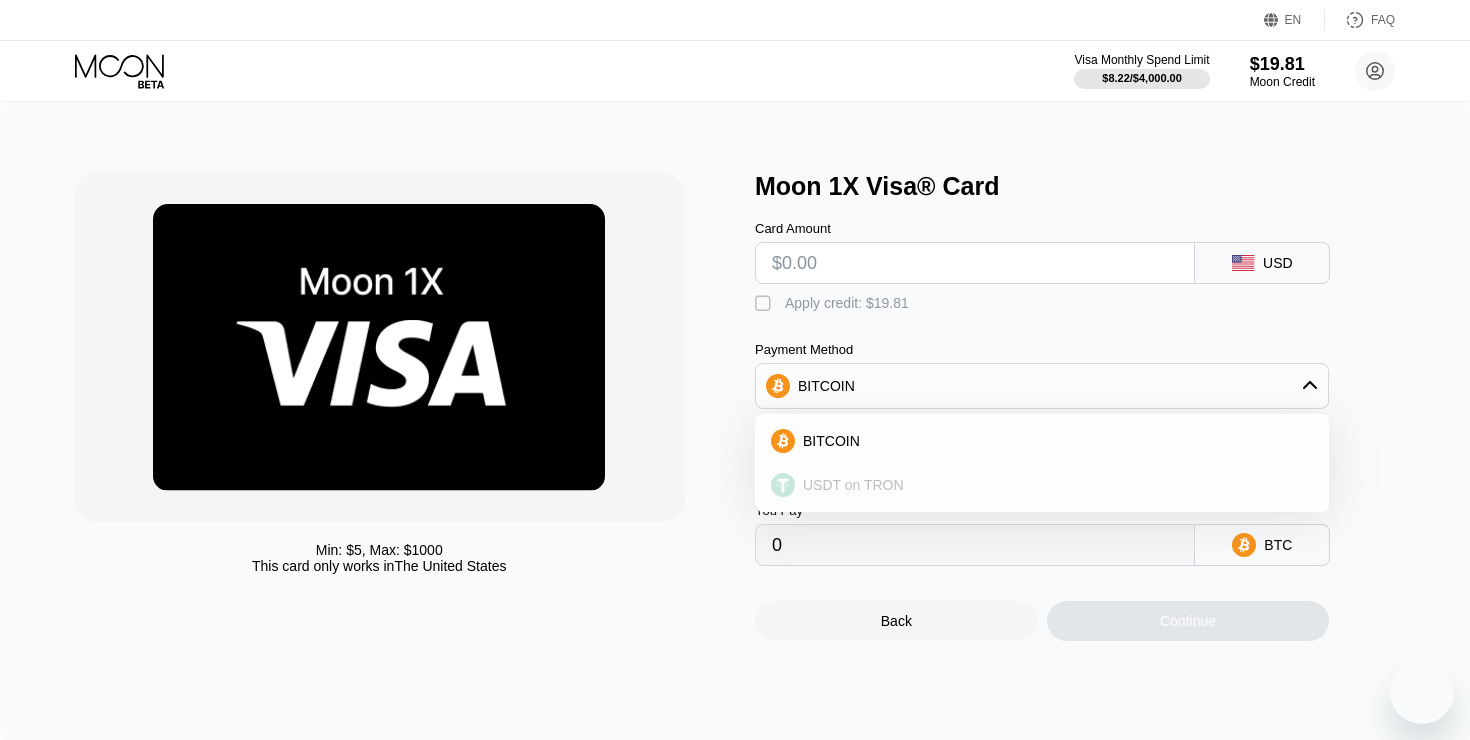 scroll, scrollTop: 0, scrollLeft: 0, axis: both 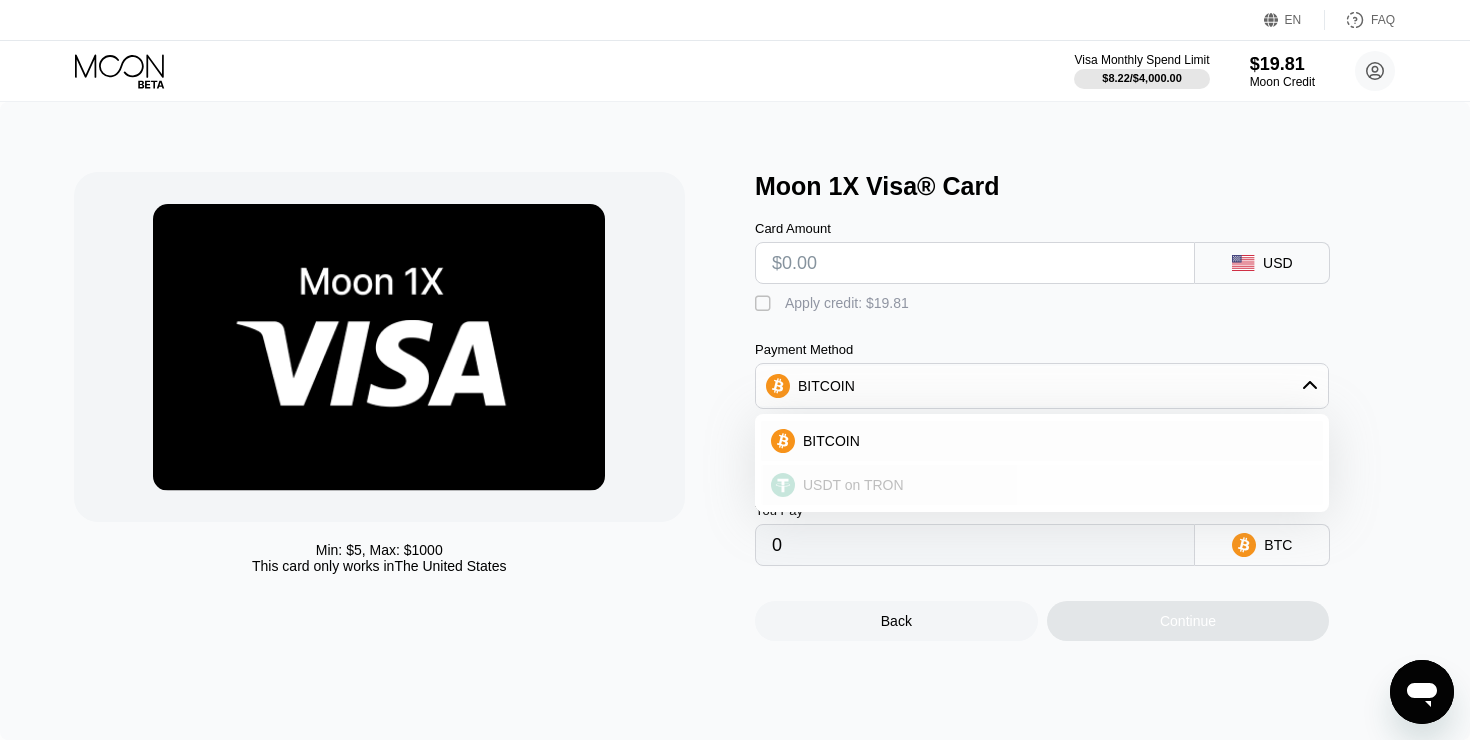 click on "USDT on TRON" at bounding box center [1054, 485] 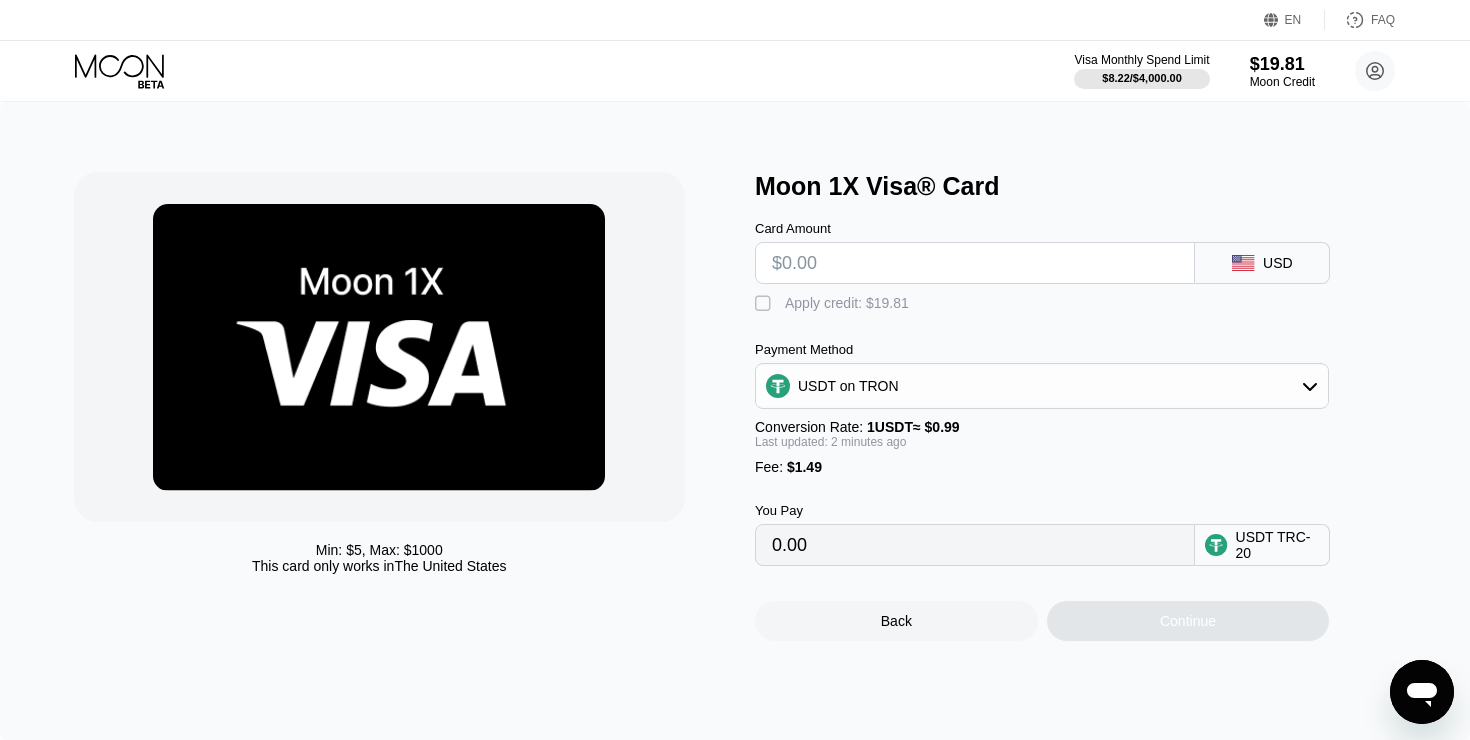 click on "0.00" at bounding box center [975, 545] 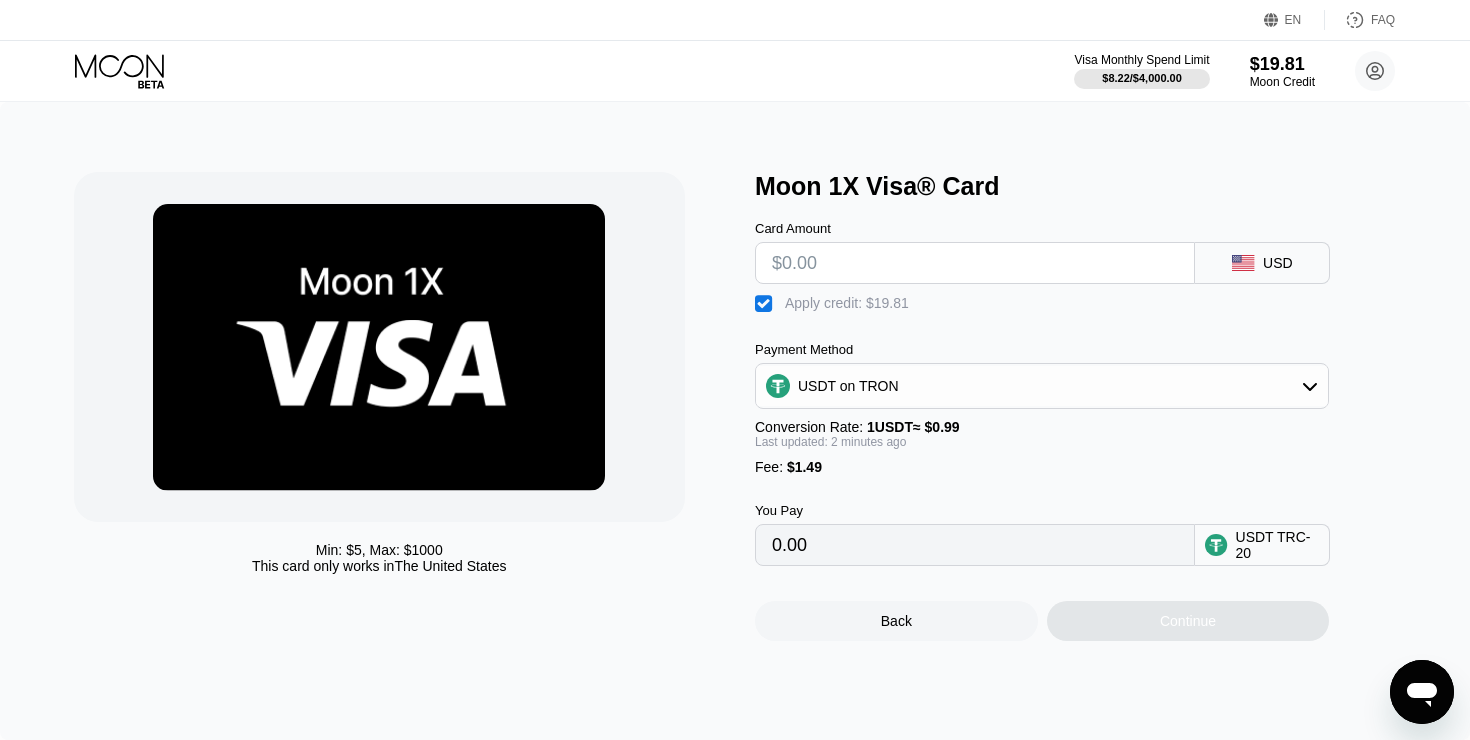 click at bounding box center [975, 263] 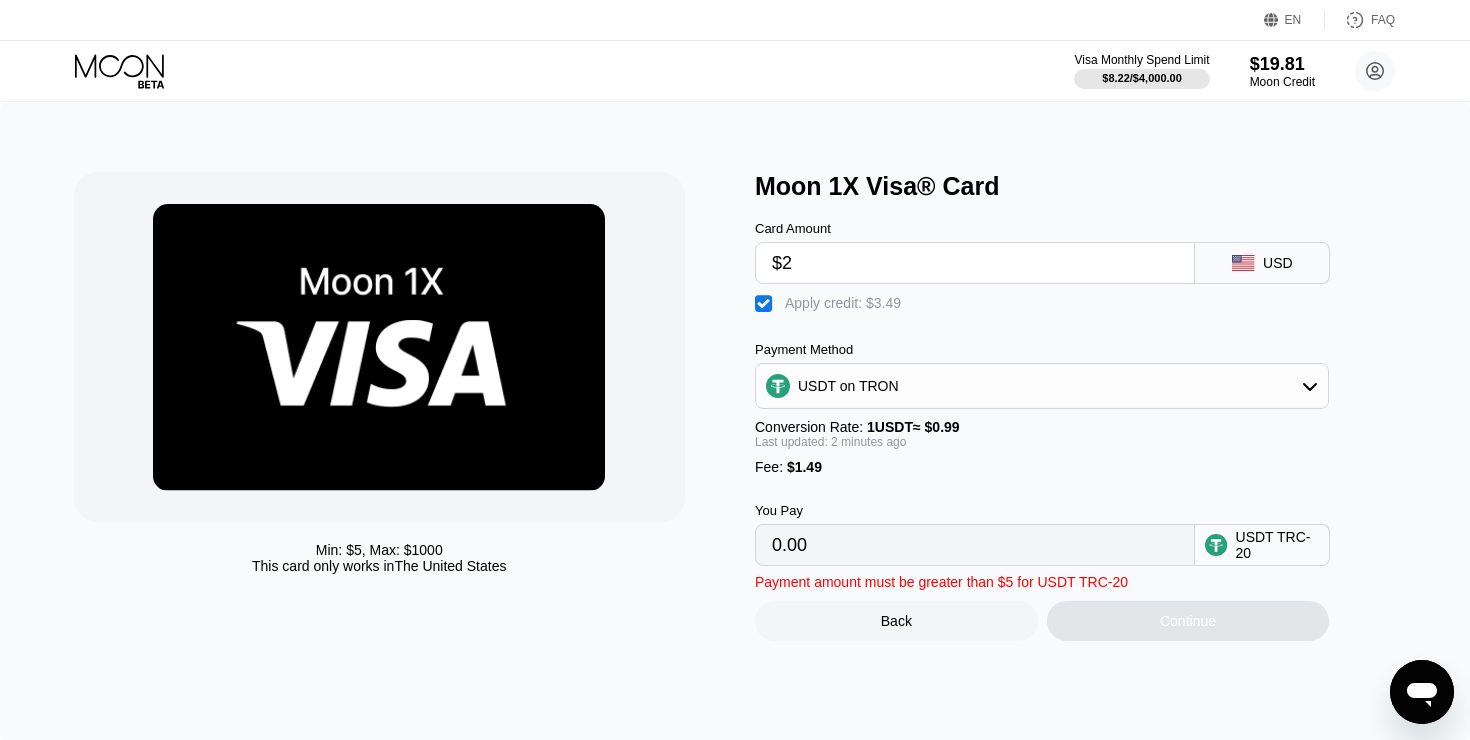 type on "$20" 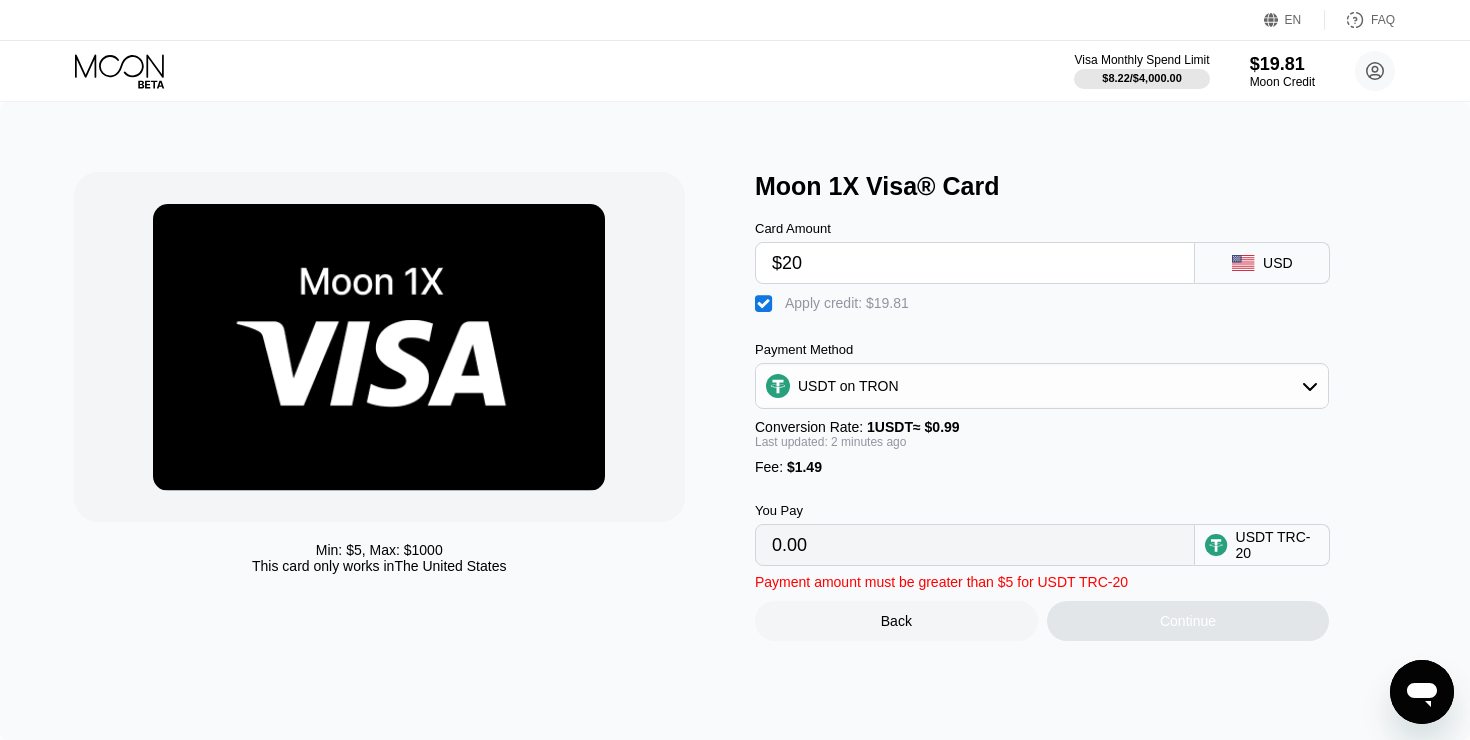 type on "1.70" 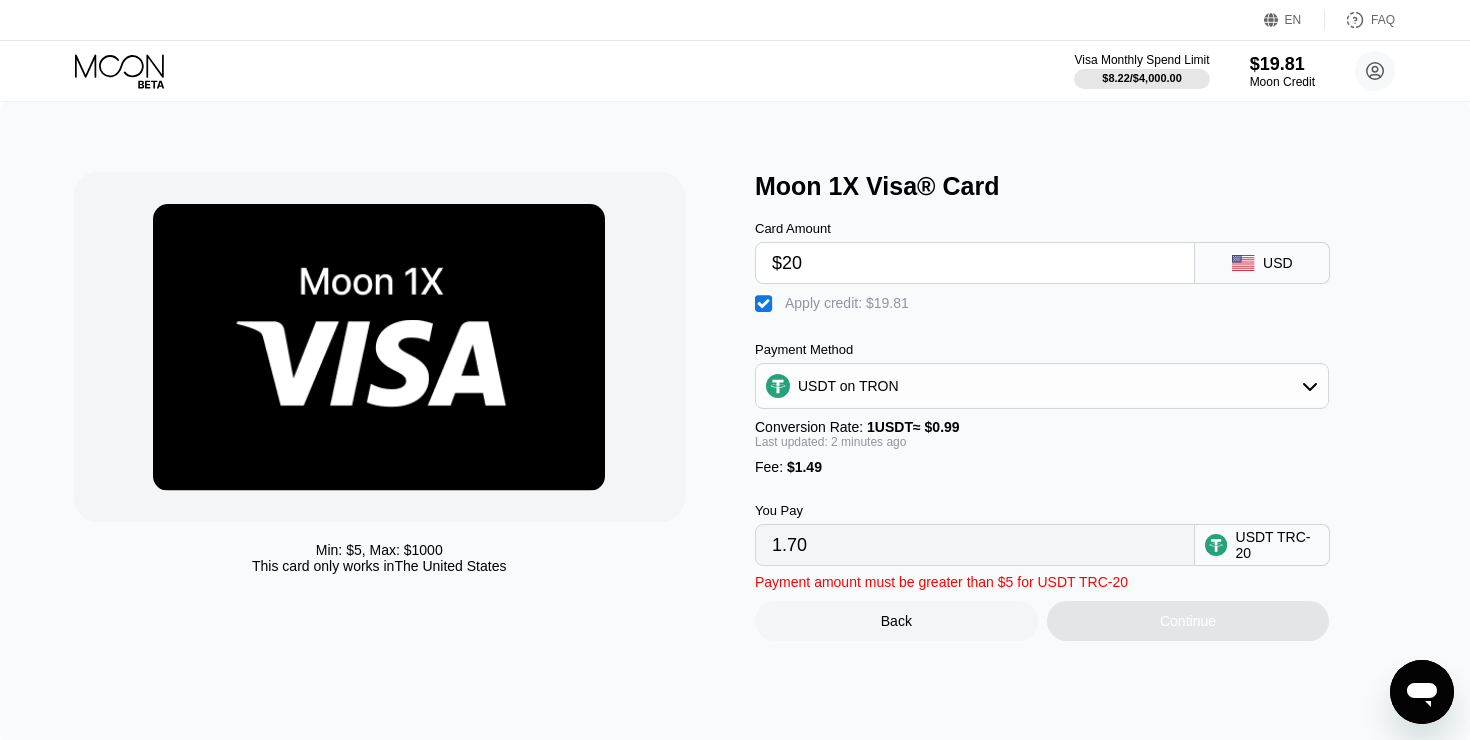 type on "$2" 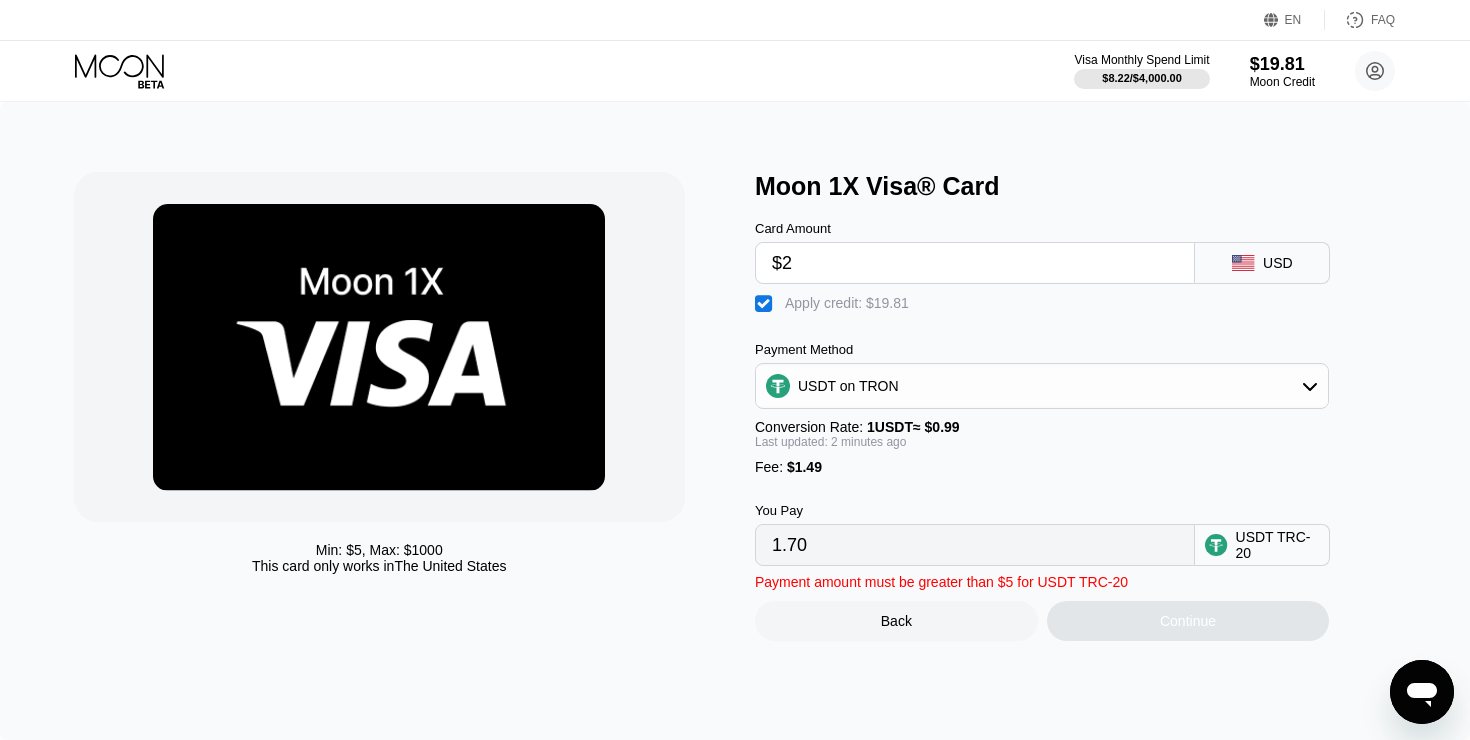 type on "0.00" 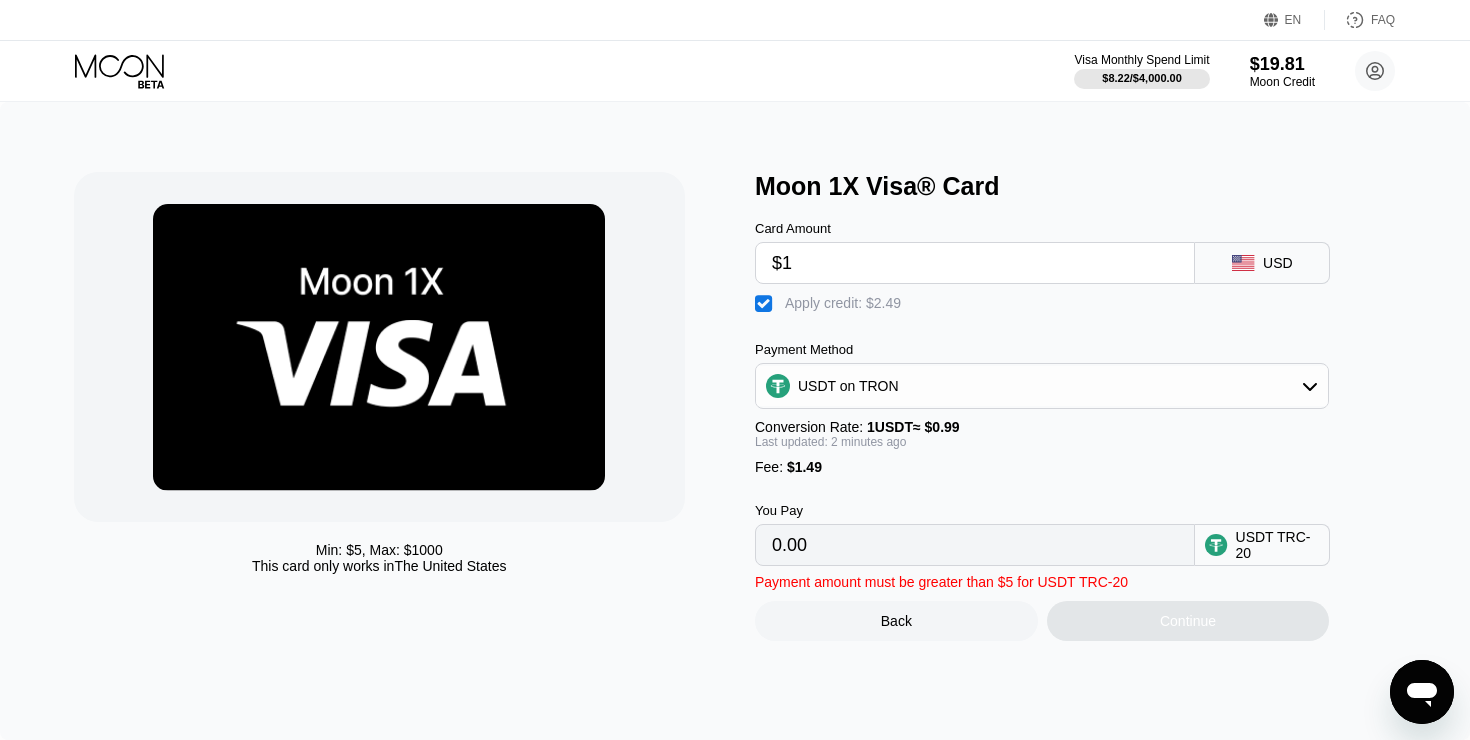 type on "$19" 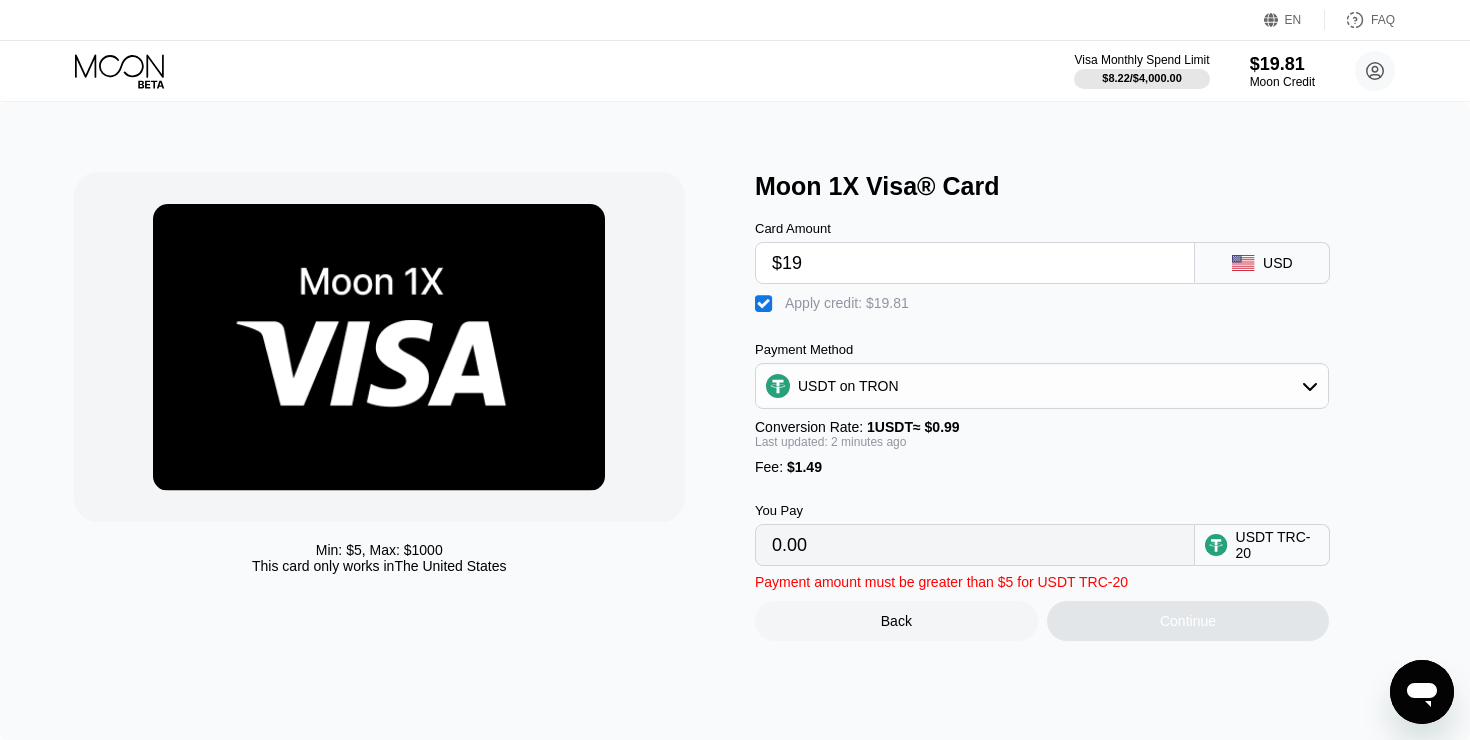 type on "0.69" 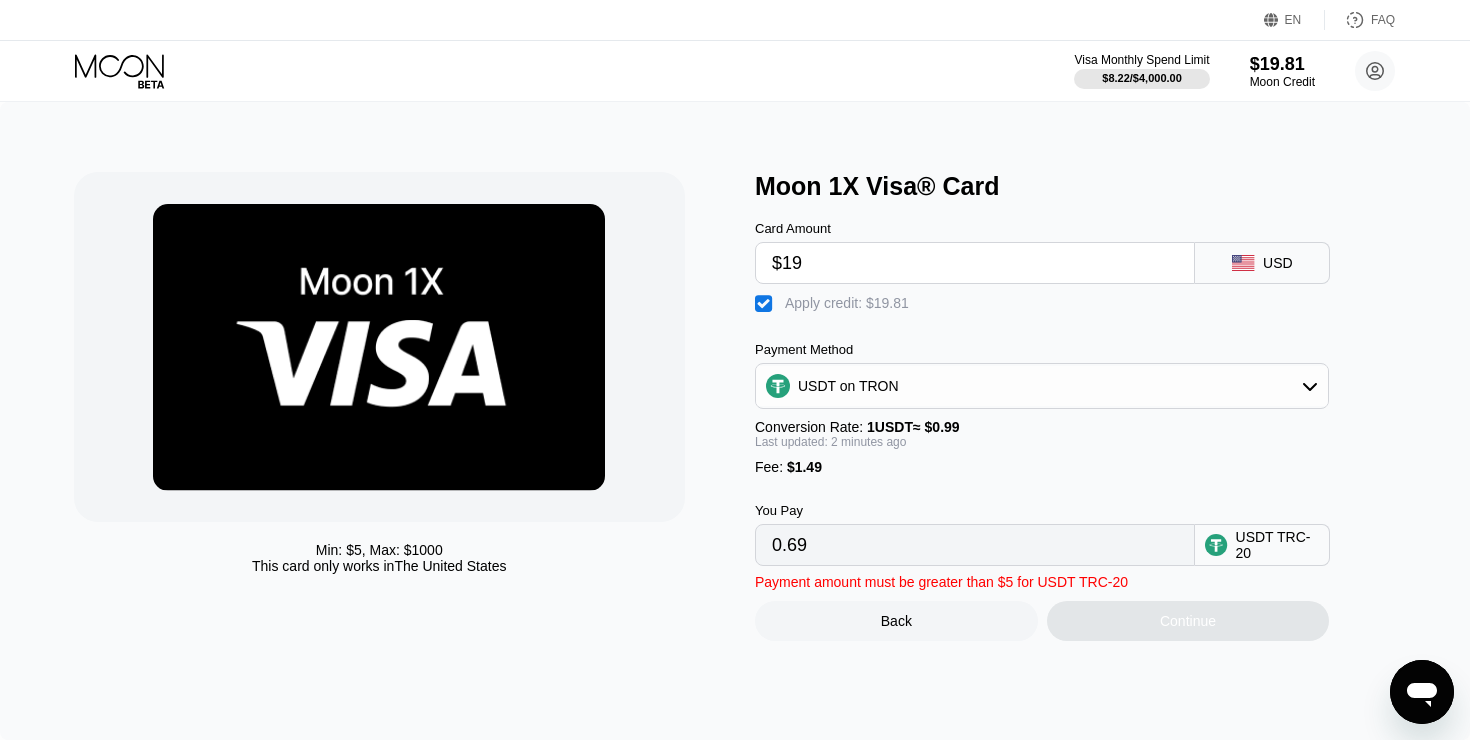 type on "$19" 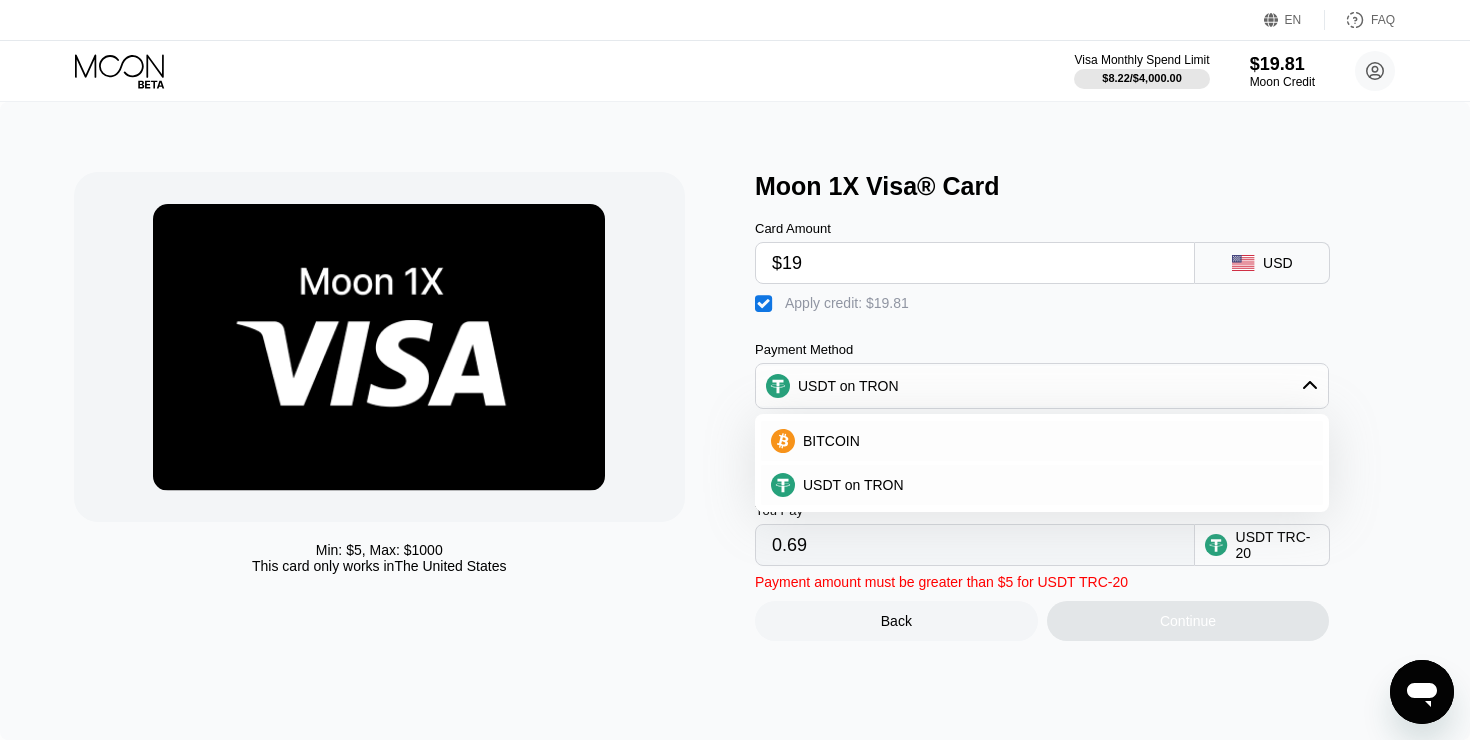 click on "Payment amount must be greater than $5 for USDT TRC-20 Back Continue" at bounding box center [1075, 603] 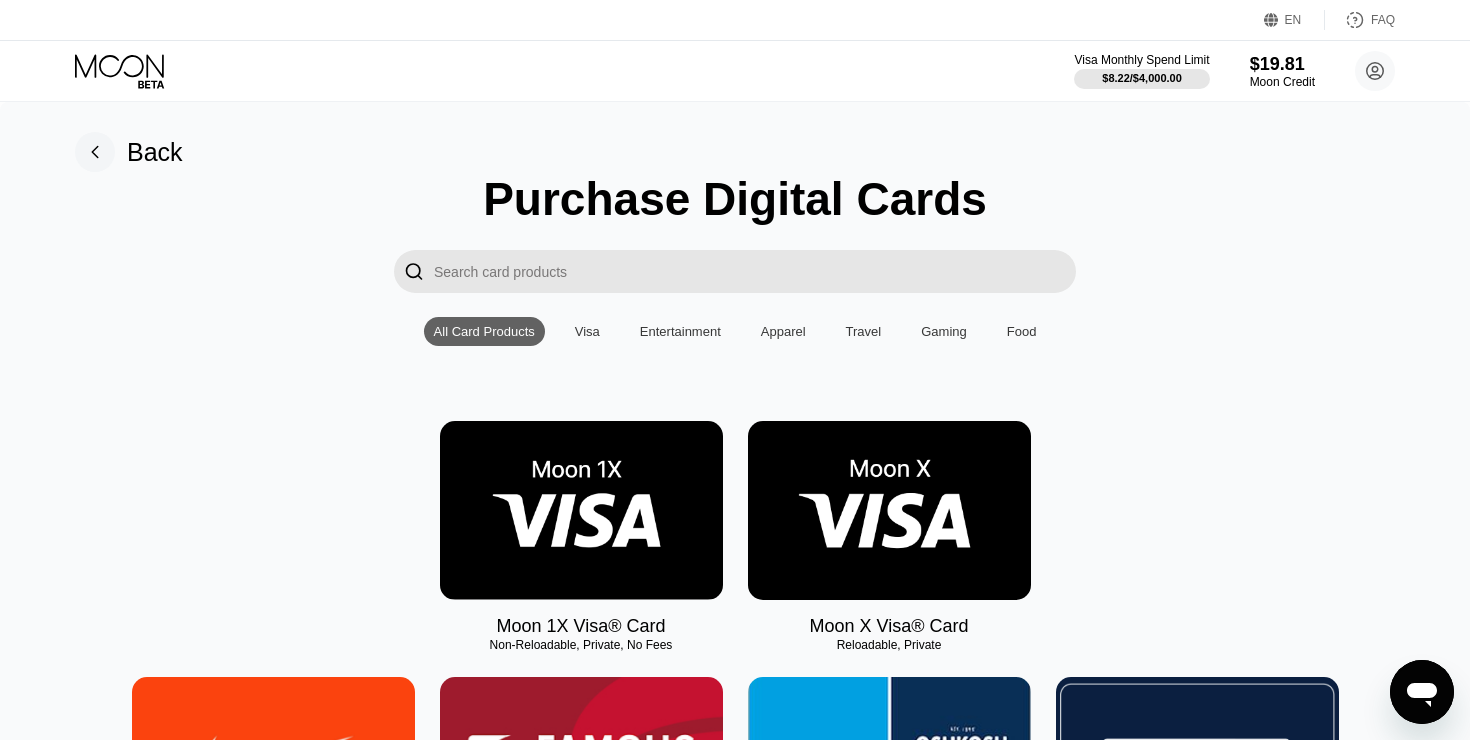 click on "$19.81" at bounding box center (1282, 64) 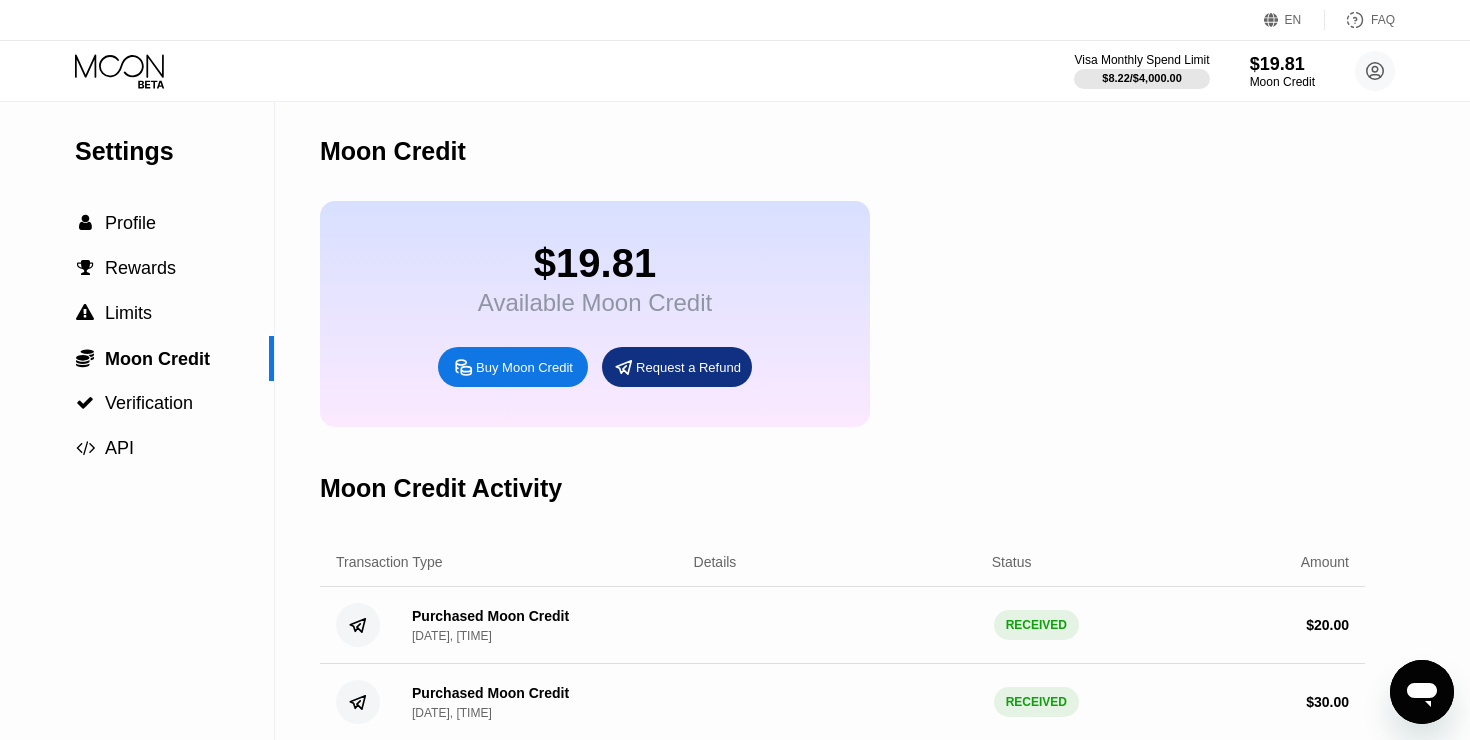 click on "Request a Refund" at bounding box center (688, 367) 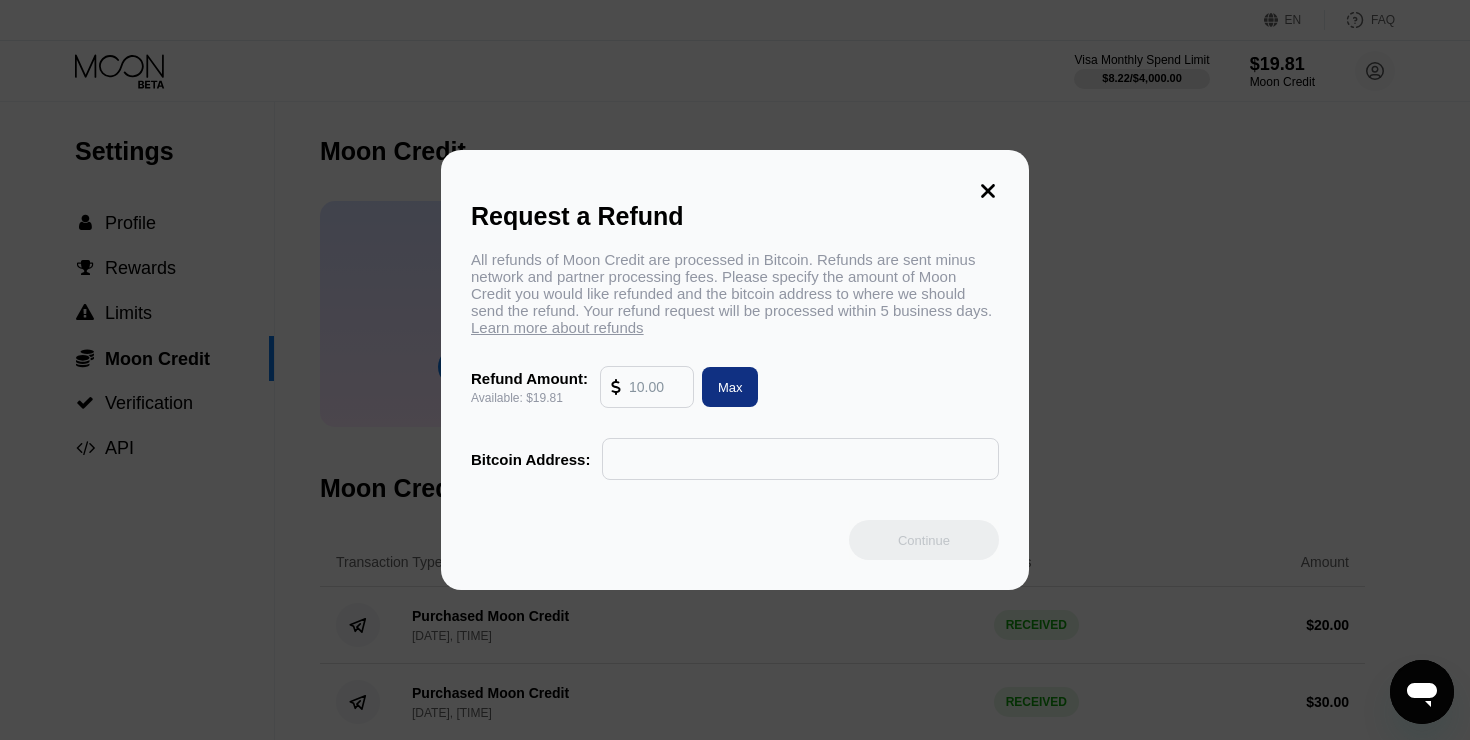 click at bounding box center [656, 387] 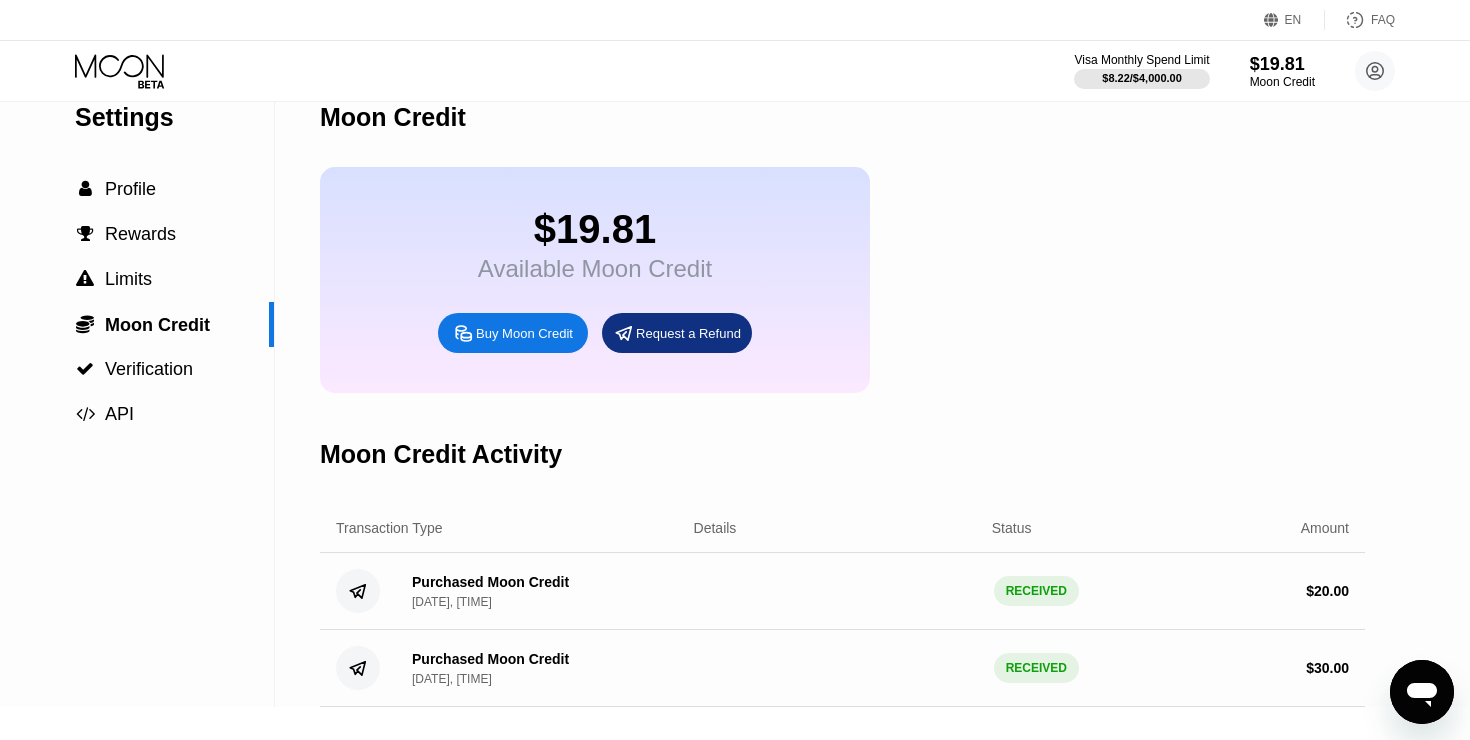 scroll, scrollTop: 0, scrollLeft: 0, axis: both 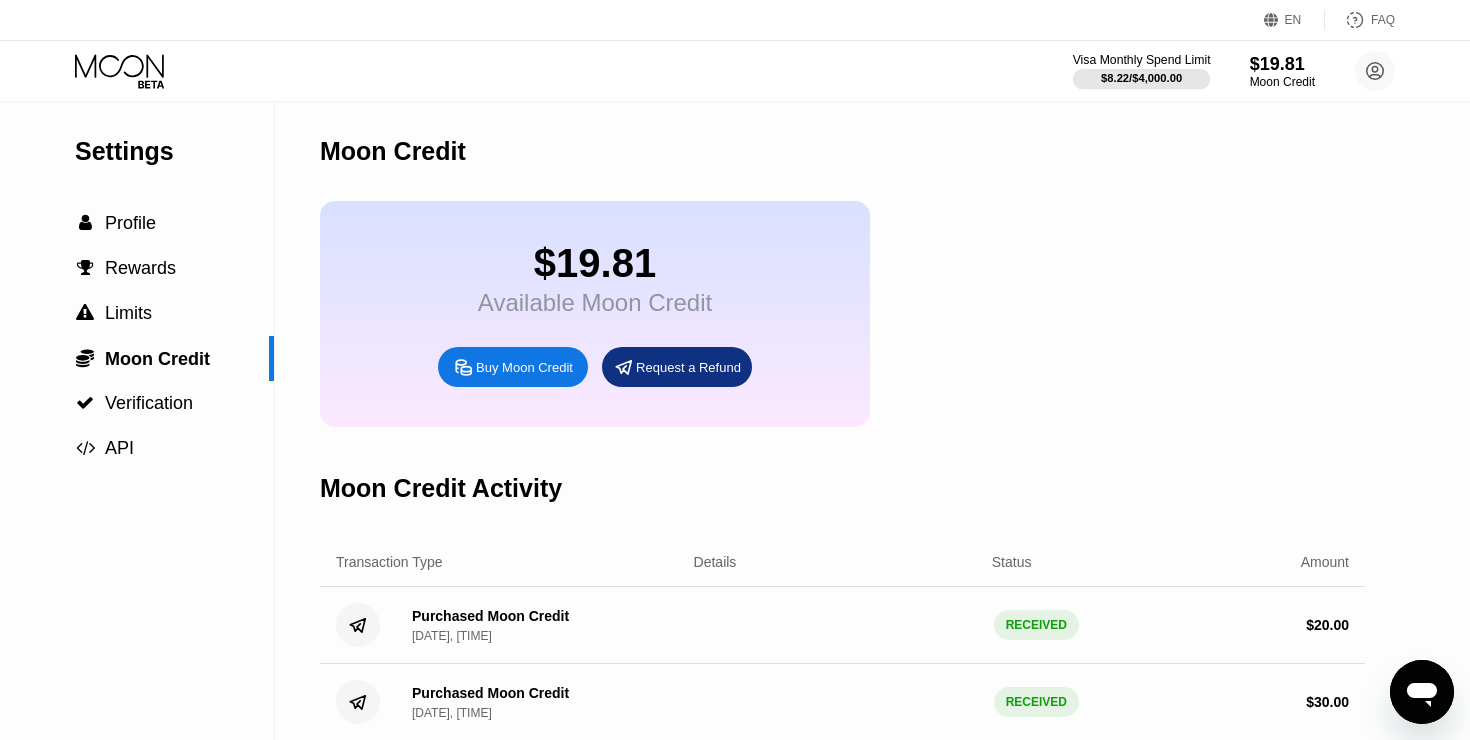 click on "$8.22 / $4,000.00" at bounding box center (1141, 78) 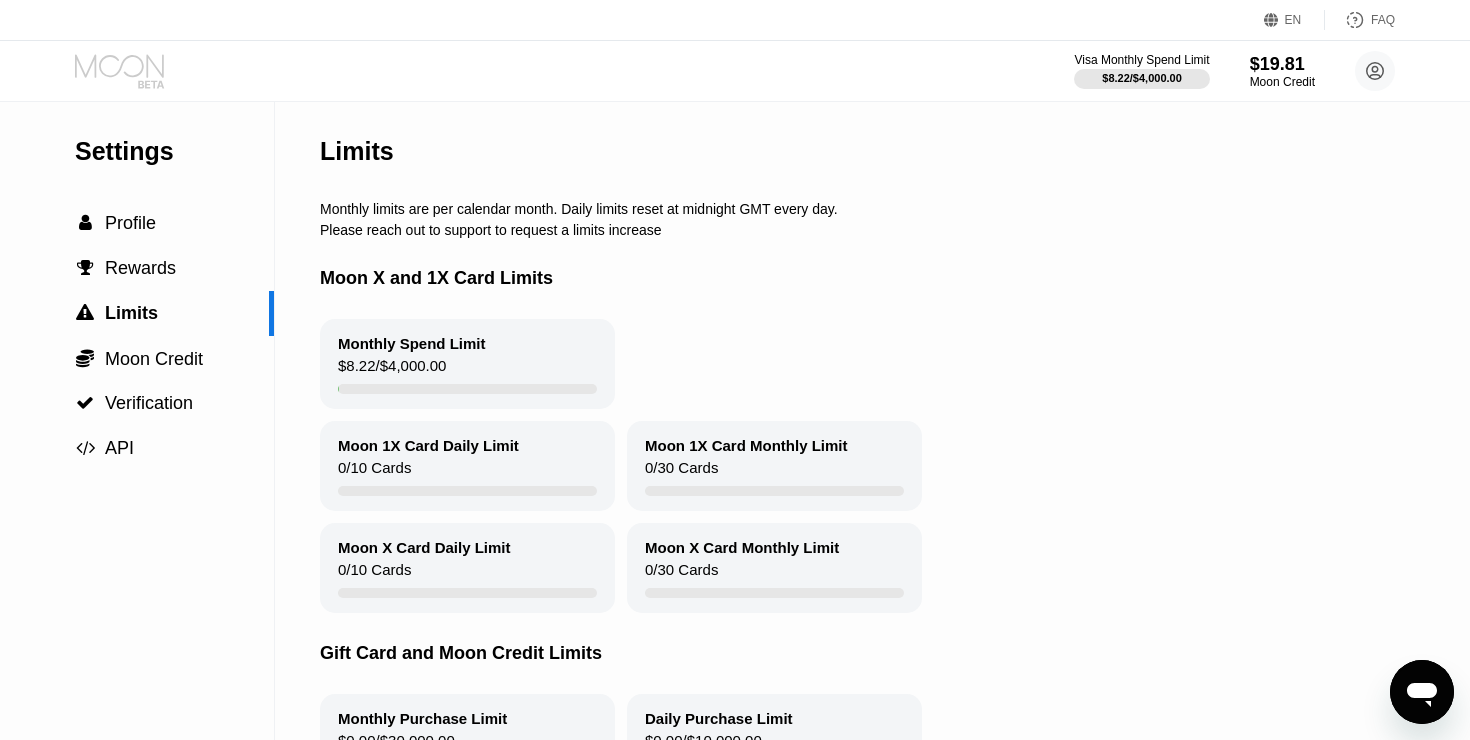 click 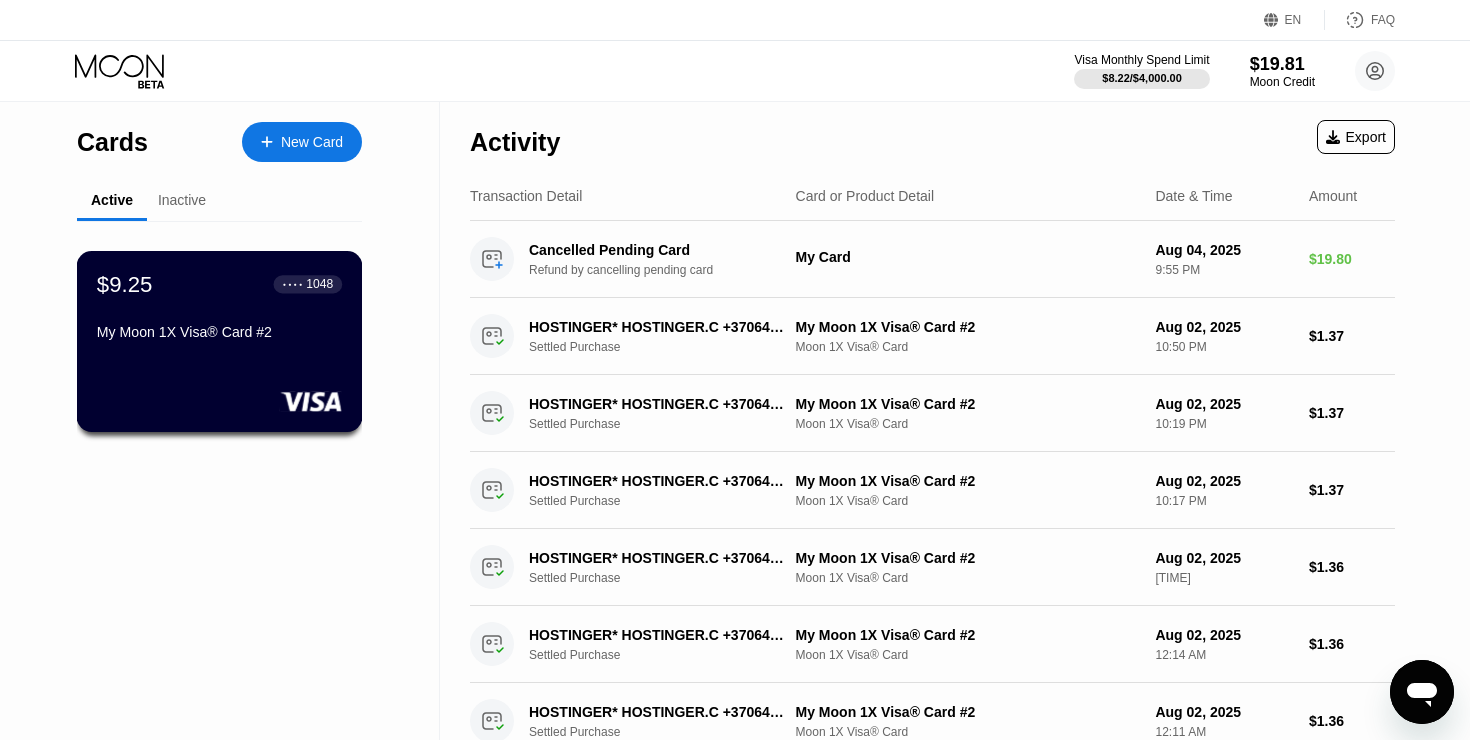 click on "$9.25 ● ● ● ● 1048 My Moon 1X Visa® Card #2" at bounding box center [220, 341] 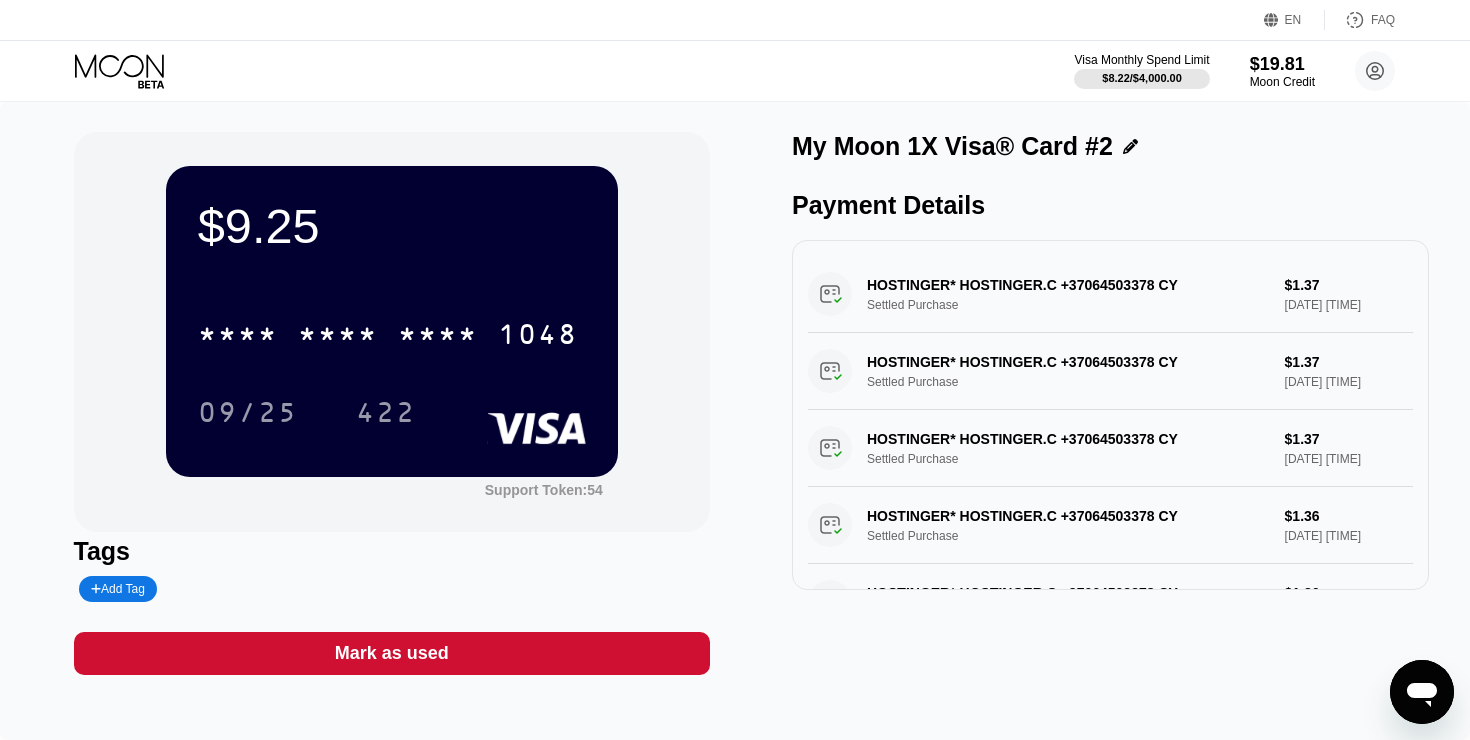 click on "HOSTINGER* HOSTINGER.C   +37064503378 CY Settled Purchase $1.37 Aug 02, 2025 10:50 PM" at bounding box center (1110, 294) 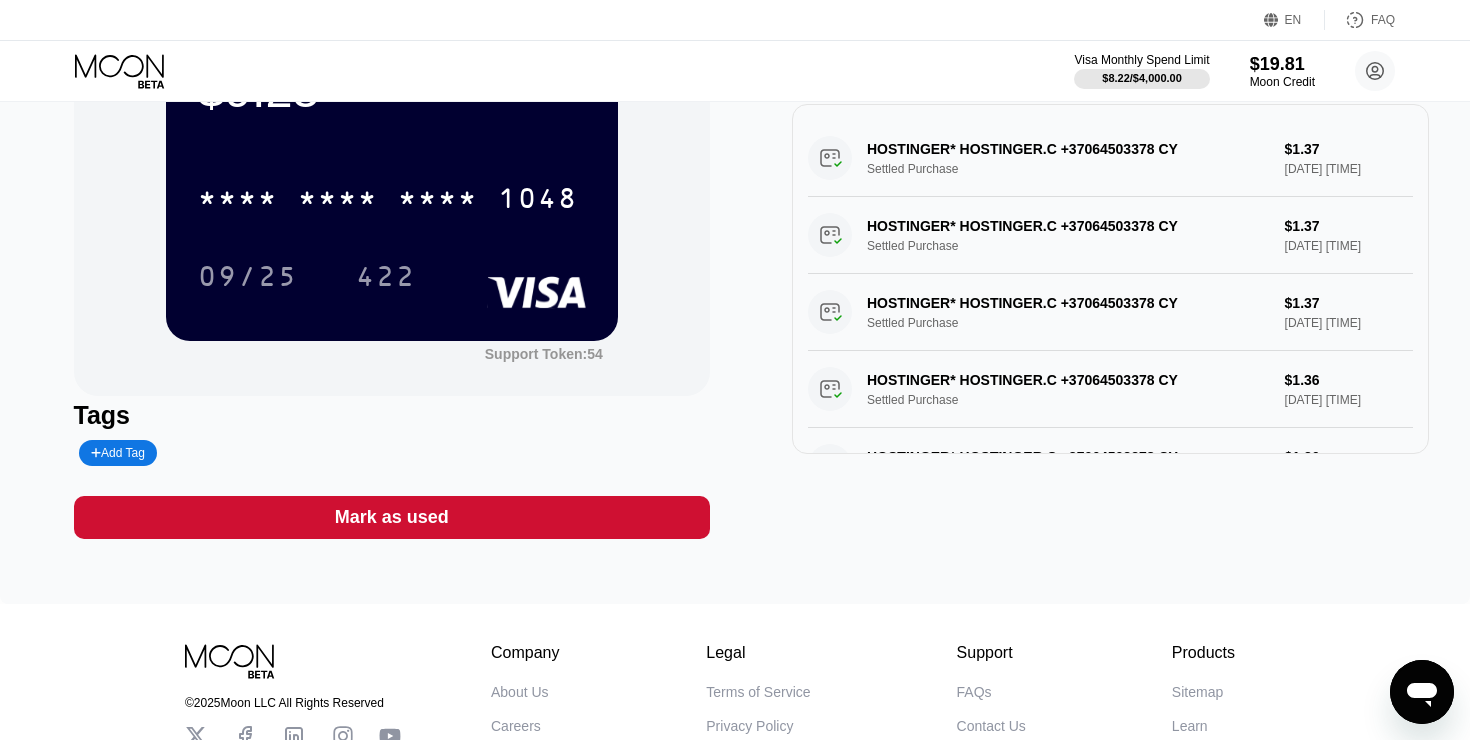 scroll, scrollTop: 0, scrollLeft: 0, axis: both 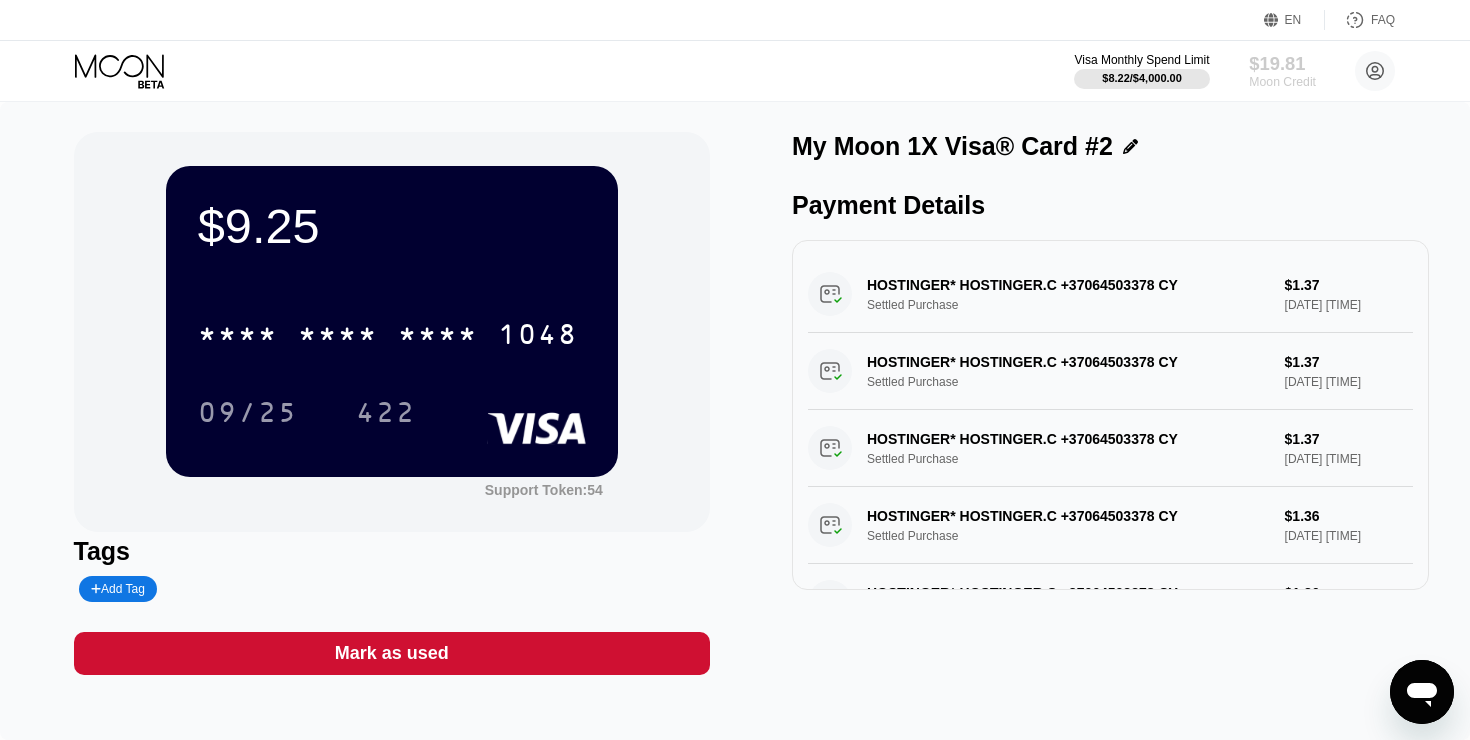 click on "$19.81" at bounding box center (1282, 63) 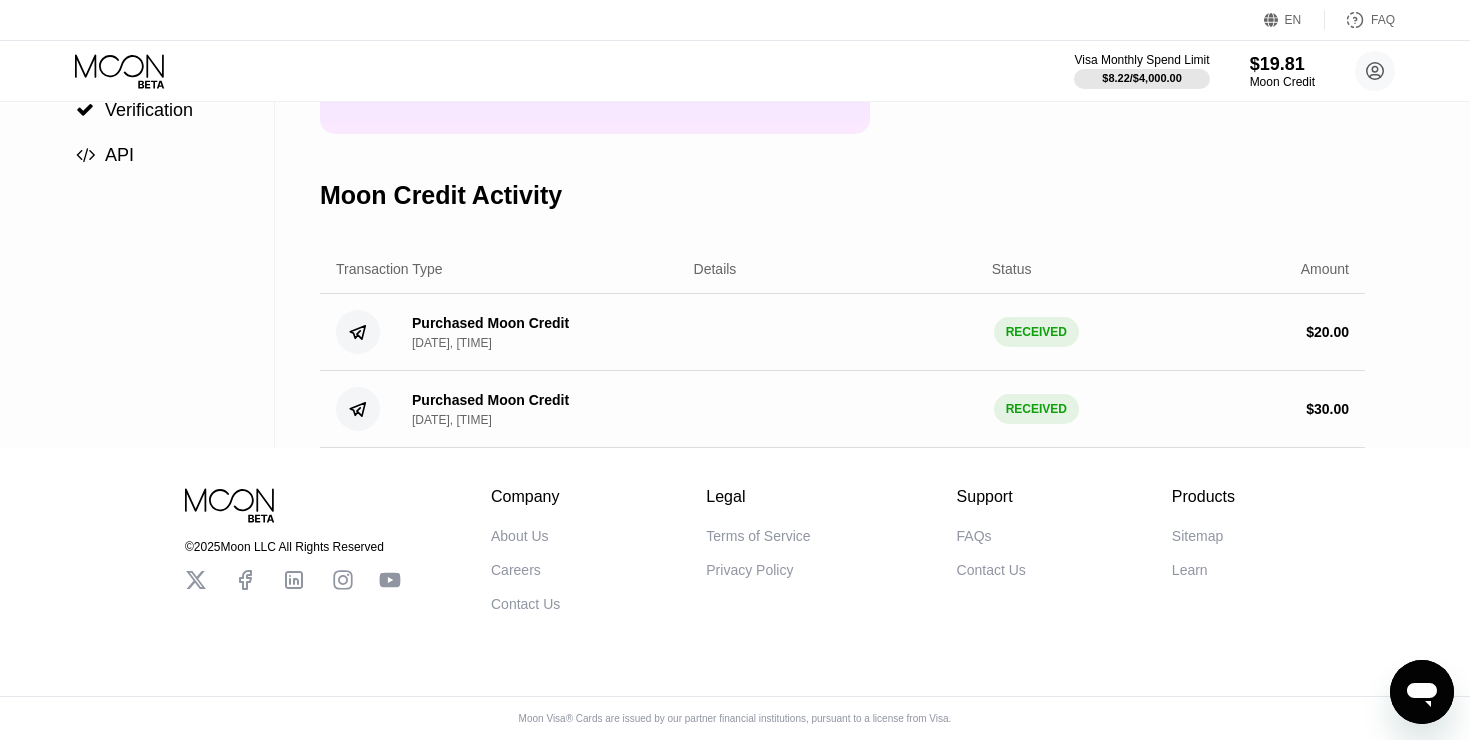 scroll, scrollTop: 0, scrollLeft: 0, axis: both 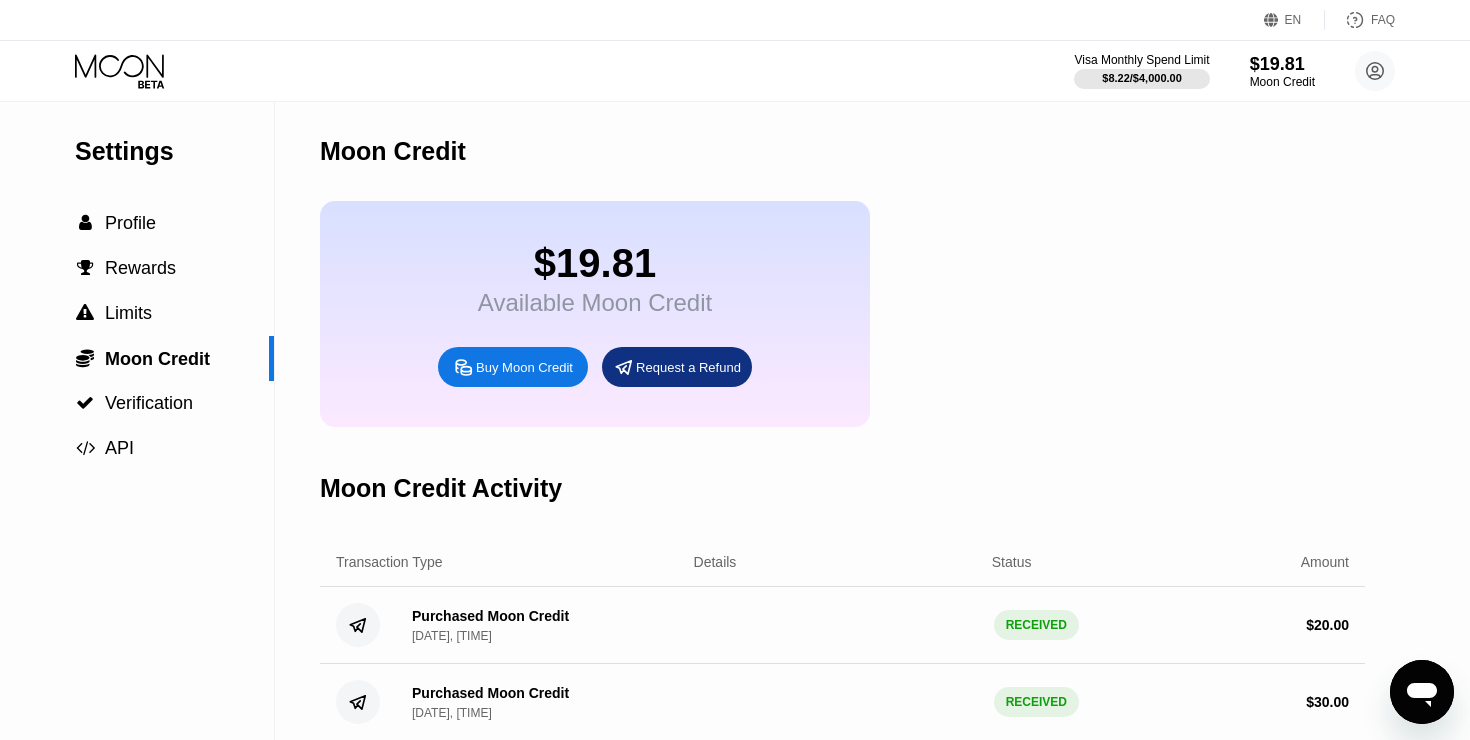 click 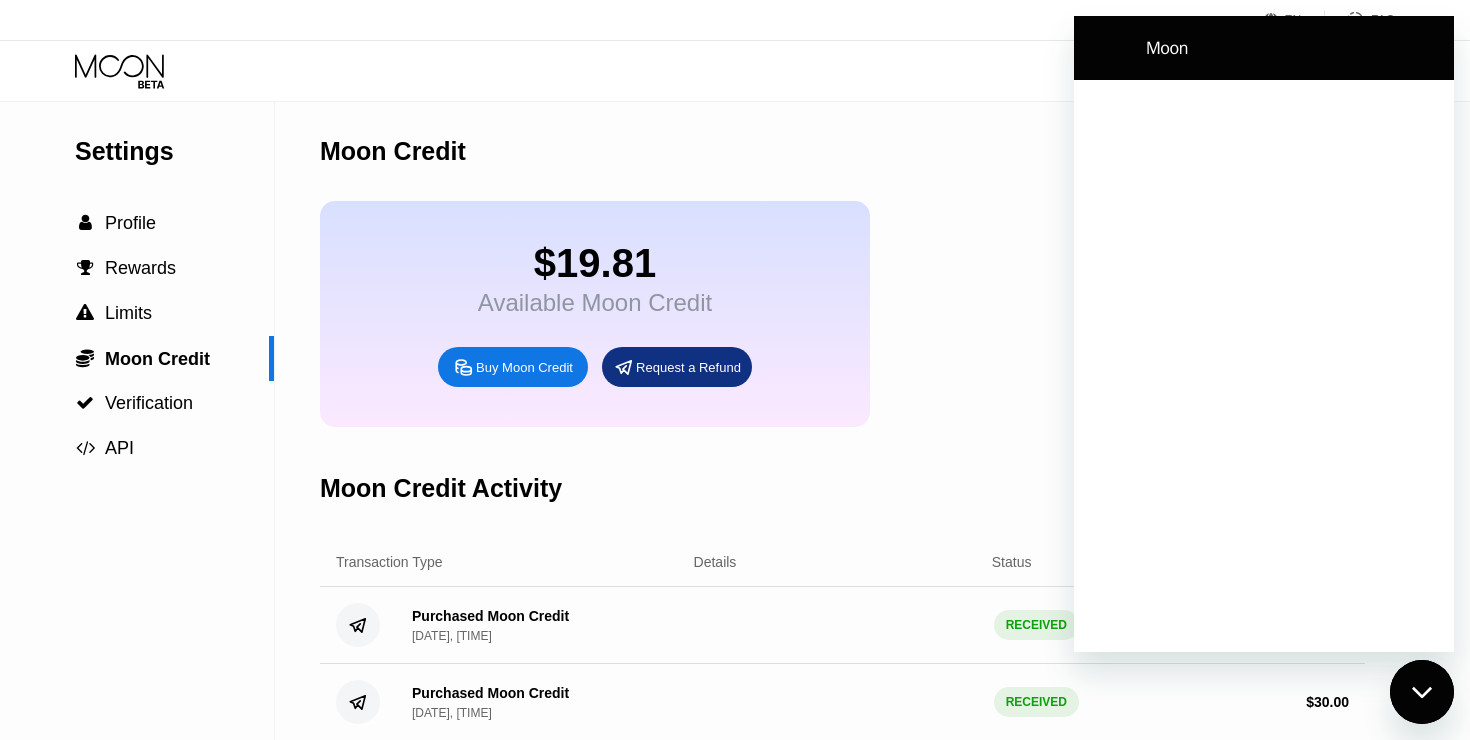 scroll, scrollTop: 0, scrollLeft: 0, axis: both 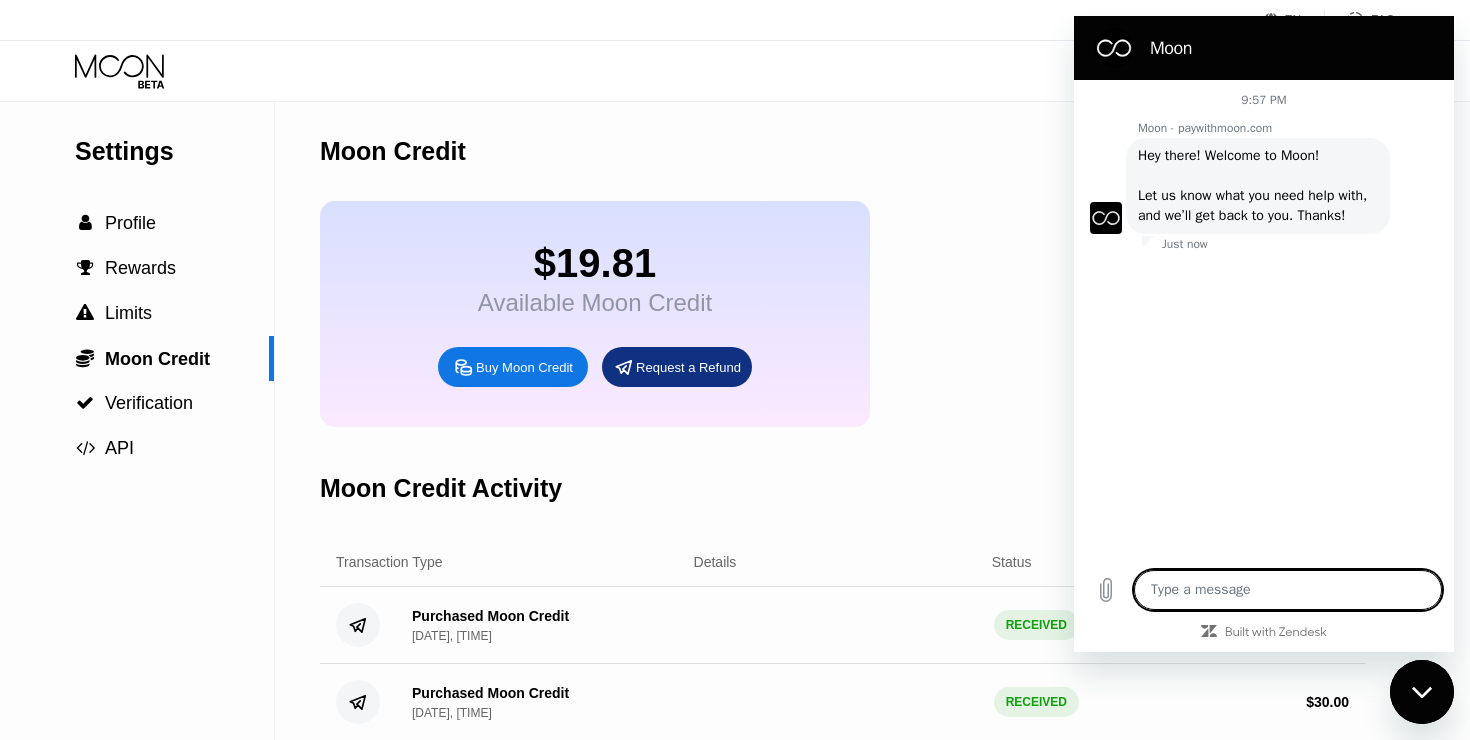 click at bounding box center [1288, 590] 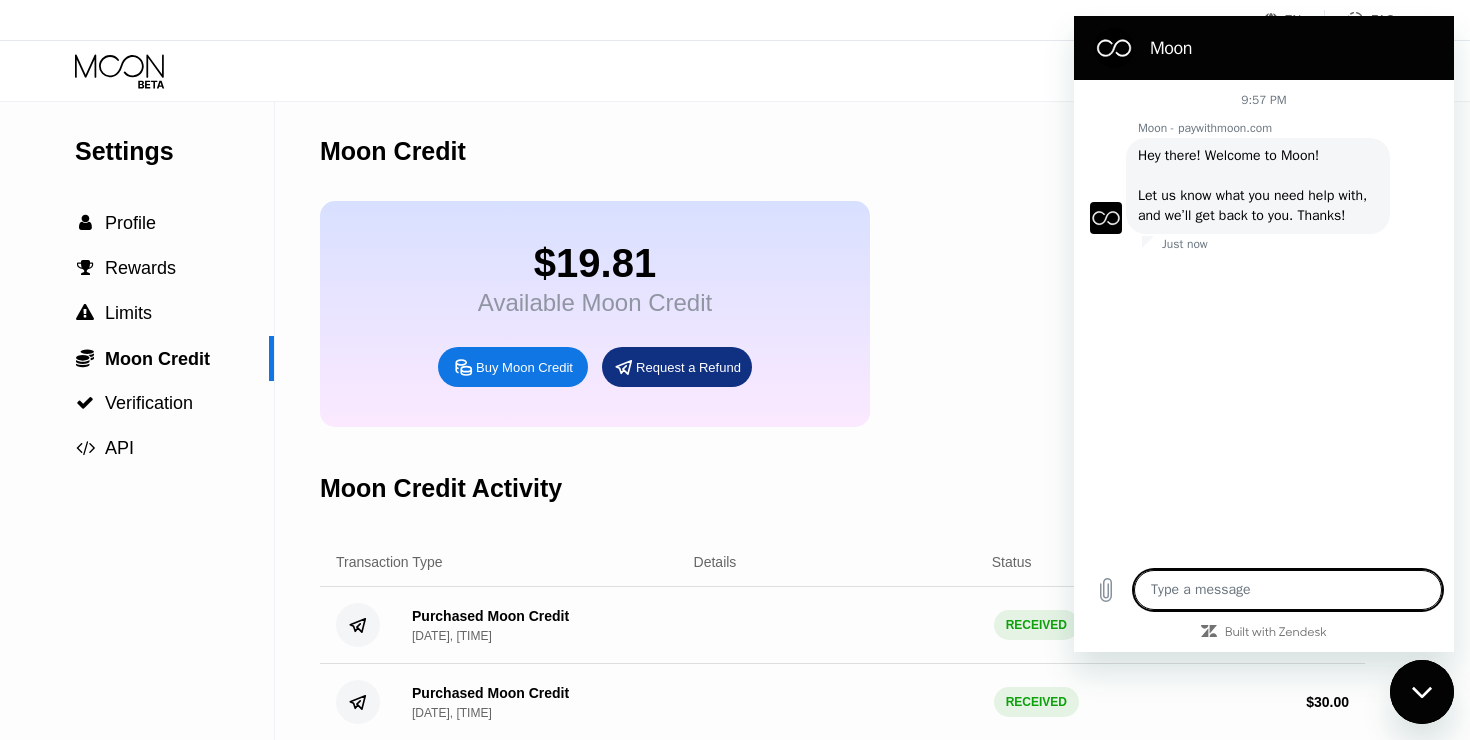 type on "x" 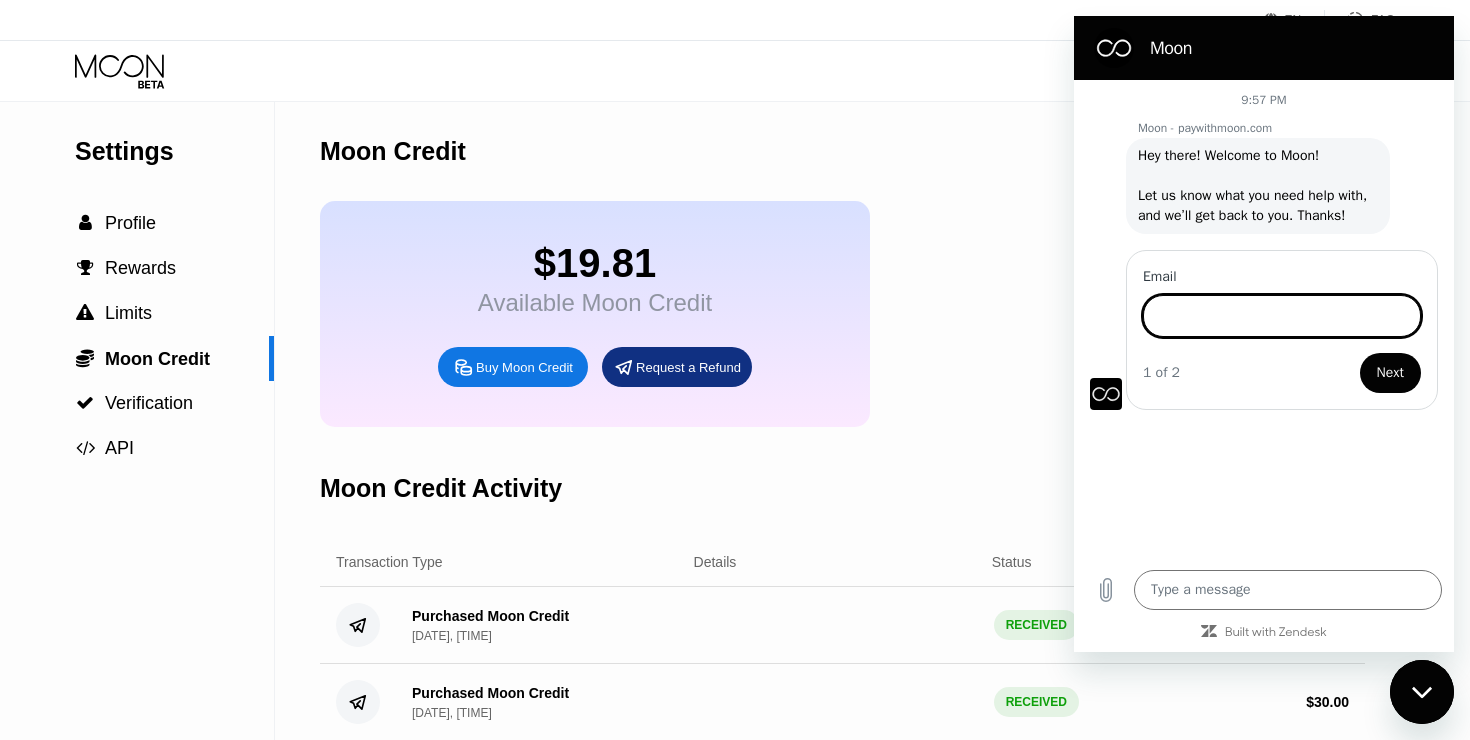 click on "Email" at bounding box center [1282, 316] 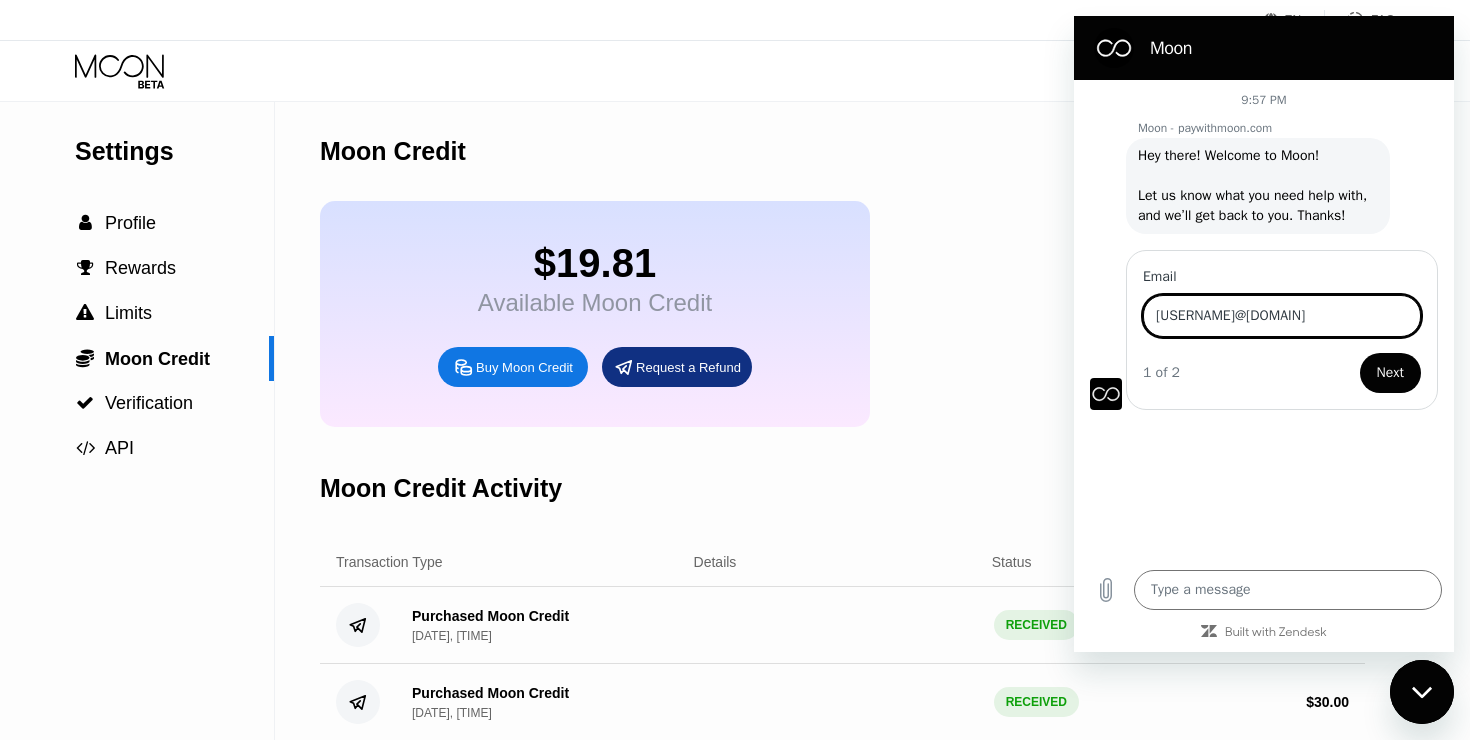 type on "davidpokrovskij1@proton." 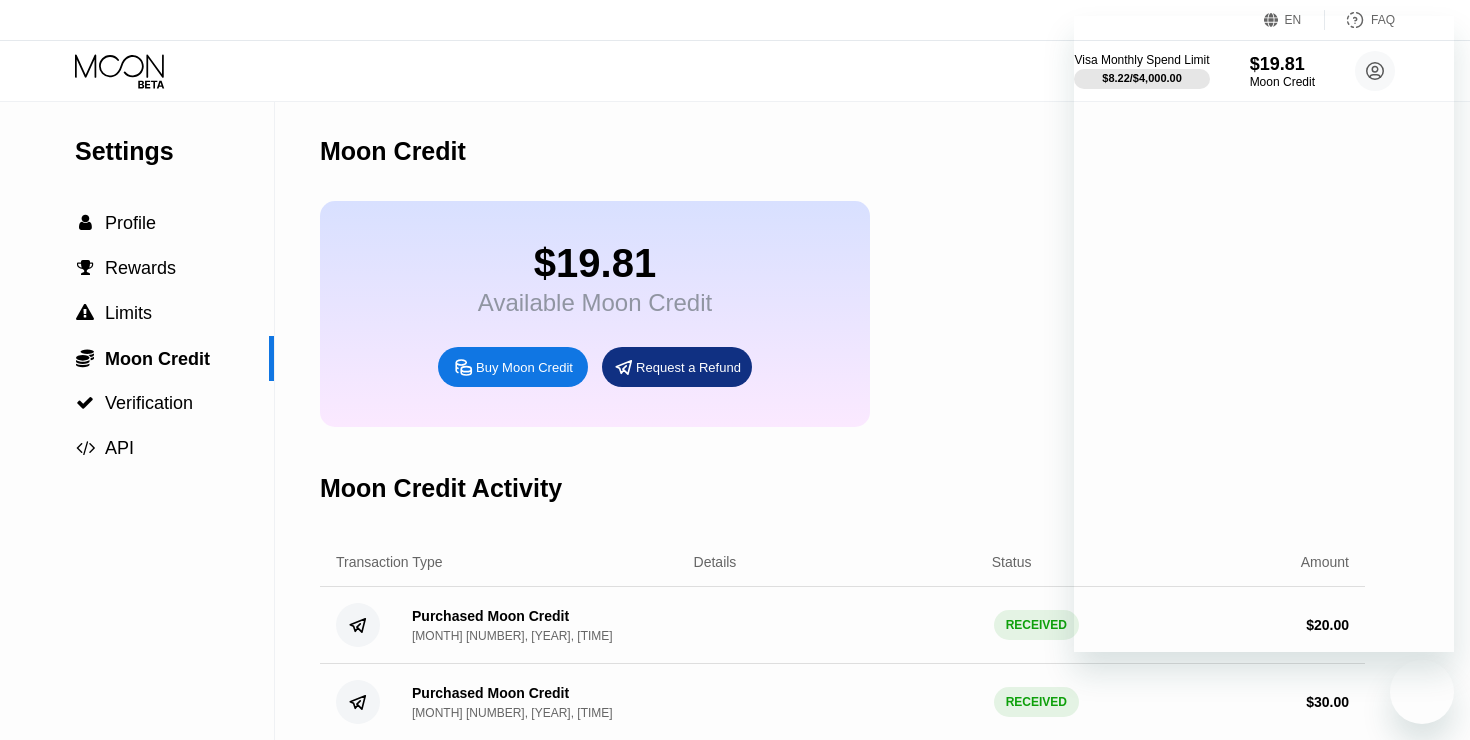 scroll, scrollTop: 0, scrollLeft: 0, axis: both 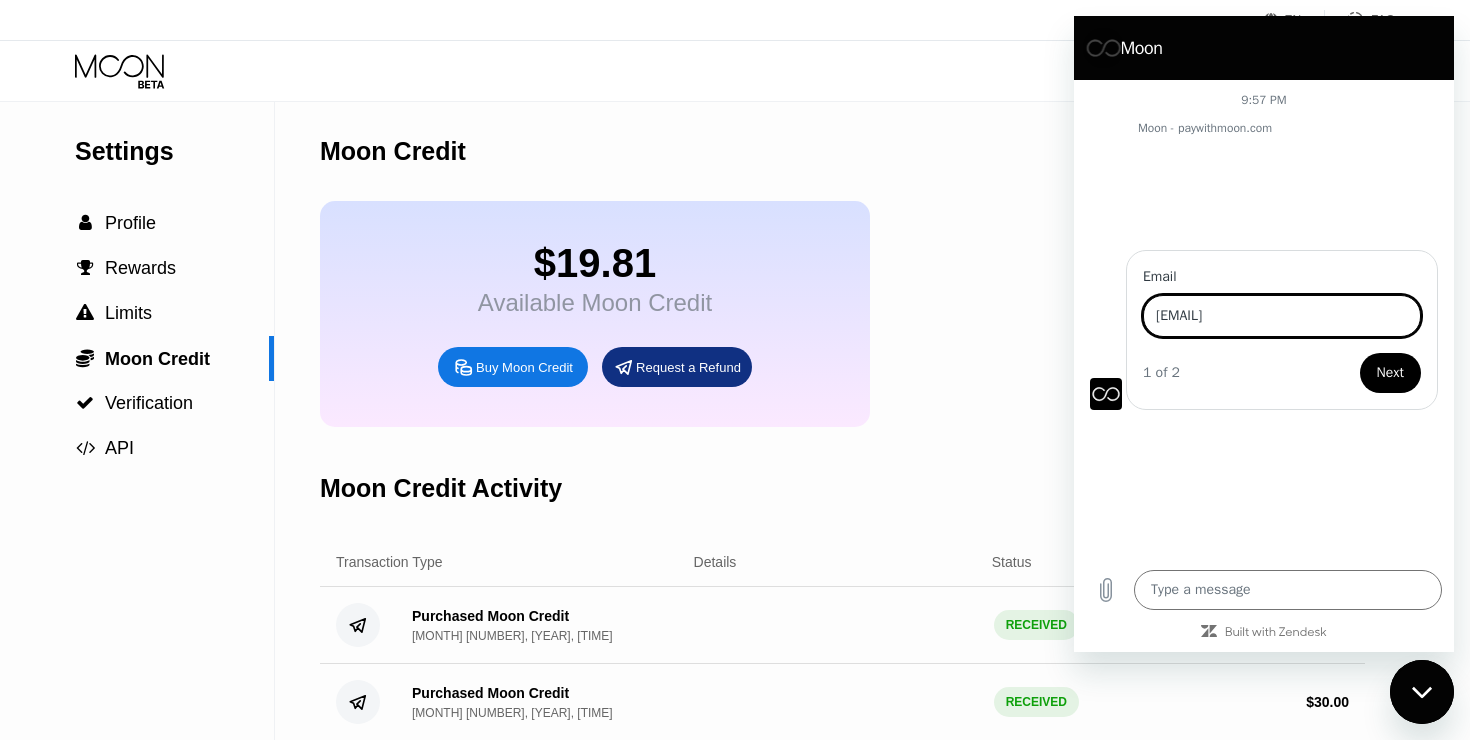 type on "[EMAIL]" 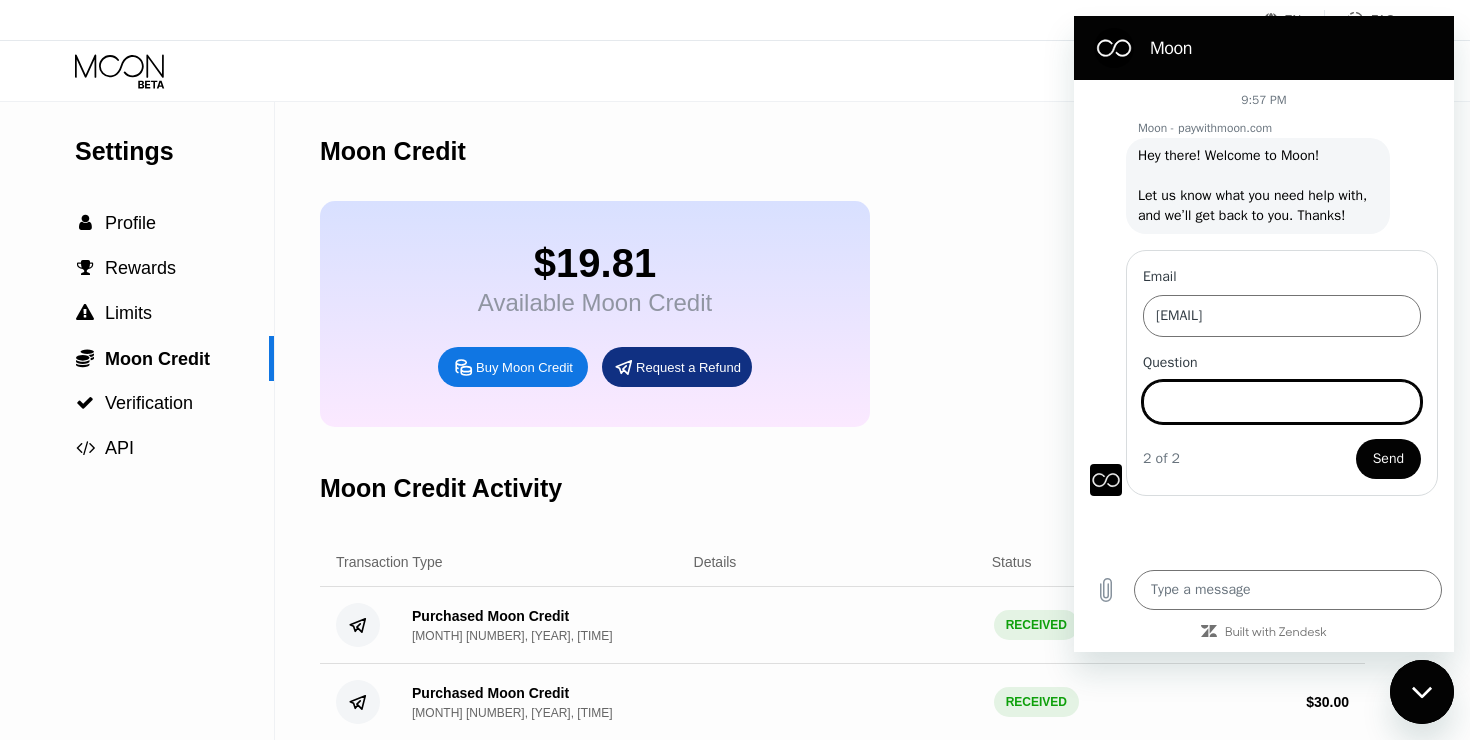 click on "Question" at bounding box center (1282, 402) 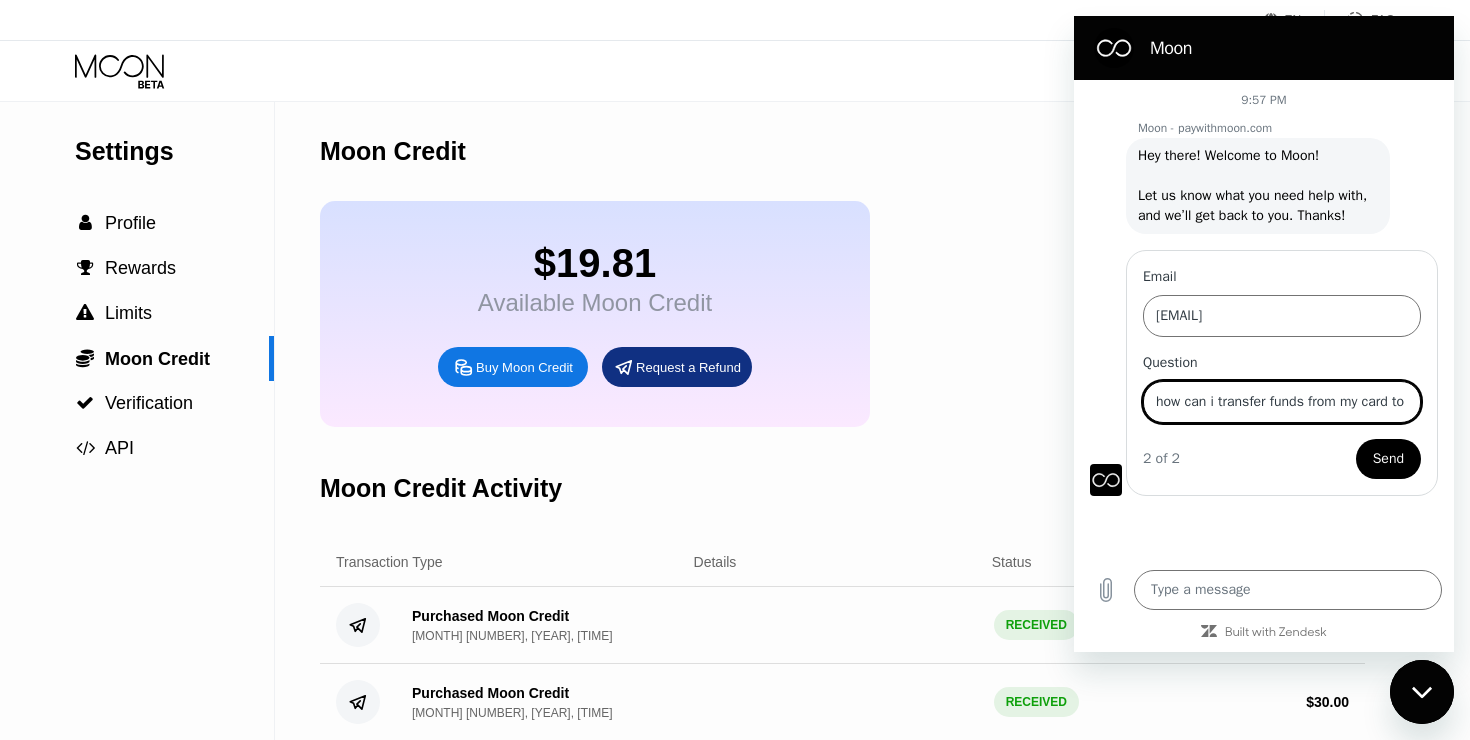 click on "Send" at bounding box center (1388, 459) 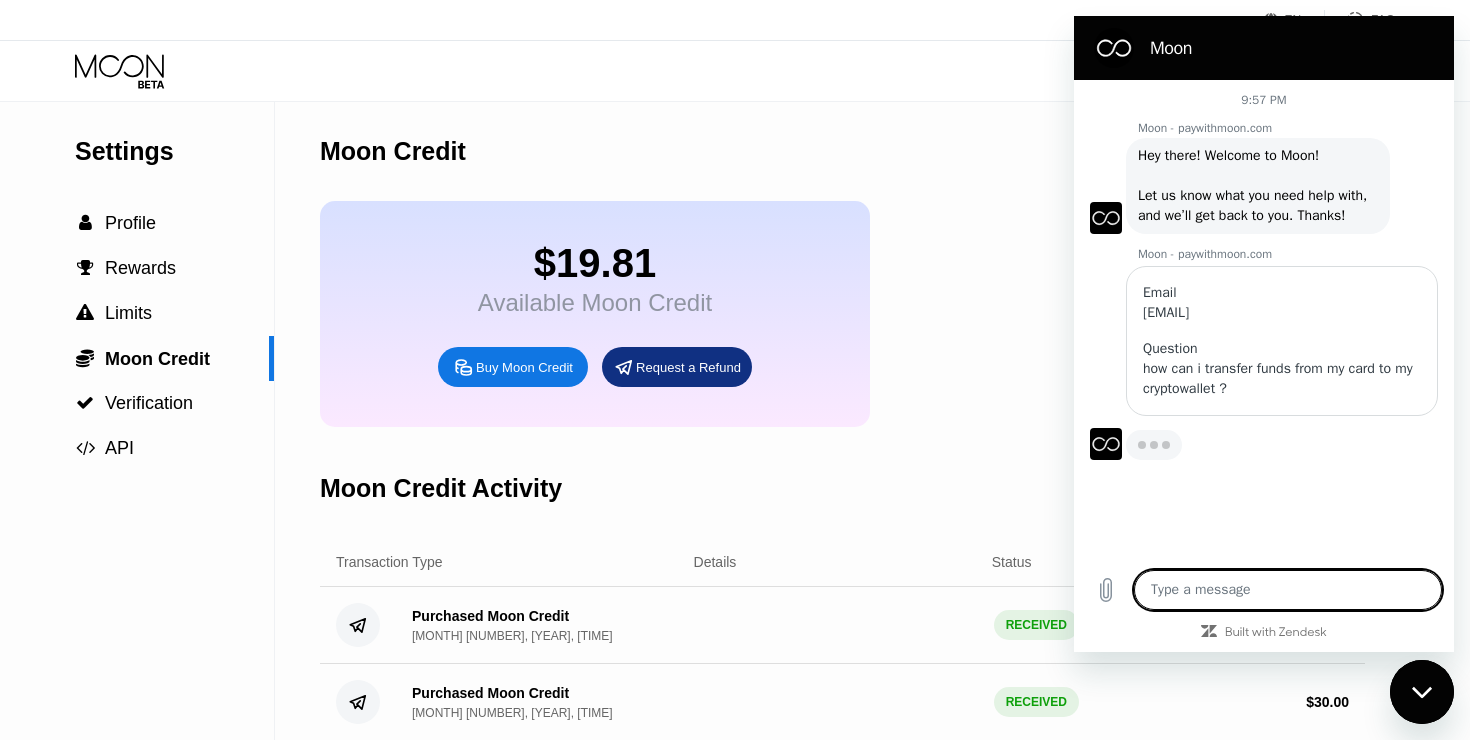 click at bounding box center (1288, 590) 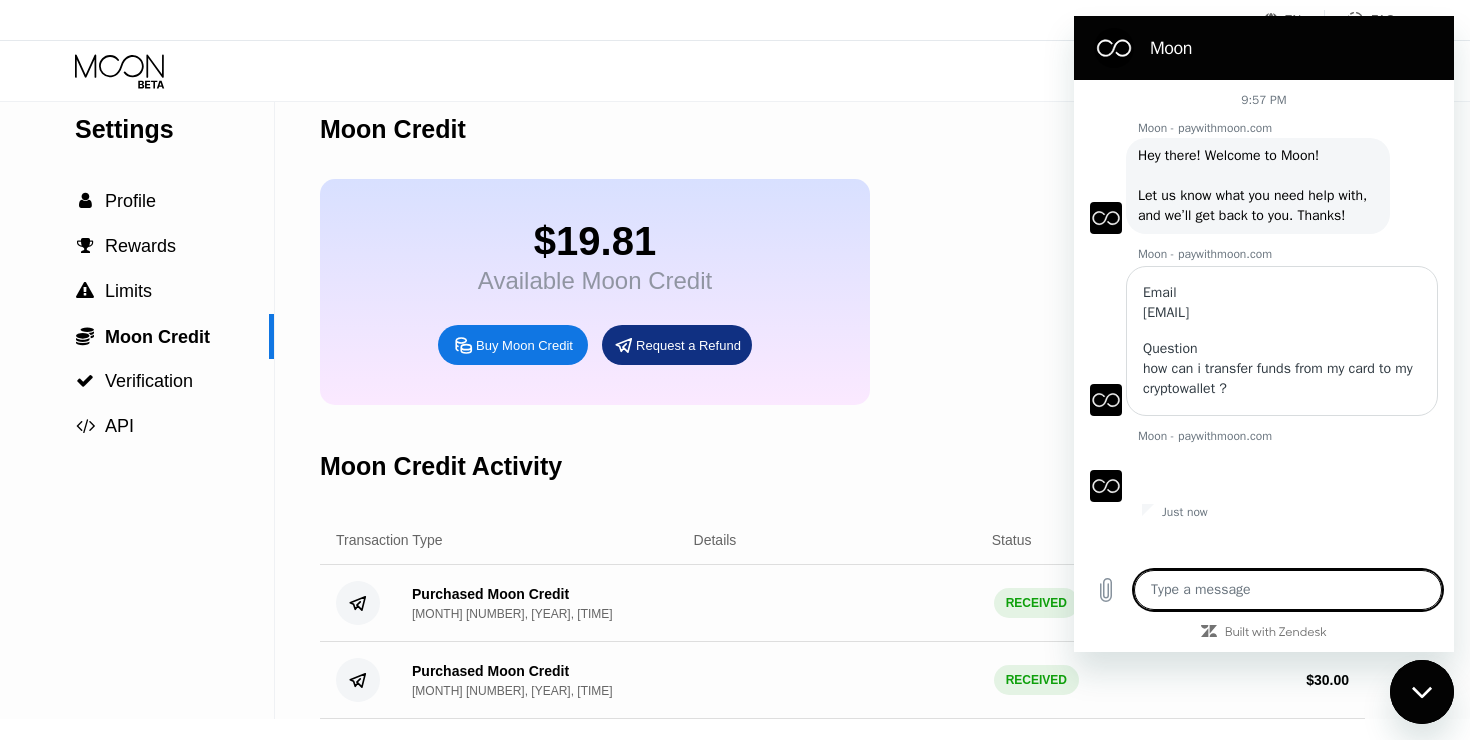 scroll, scrollTop: 21, scrollLeft: 0, axis: vertical 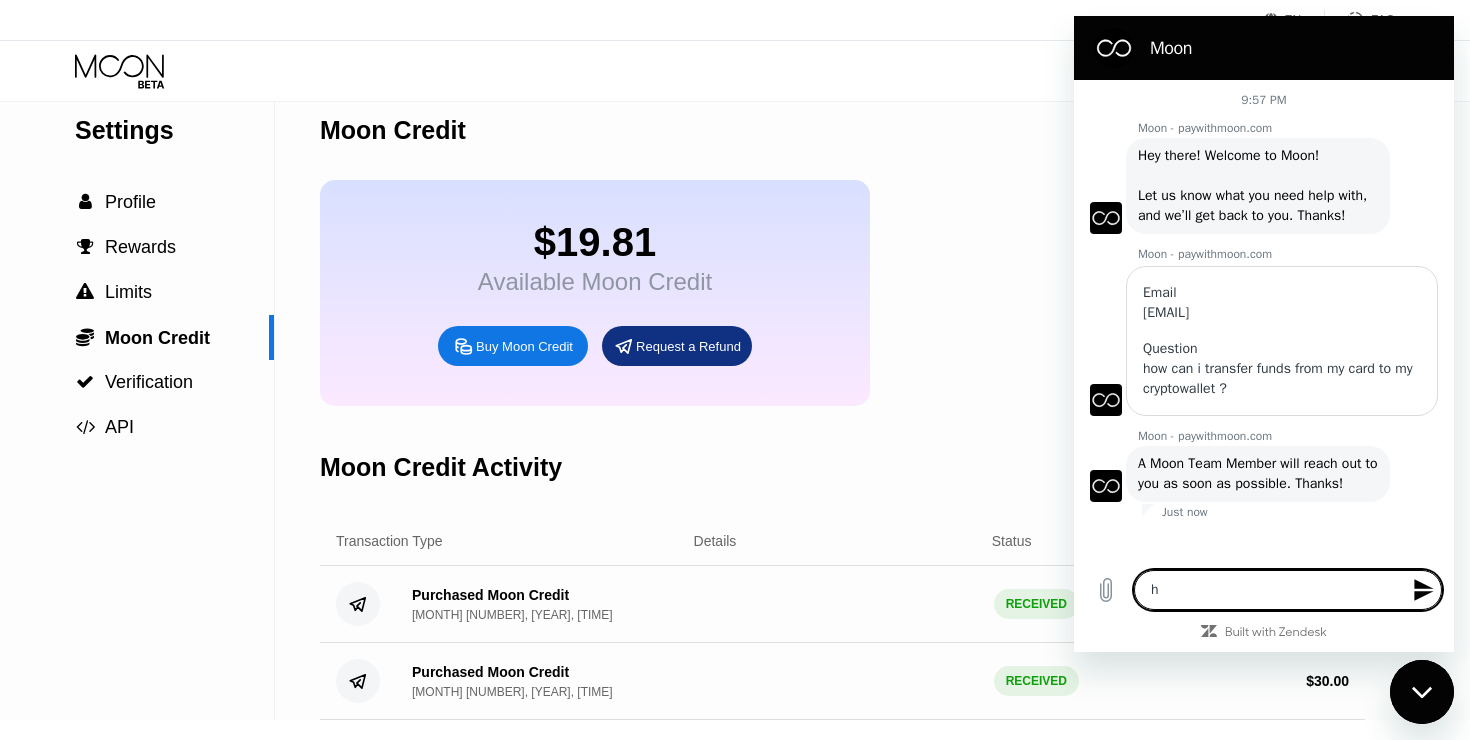 type on "hi" 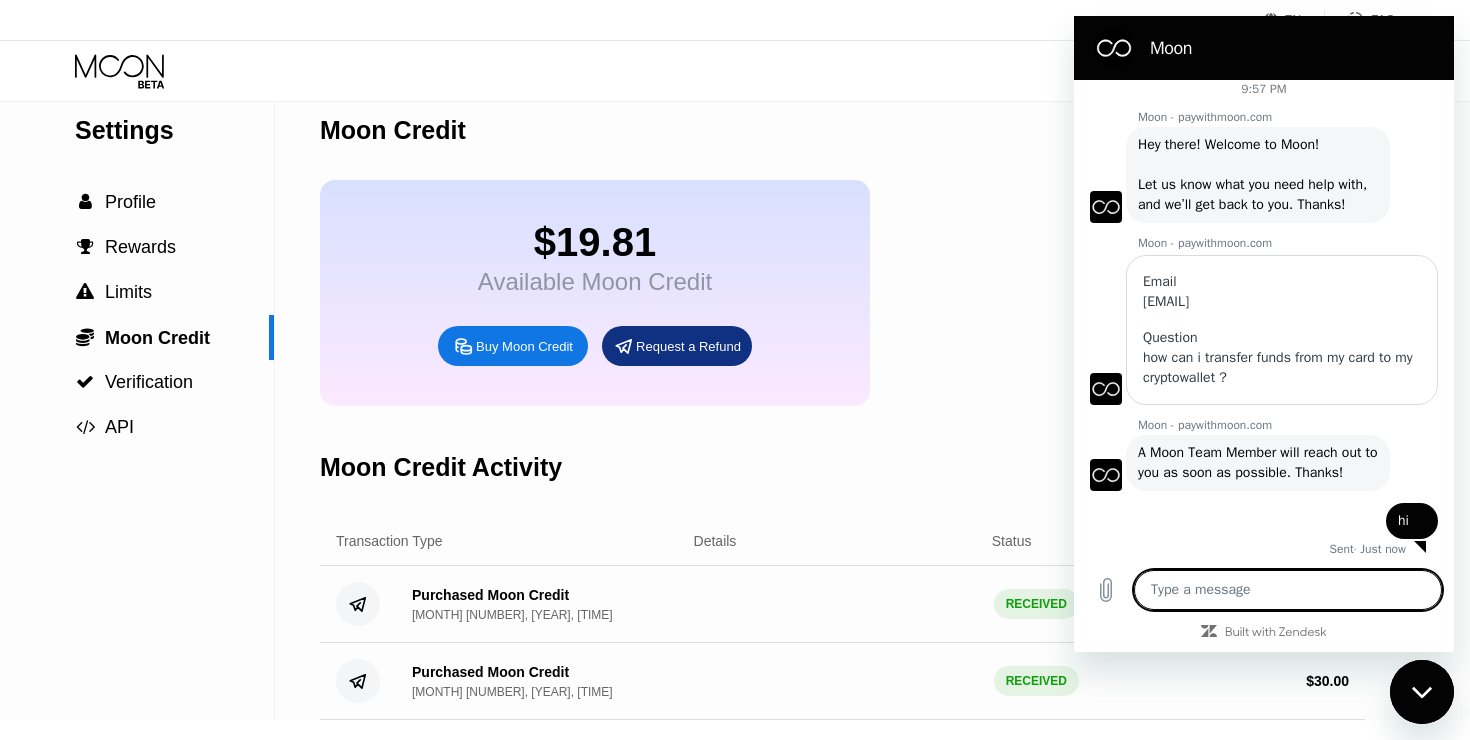 scroll, scrollTop: 35, scrollLeft: 0, axis: vertical 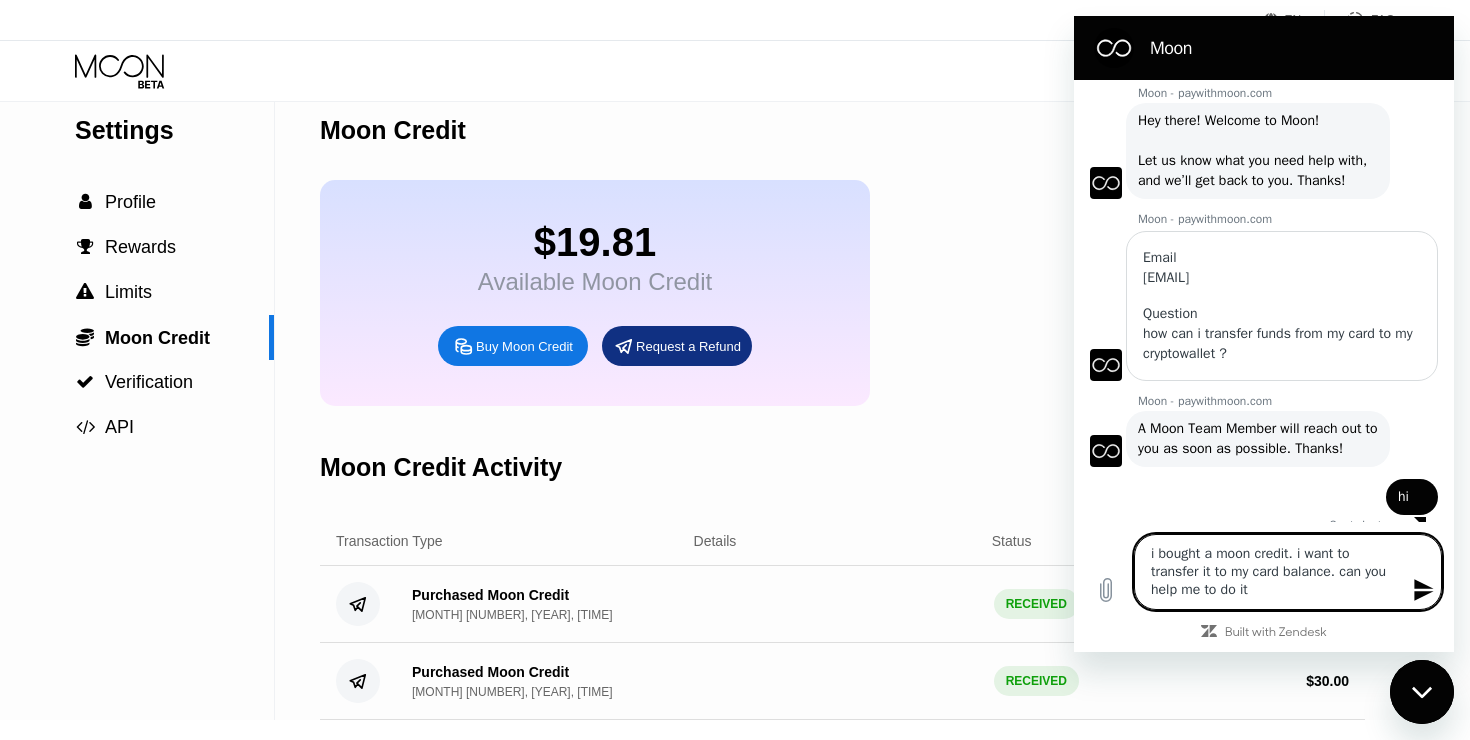 type on "i bought a moon credit. i want to transfer it to my card balance. can you help me to do it ?" 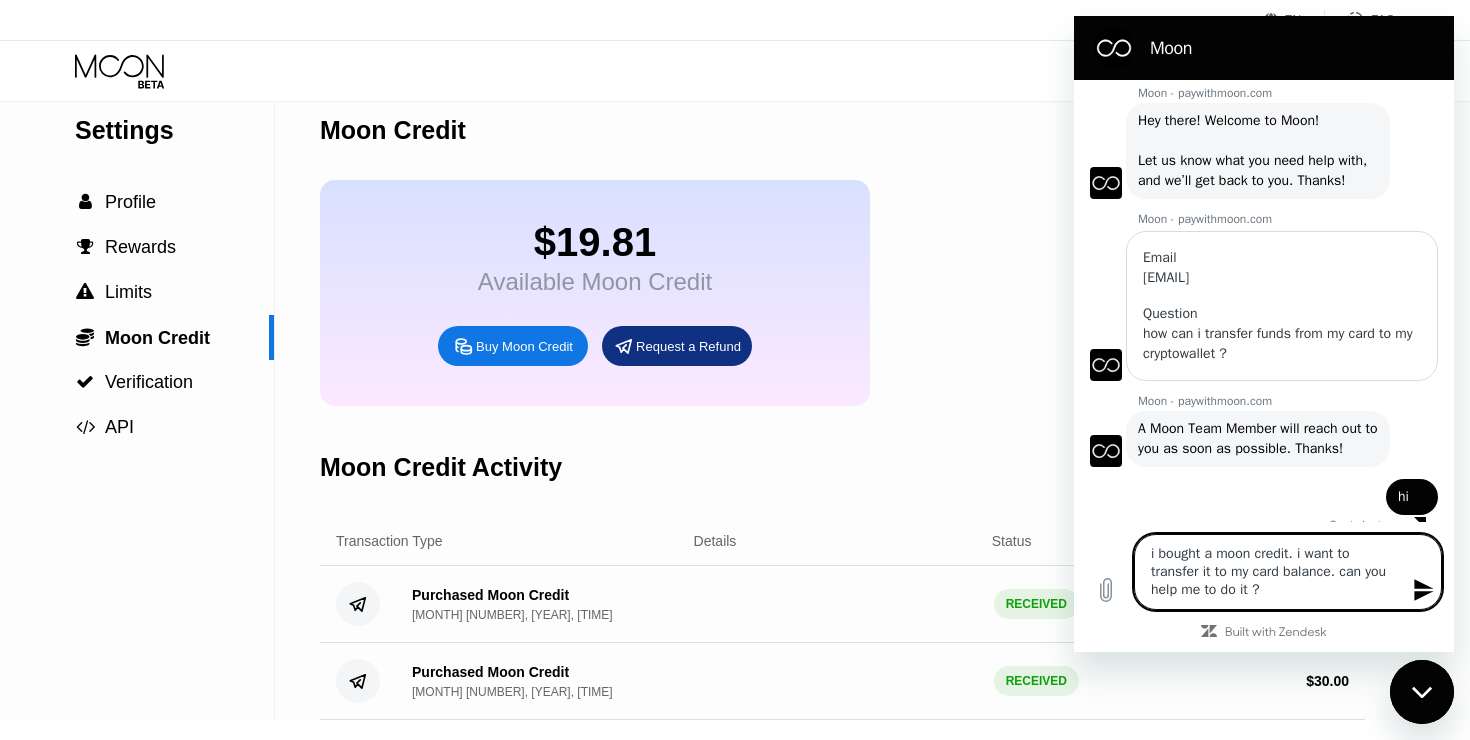 type 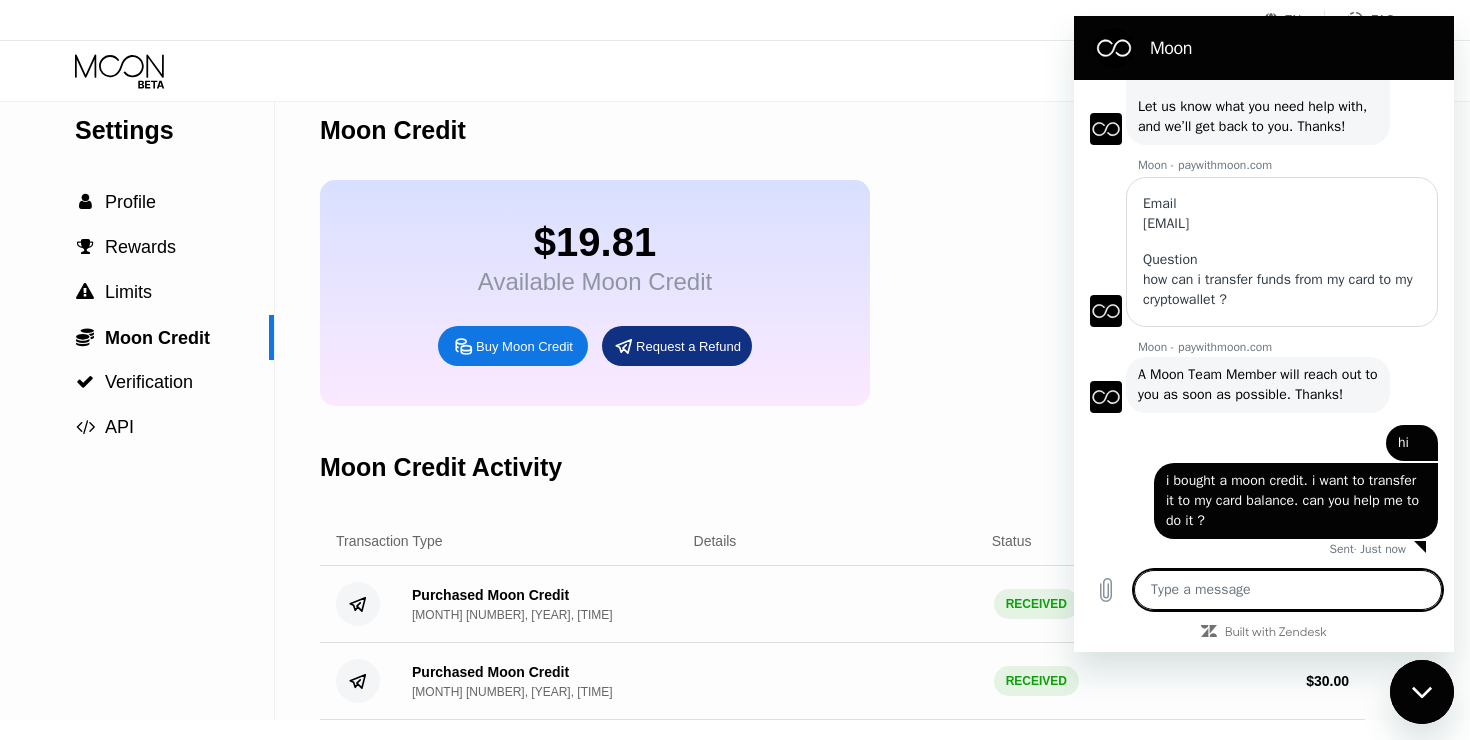 scroll, scrollTop: 113, scrollLeft: 0, axis: vertical 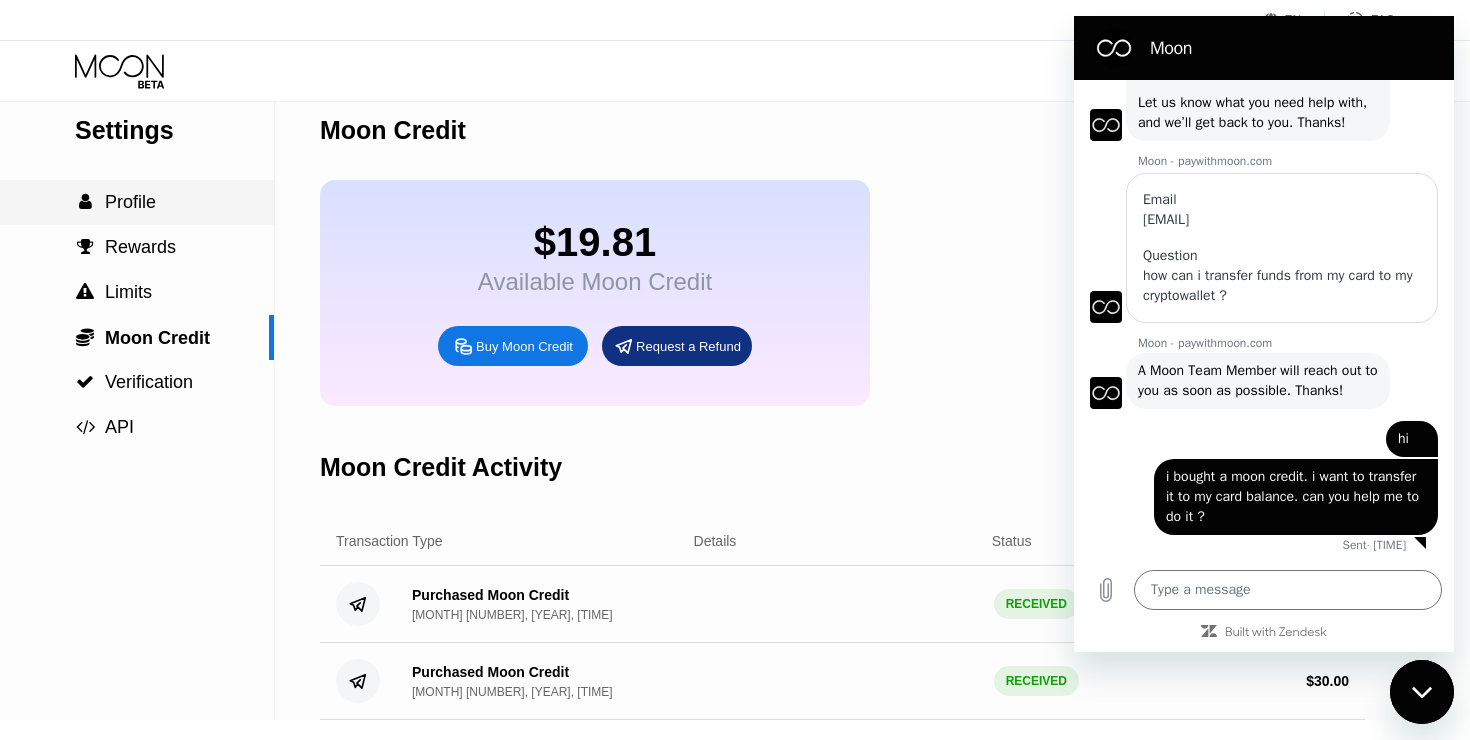 click on "Profile" at bounding box center [130, 202] 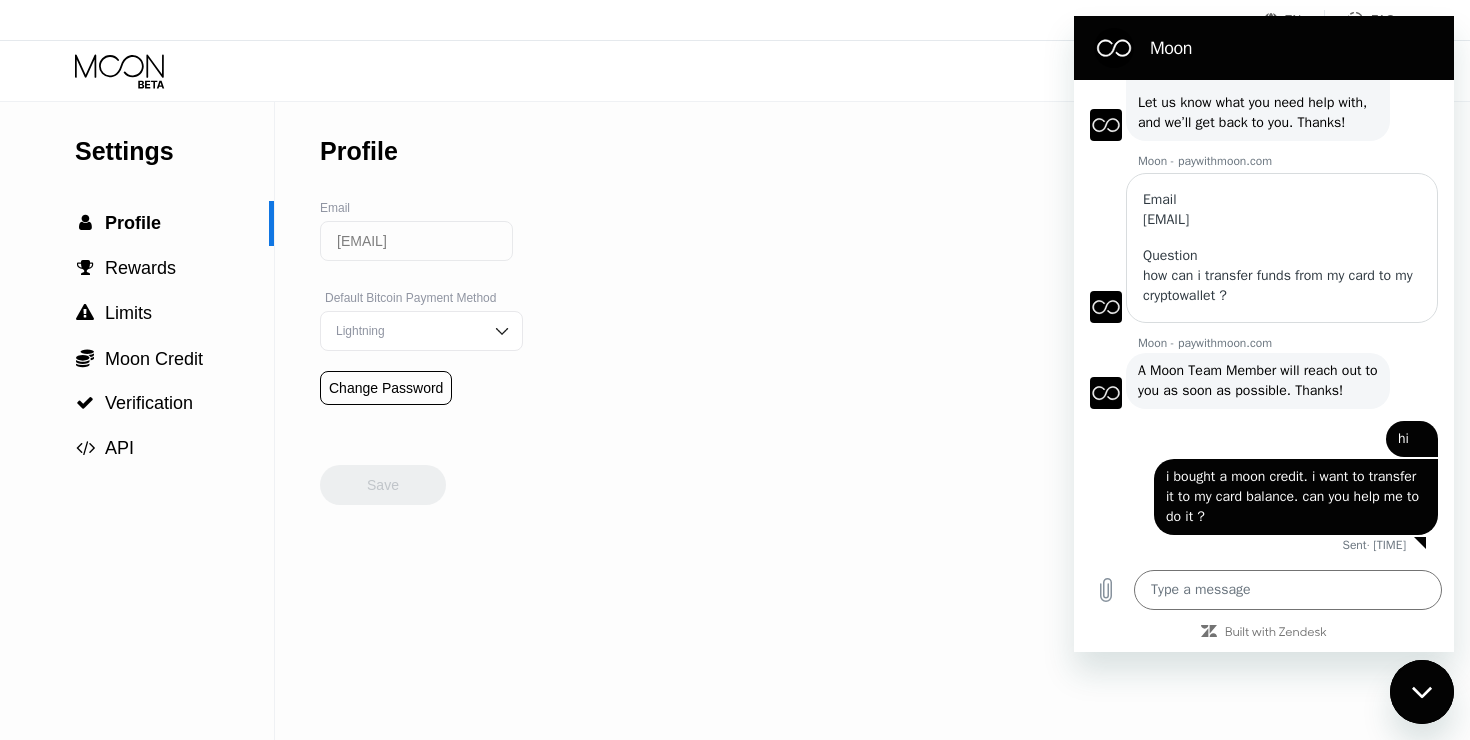 click on "Visa Monthly Spend Limit $8.22 / $4,000.00 $19.81 Moon Credit davidpokrovskij1@proton.me  Home Settings Support Careers About Us Log out Privacy policy Terms" at bounding box center [735, 71] 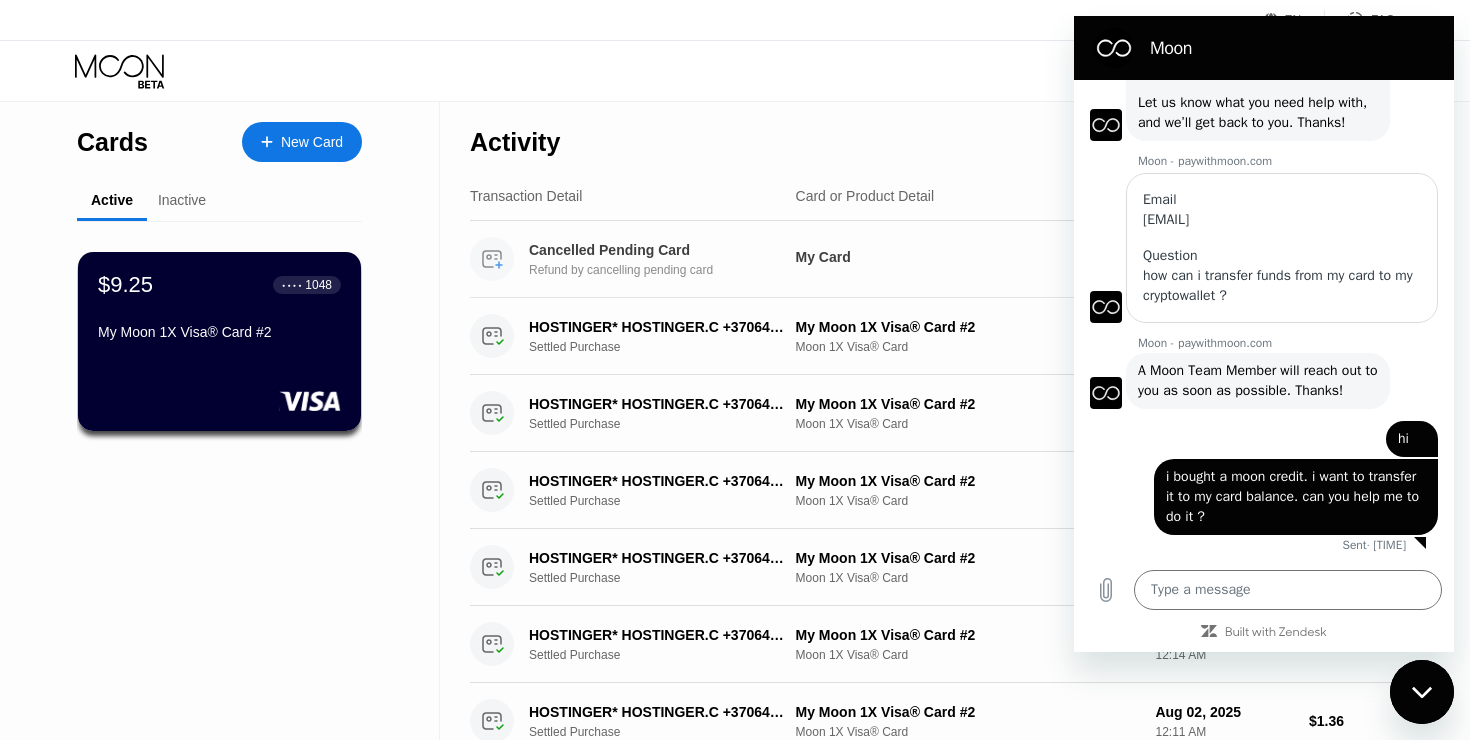 click on "Cancelled Pending Card Refund by cancelling pending card" at bounding box center [668, 259] 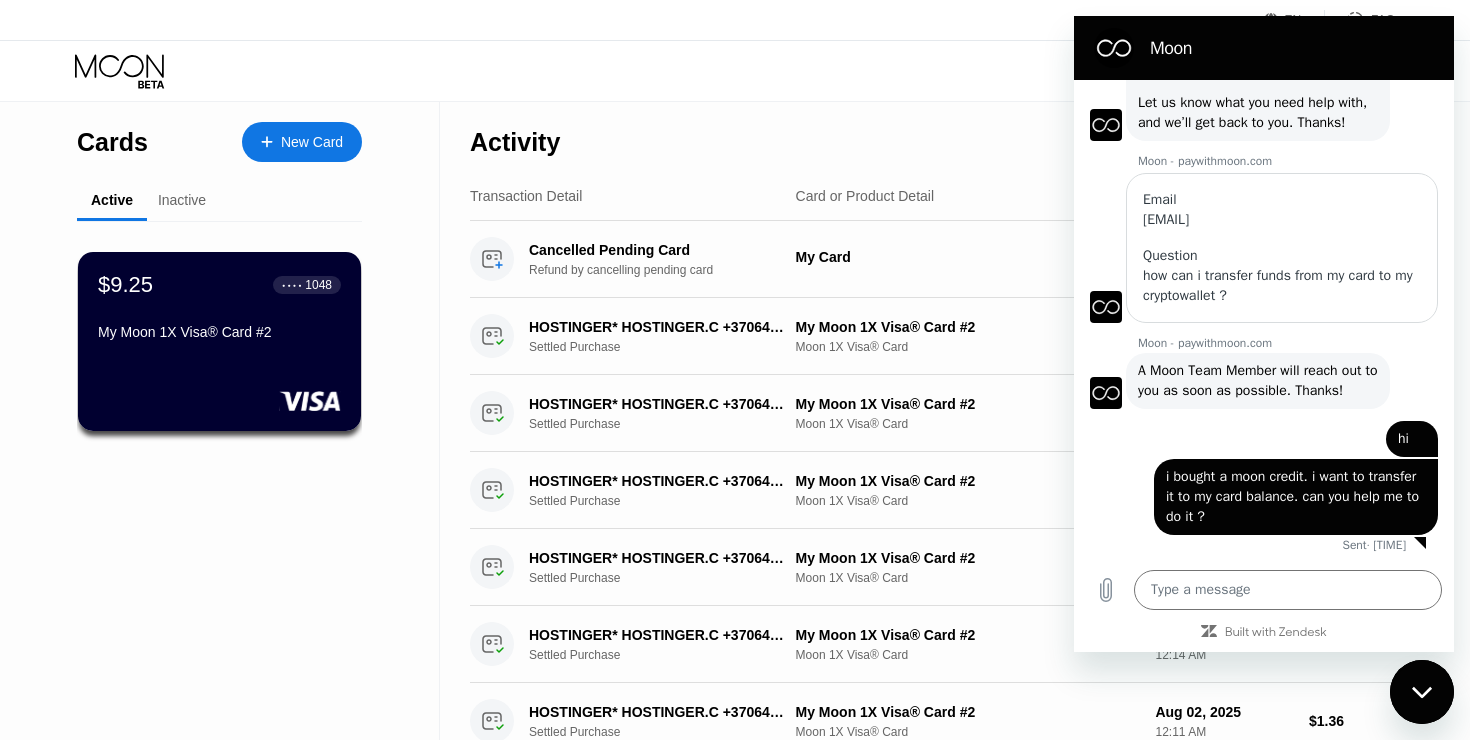 click 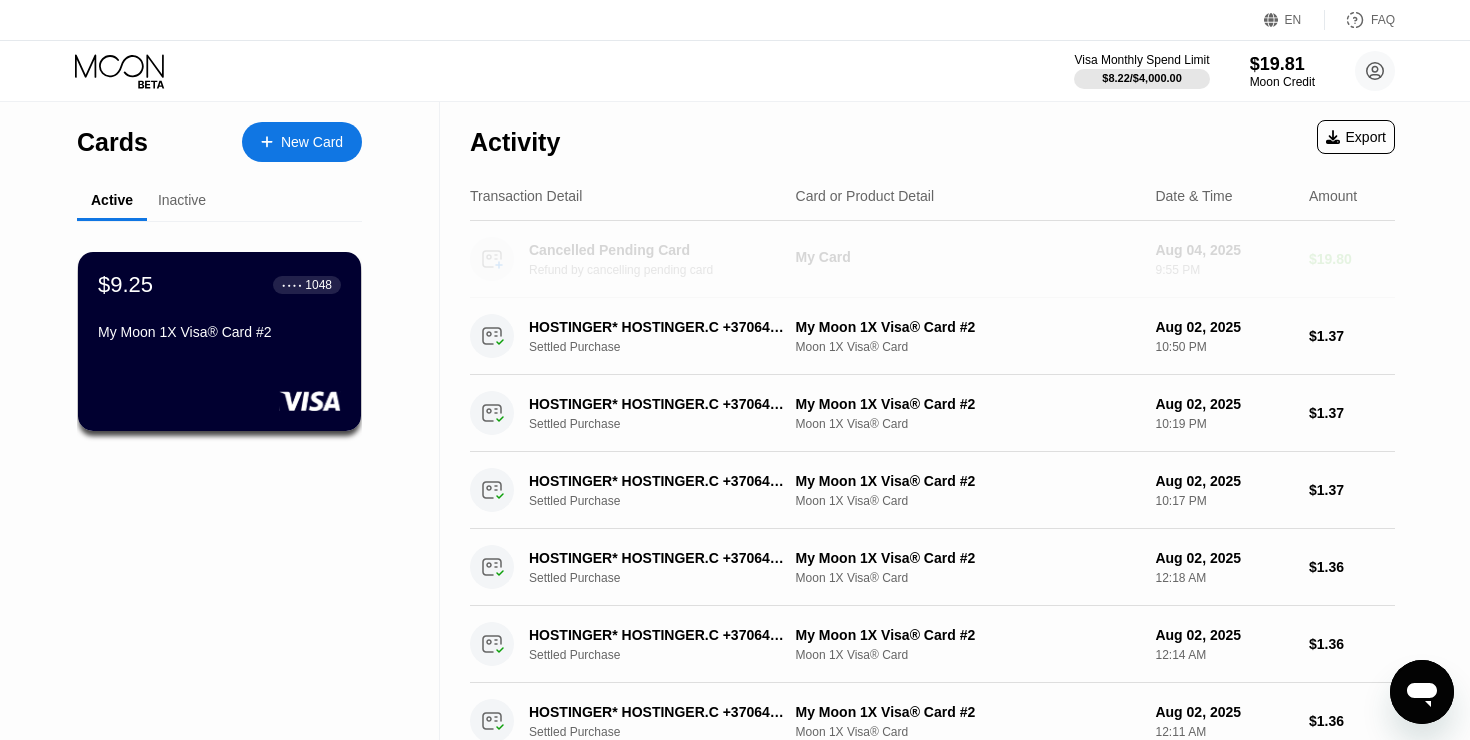 click on "My Card" at bounding box center (968, 257) 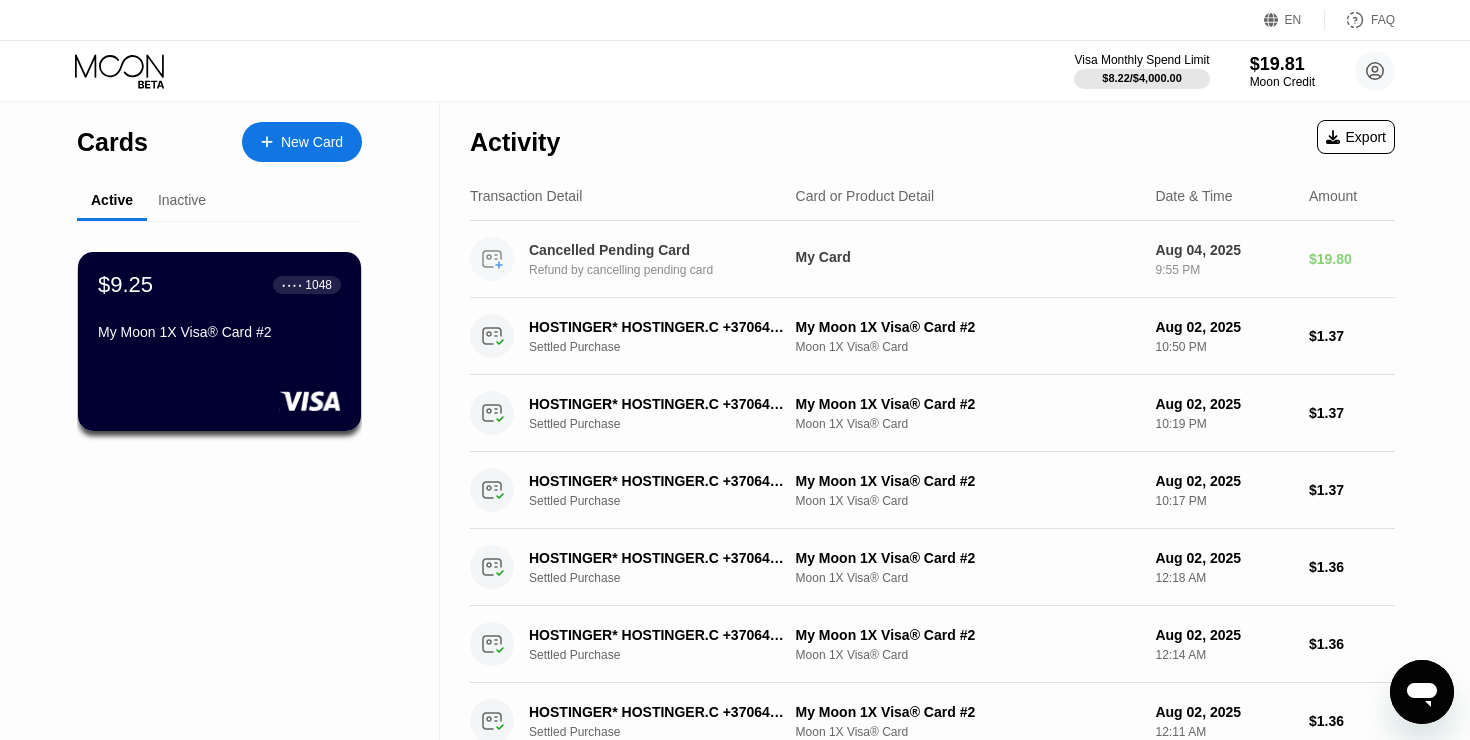 click on "Refund by cancelling pending card" at bounding box center [668, 270] 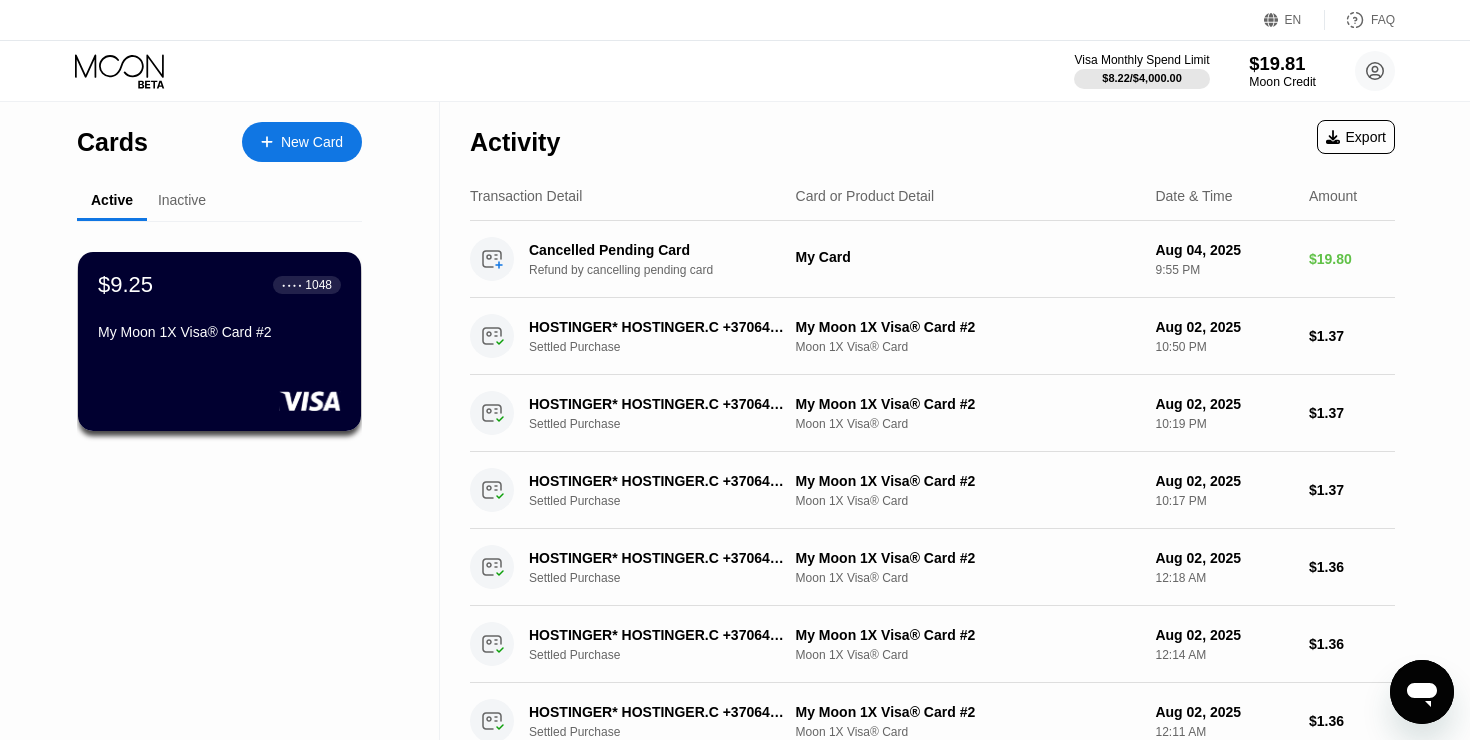 click on "$19.81" at bounding box center [1282, 63] 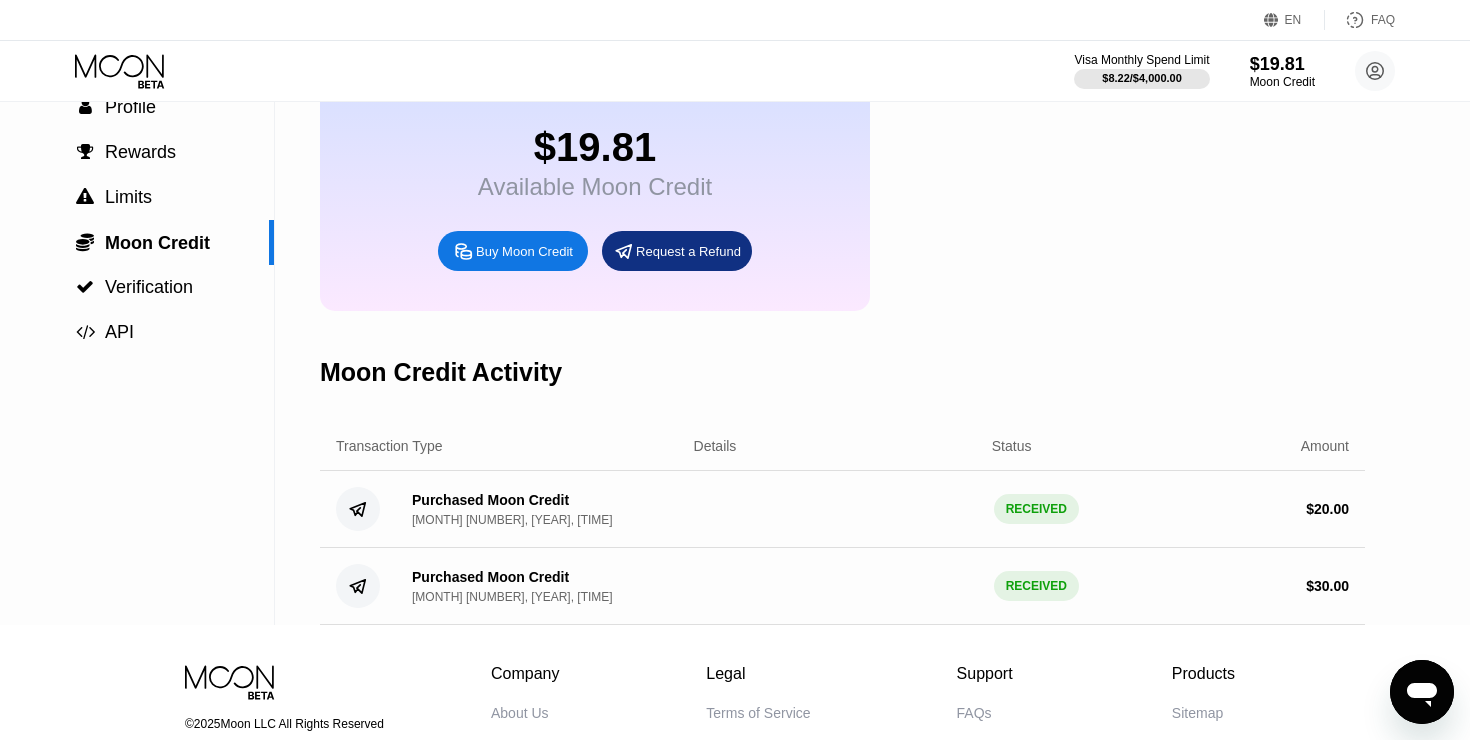 scroll, scrollTop: 0, scrollLeft: 0, axis: both 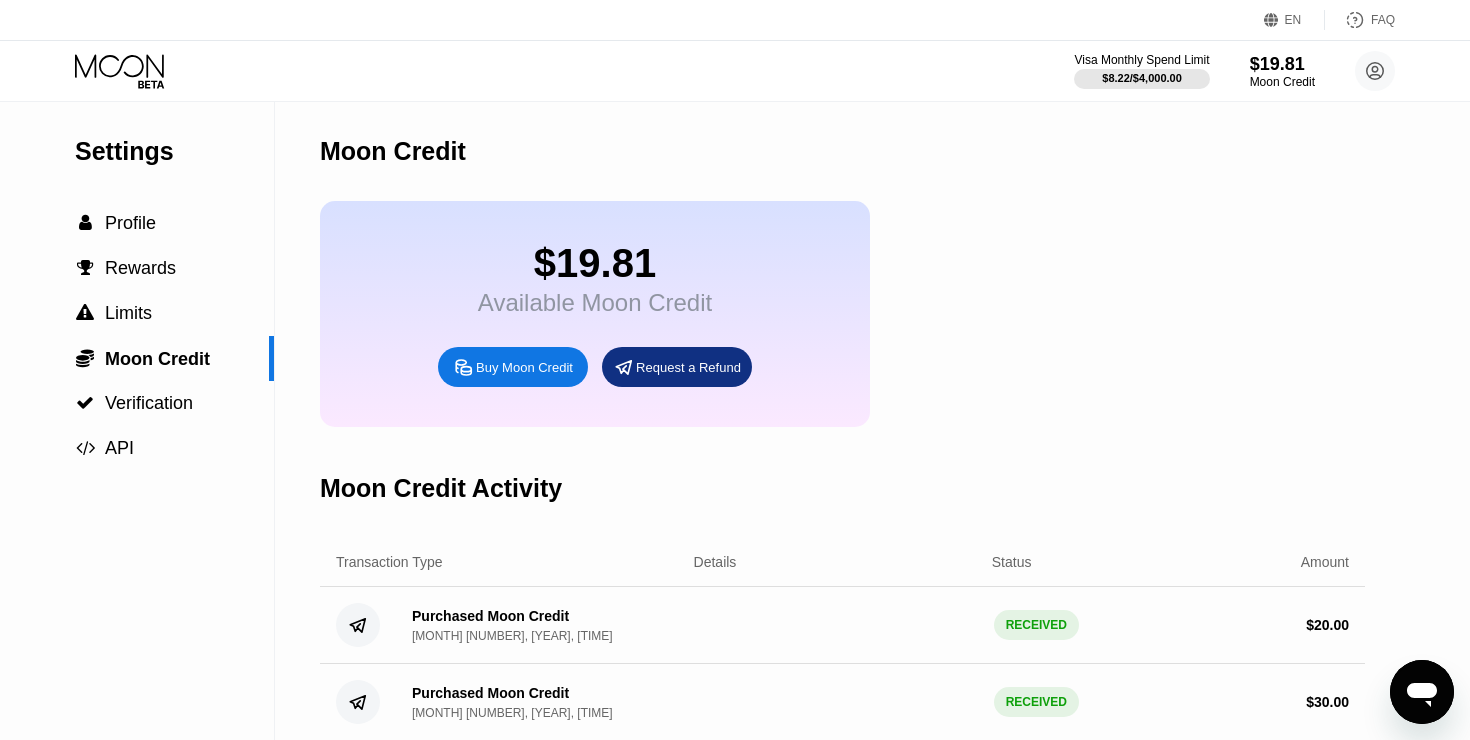 click on "Visa Monthly Spend Limit $8.22 / $4,000.00 $19.81 Moon Credit davidpokrovskij1@proton.me  Home Settings Support Careers About Us Log out Privacy policy Terms" at bounding box center (735, 71) 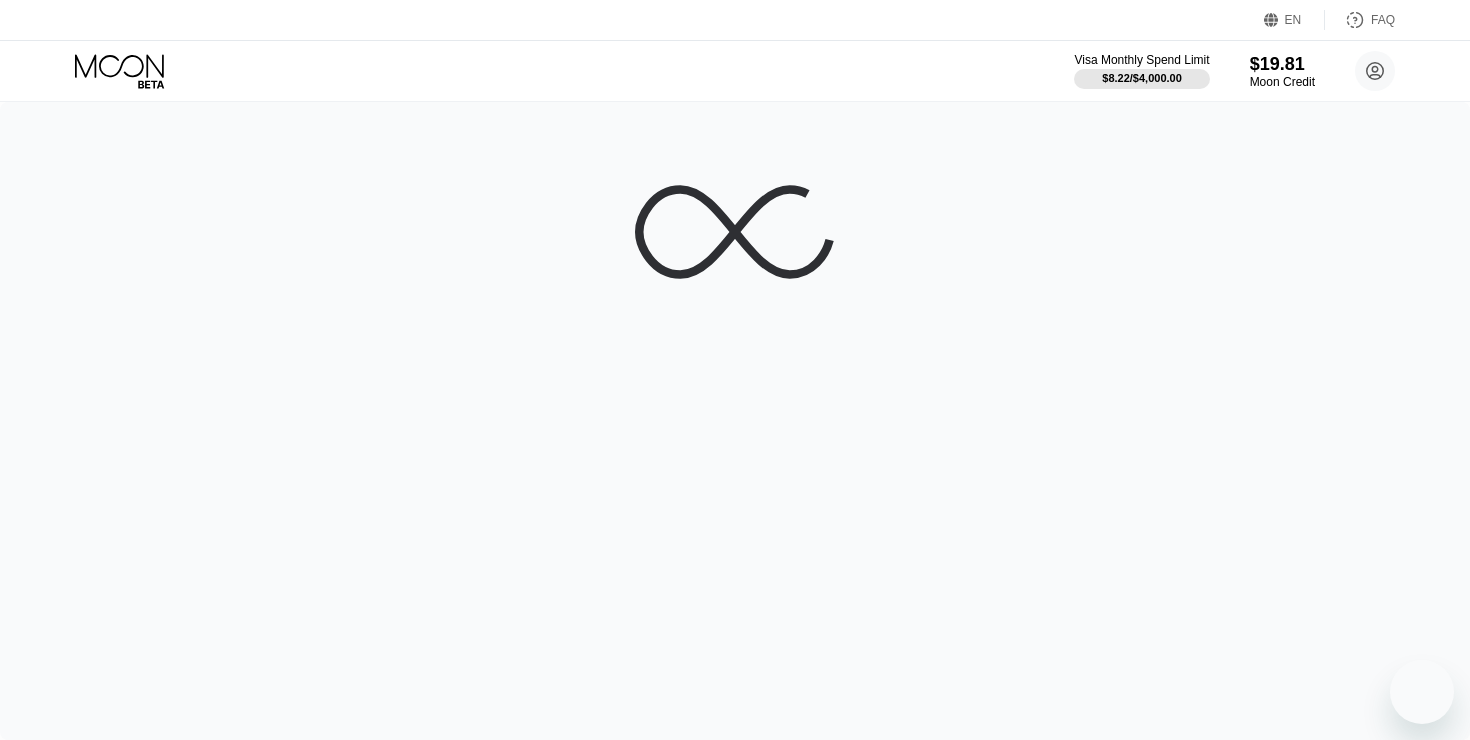 scroll, scrollTop: 0, scrollLeft: 0, axis: both 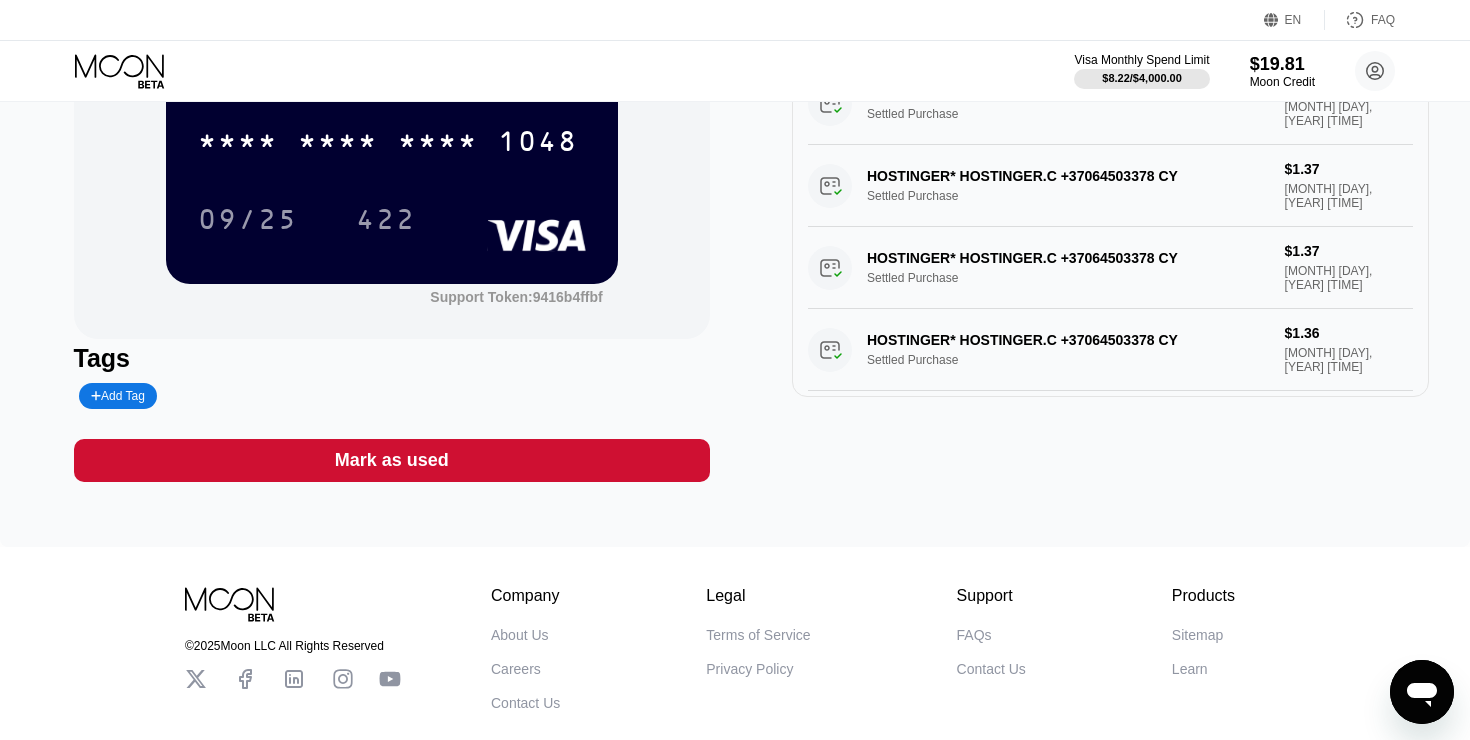 click on "Mark as used" at bounding box center [392, 460] 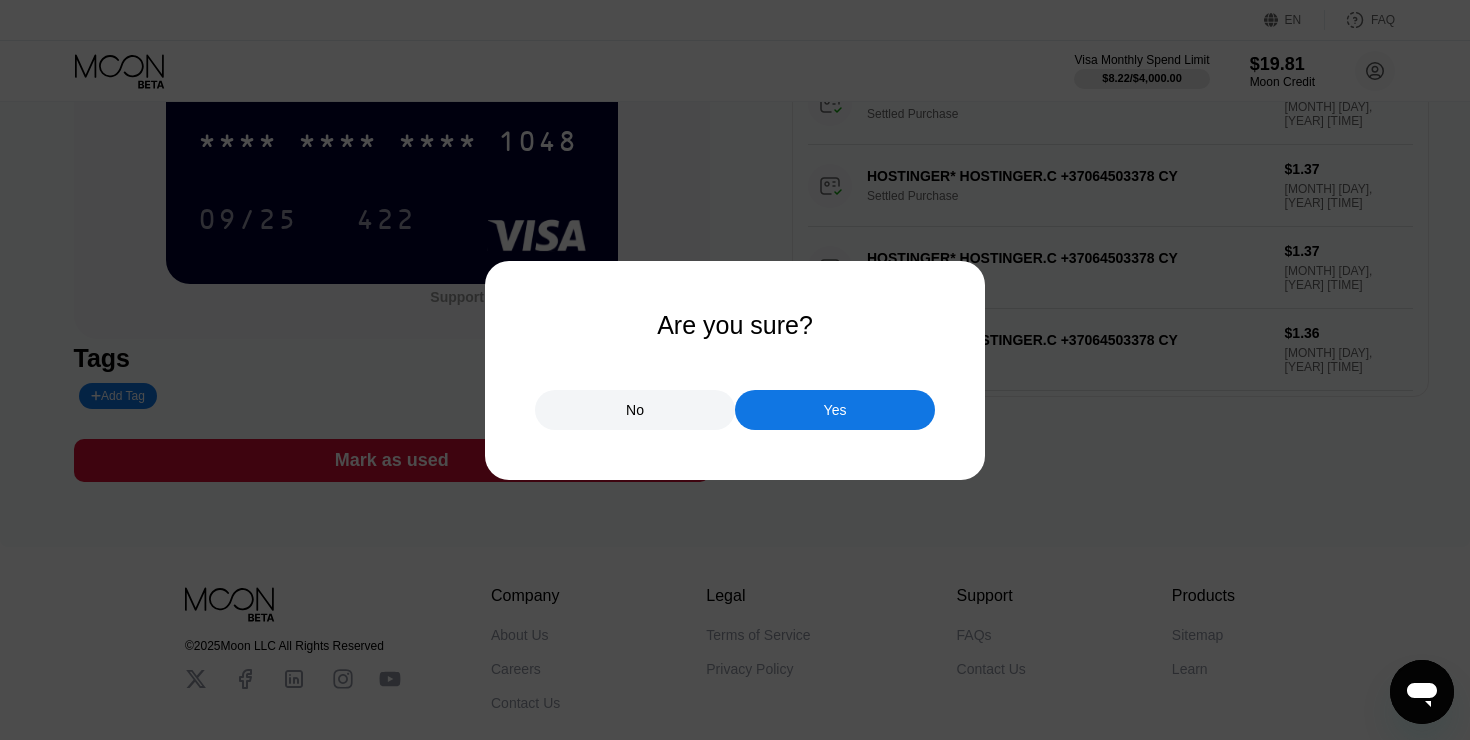 click on "No" at bounding box center [635, 410] 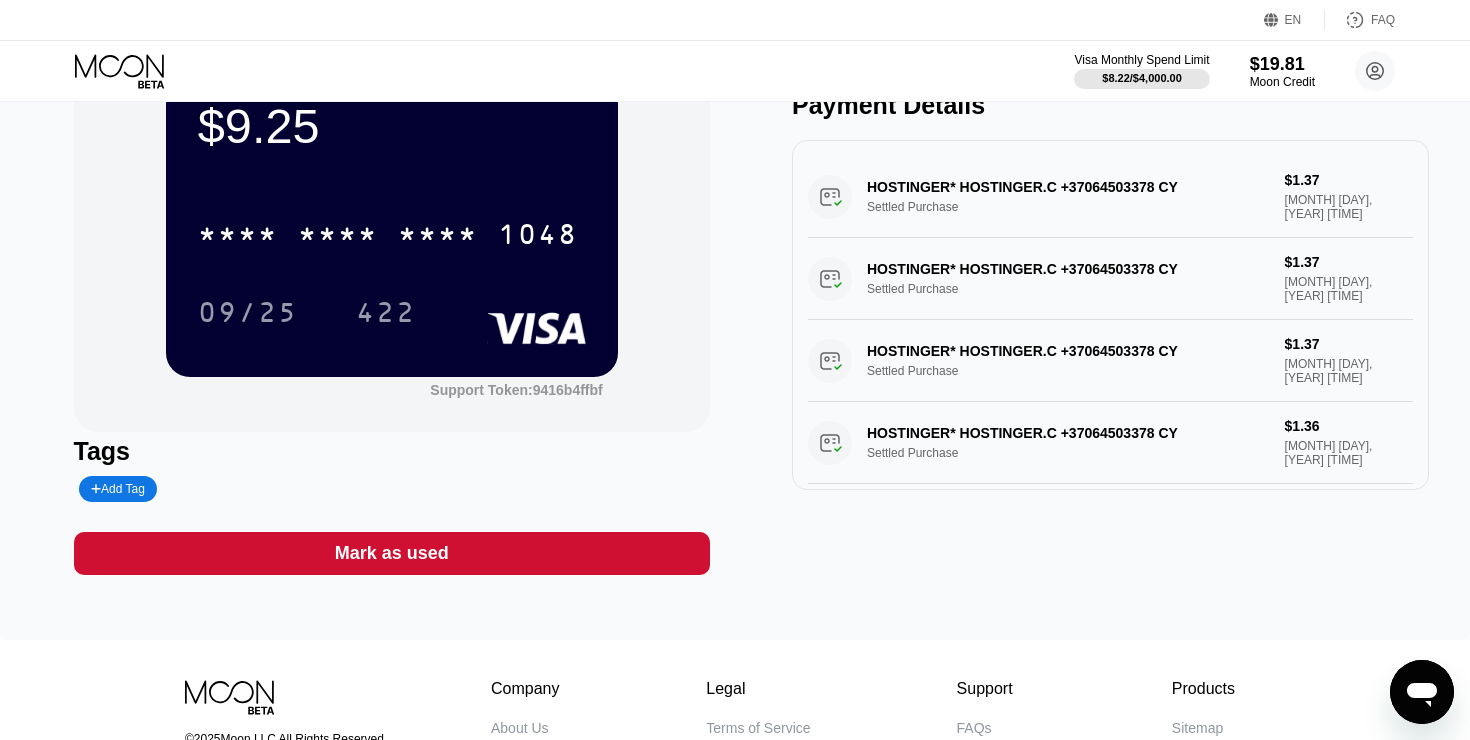 scroll, scrollTop: 0, scrollLeft: 0, axis: both 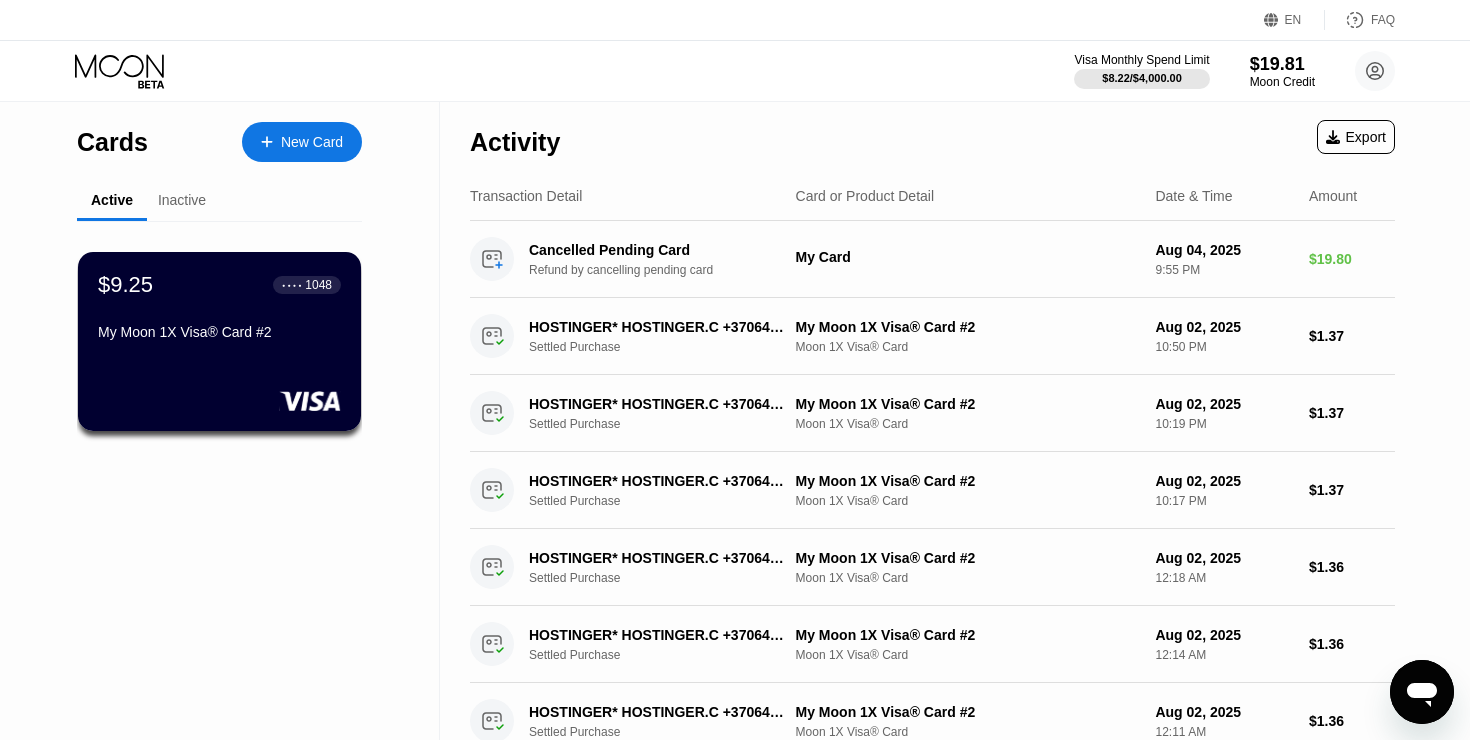 click 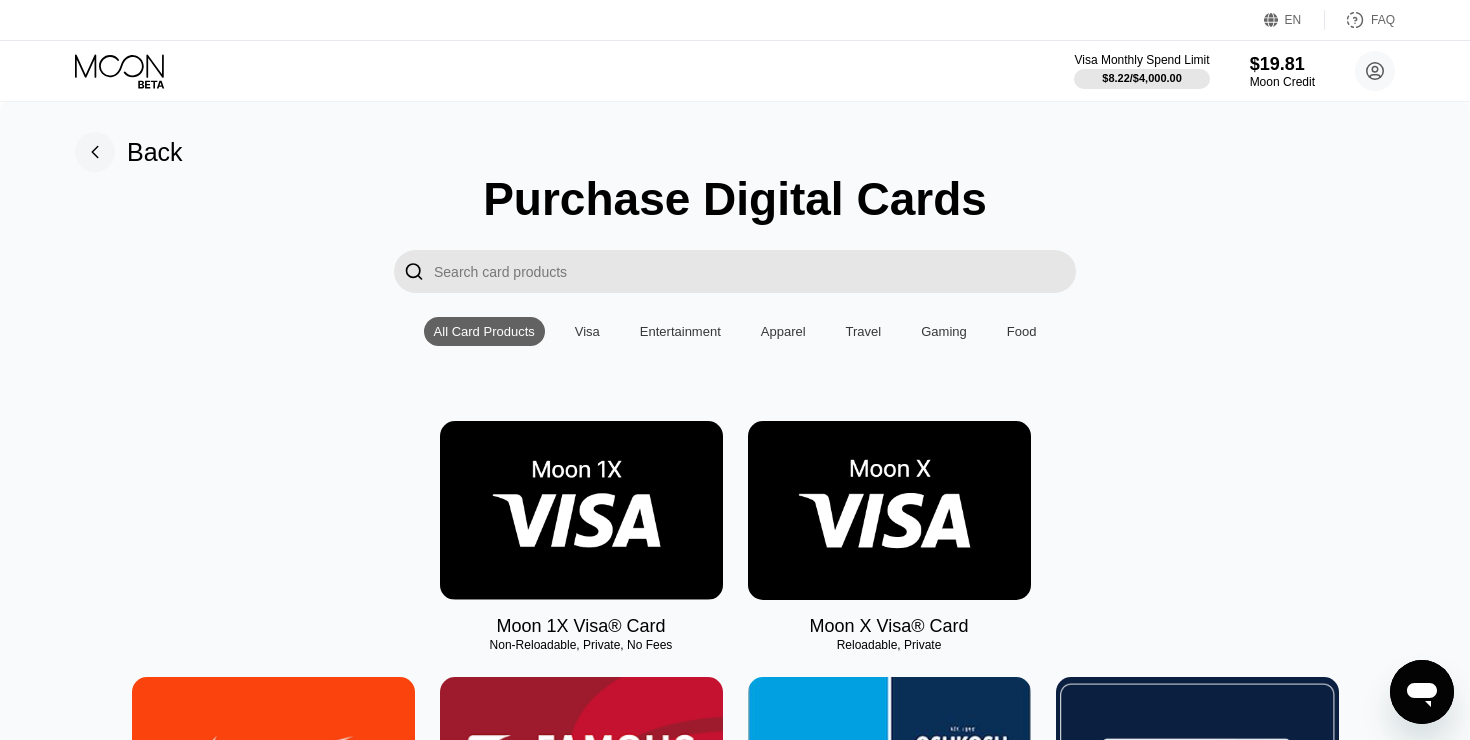 click at bounding box center (581, 510) 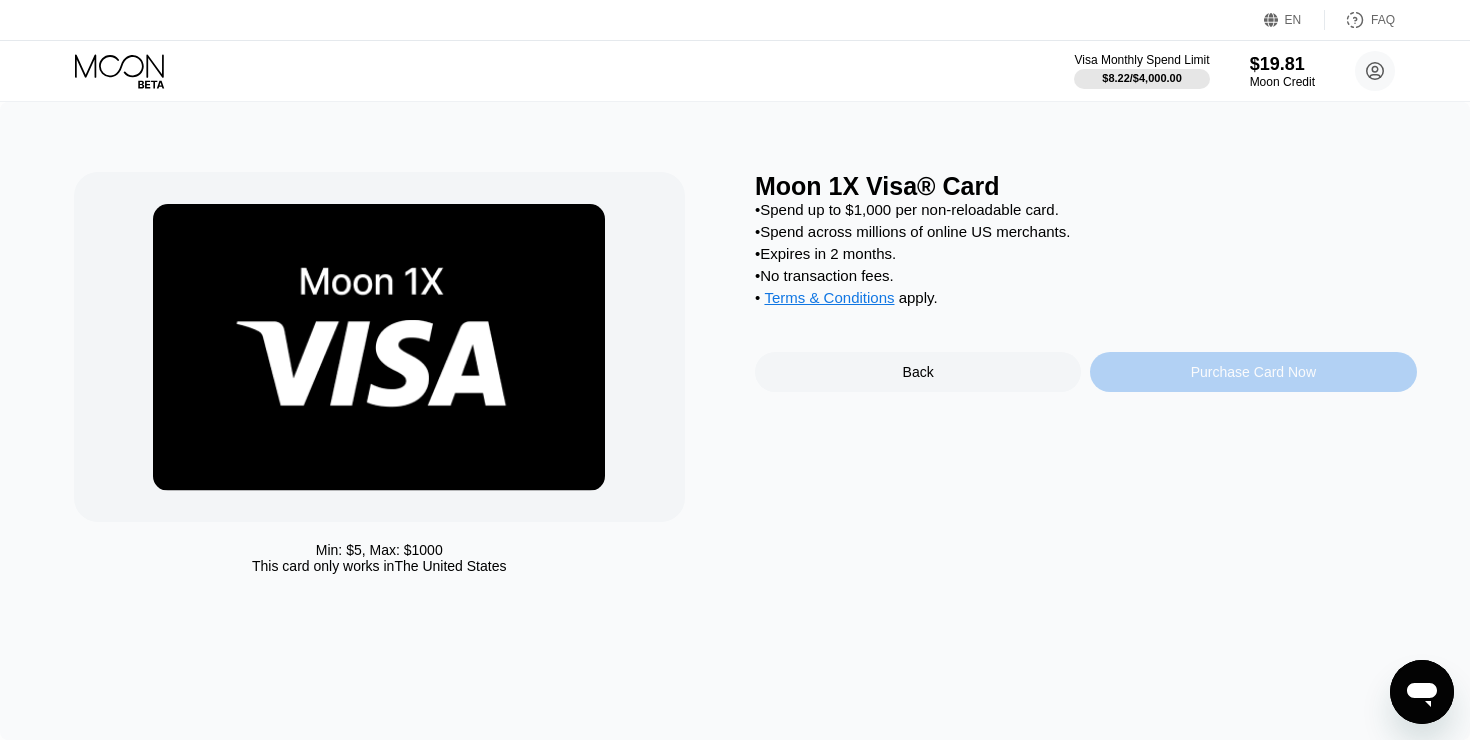 click on "Purchase Card Now" at bounding box center (1253, 372) 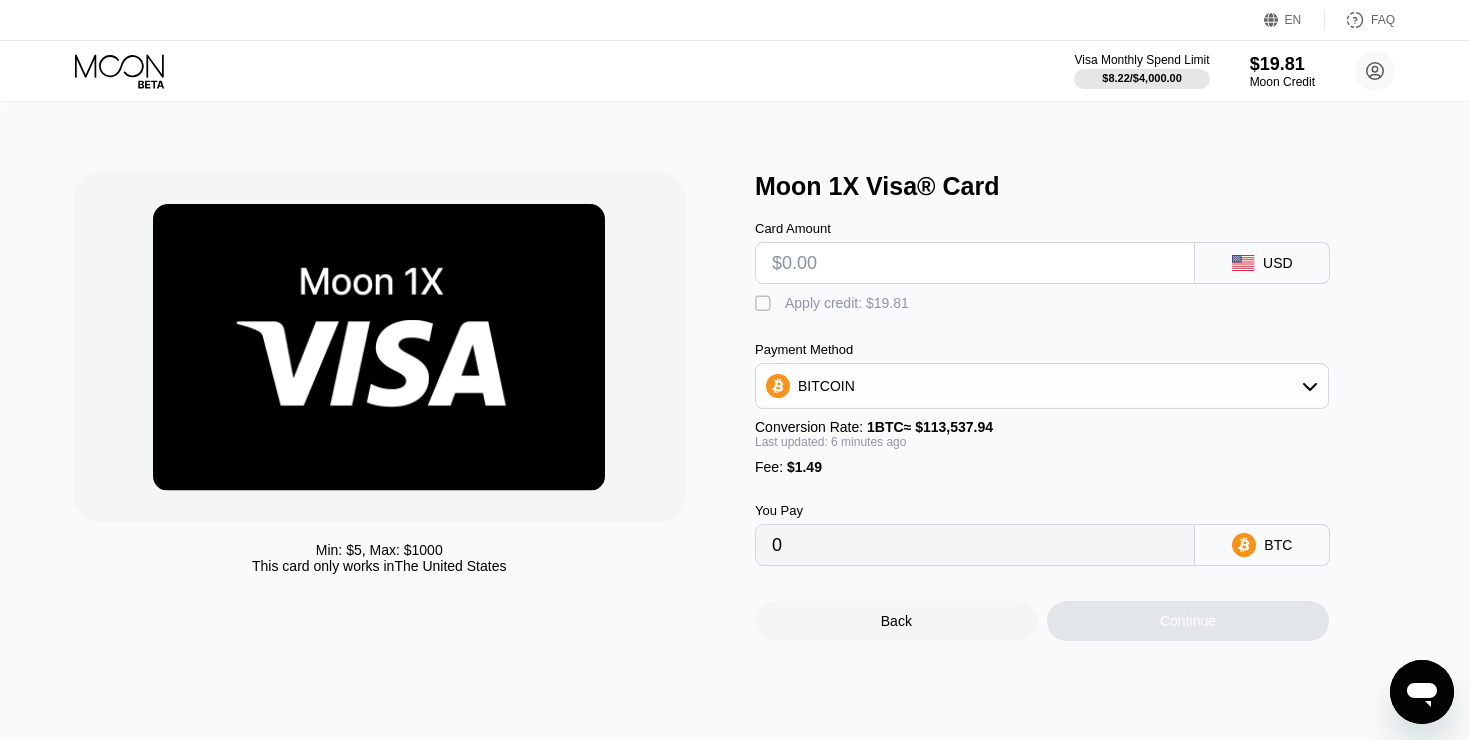 click at bounding box center [975, 263] 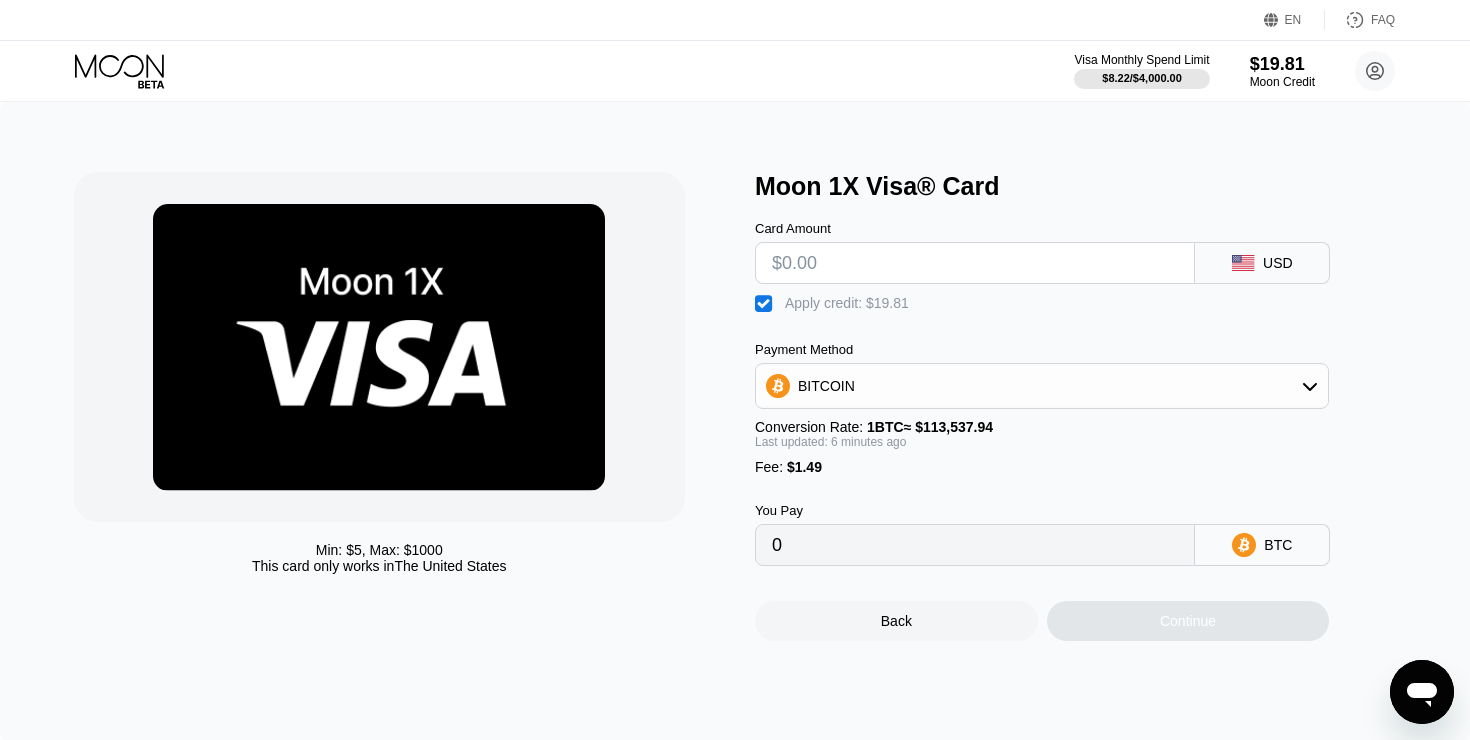 click on "BITCOIN" at bounding box center [826, 386] 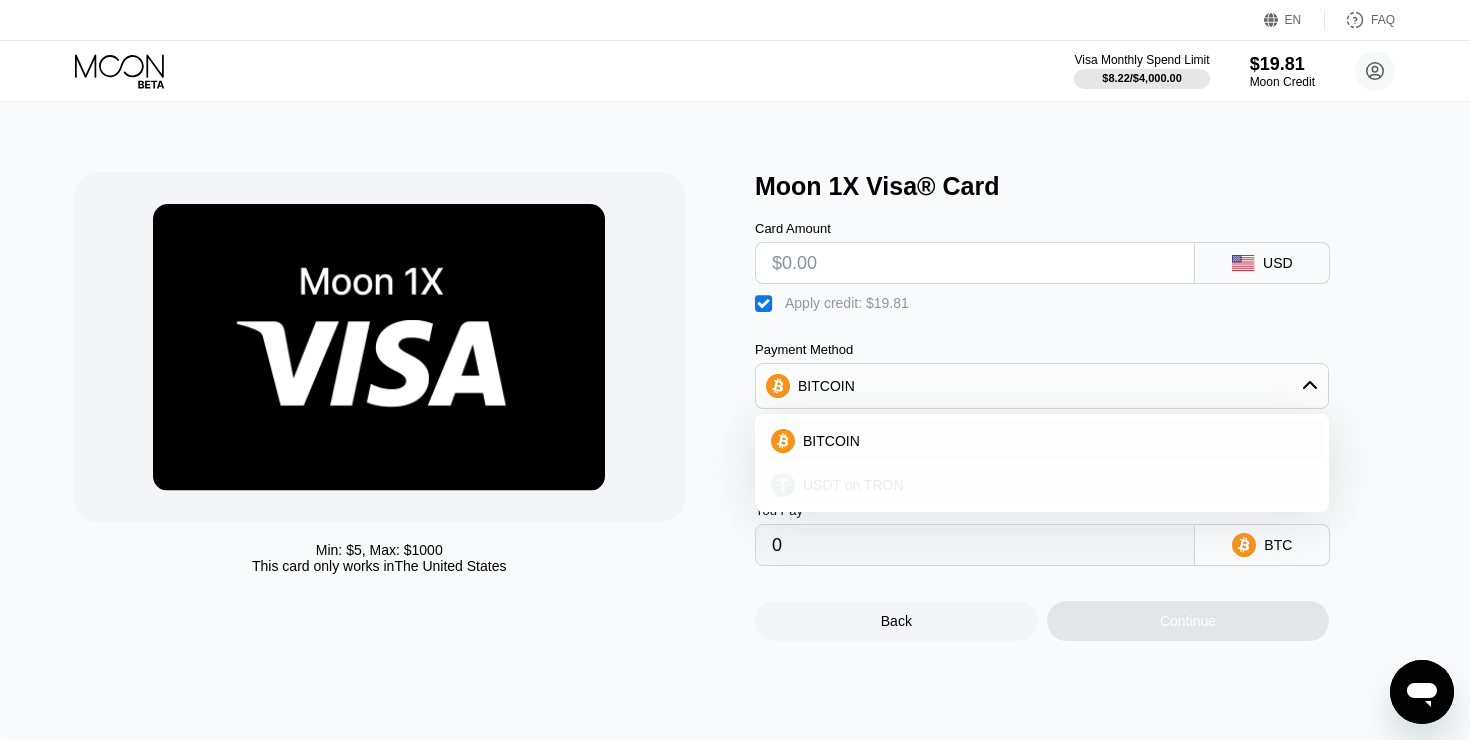 click on "USDT on TRON" at bounding box center (853, 485) 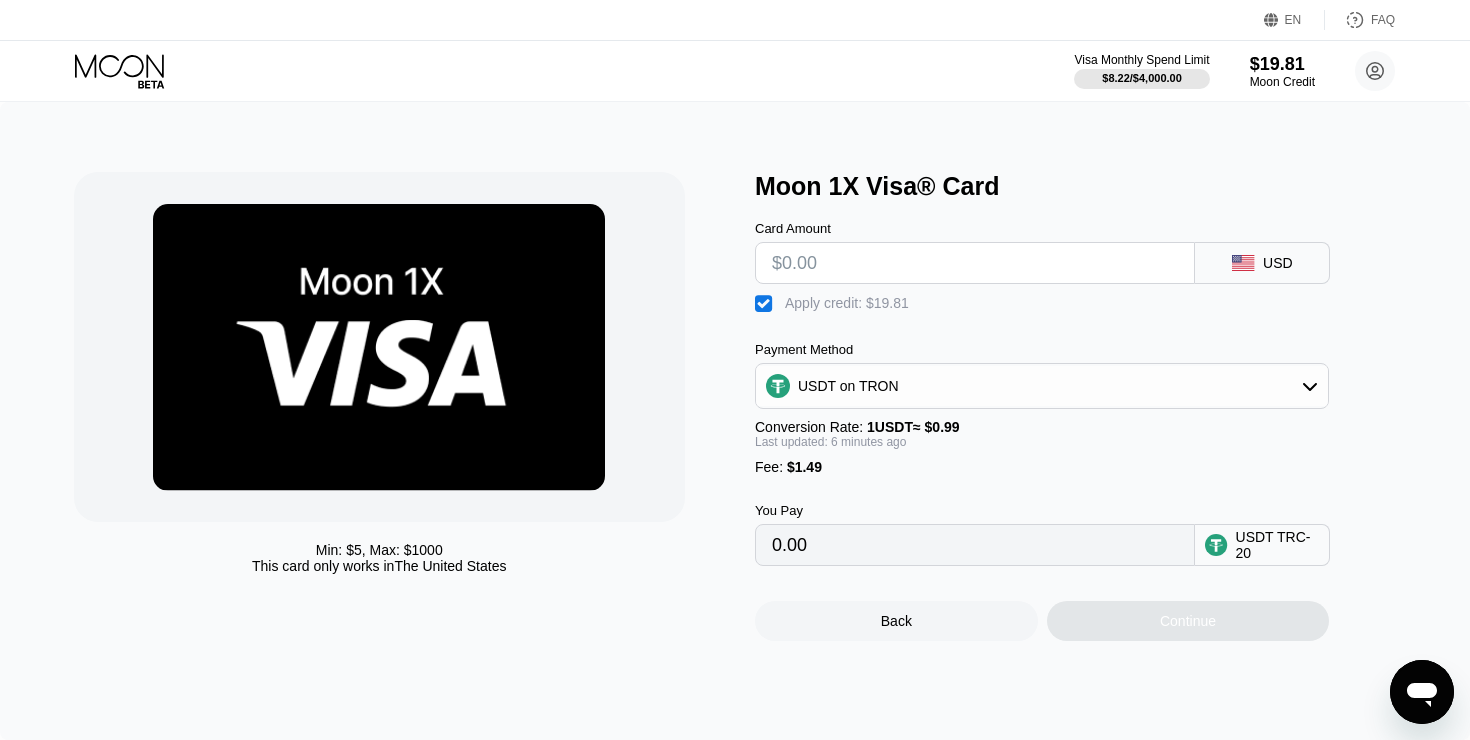 click on " Apply credit: $19.81" at bounding box center [1075, 299] 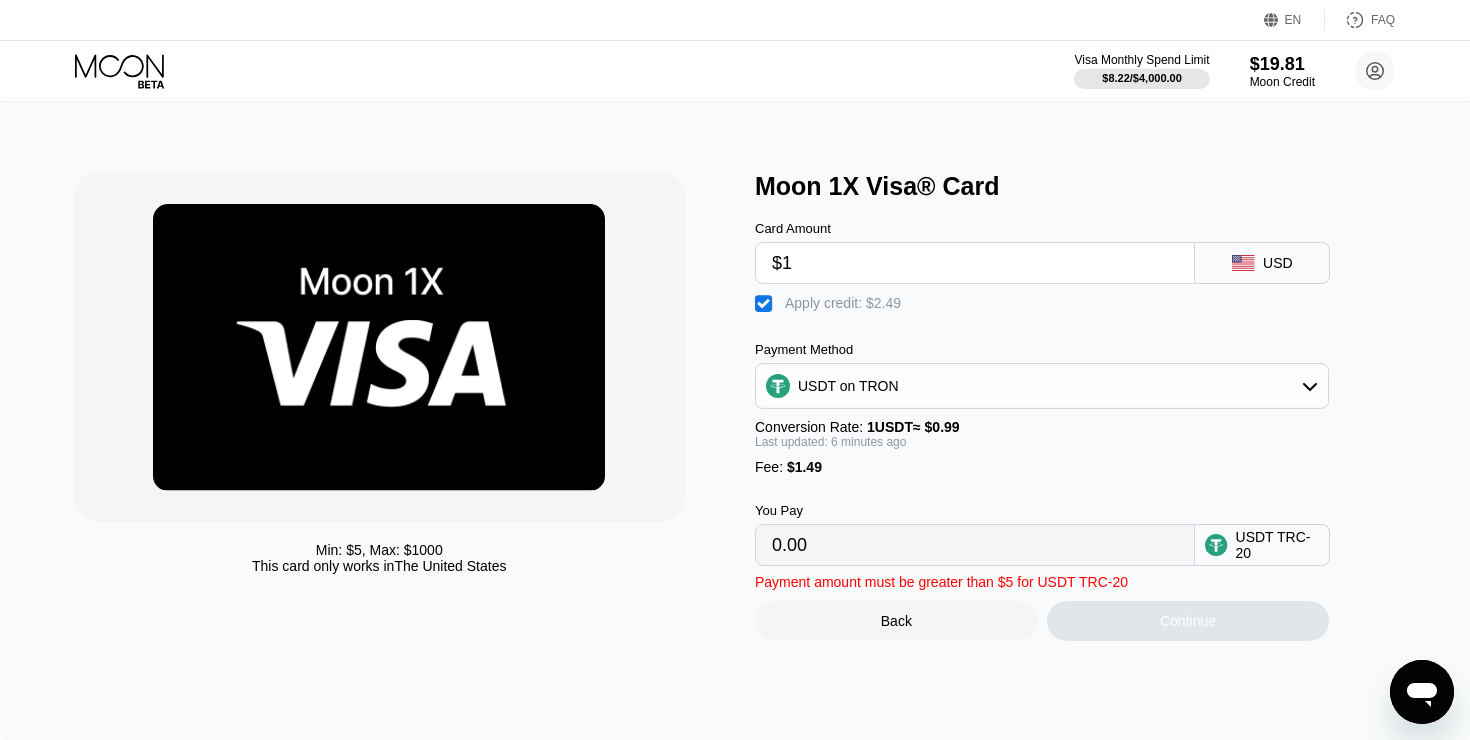 type on "$19" 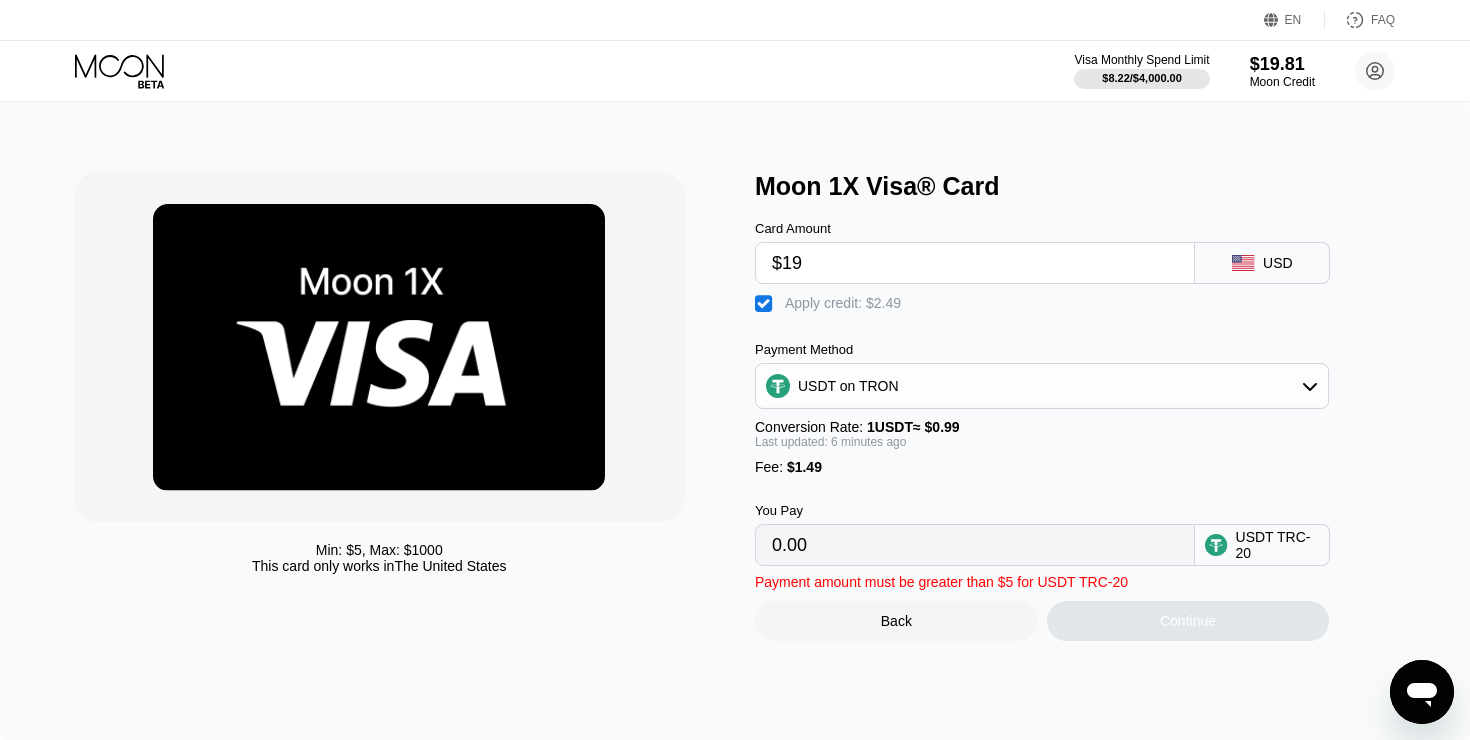type on "0.69" 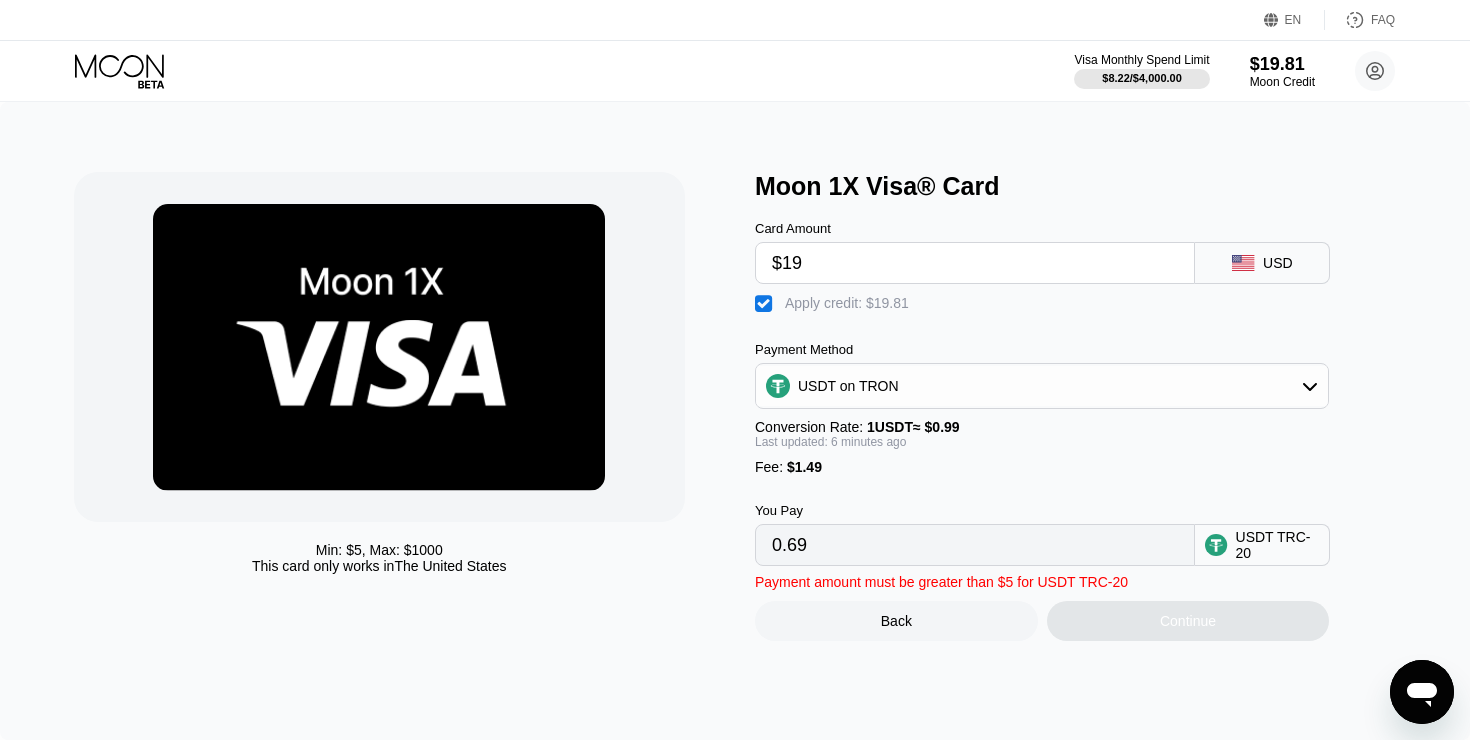 type on "$198" 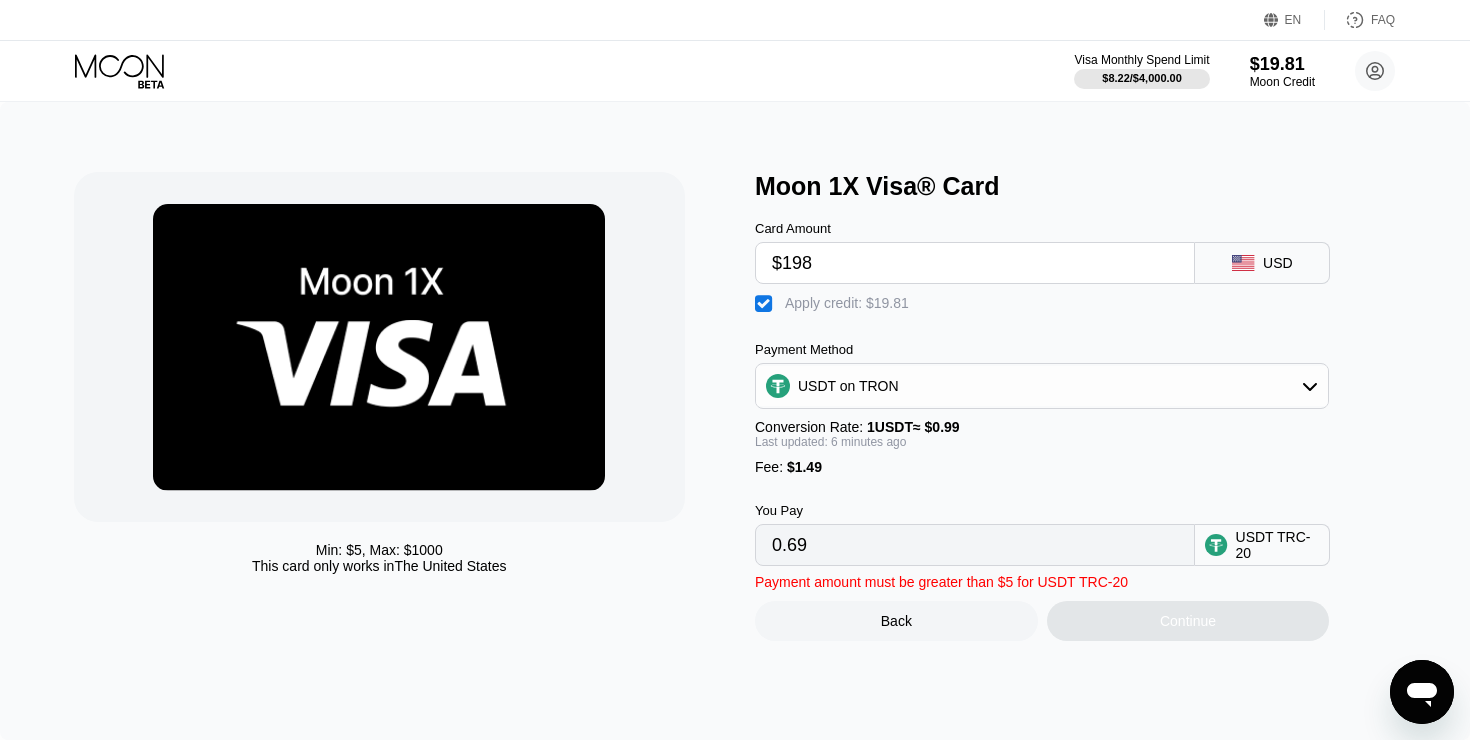 type on "181.49" 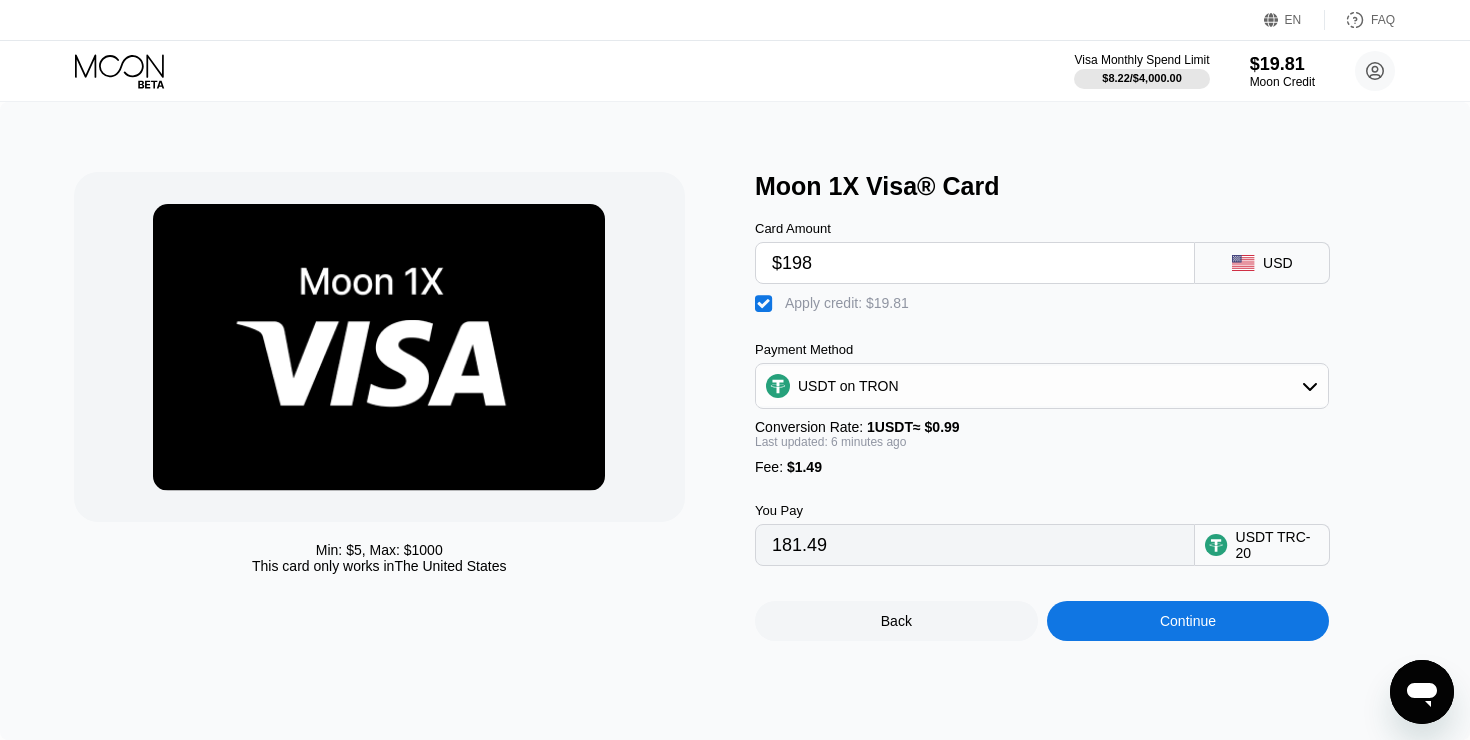 type on "$1981" 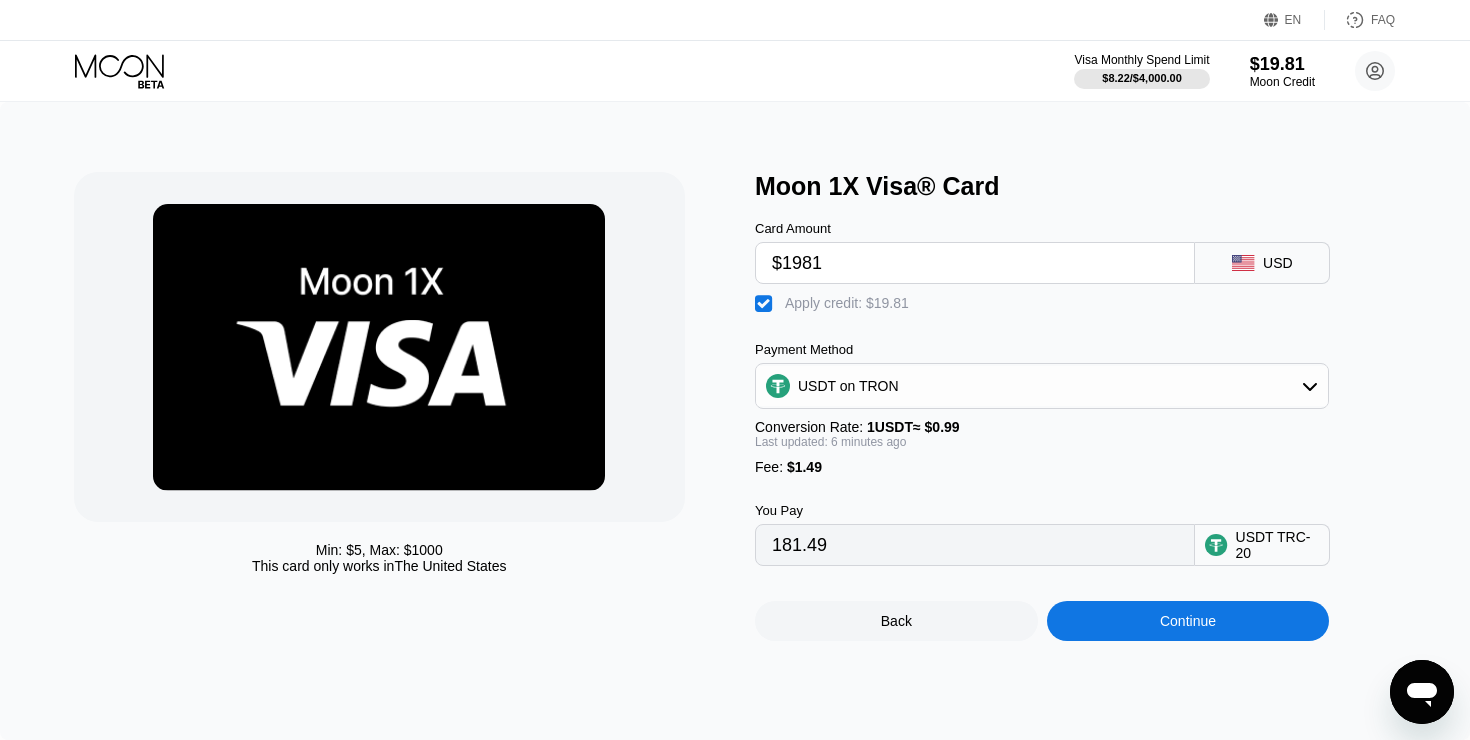 type on "1982.51" 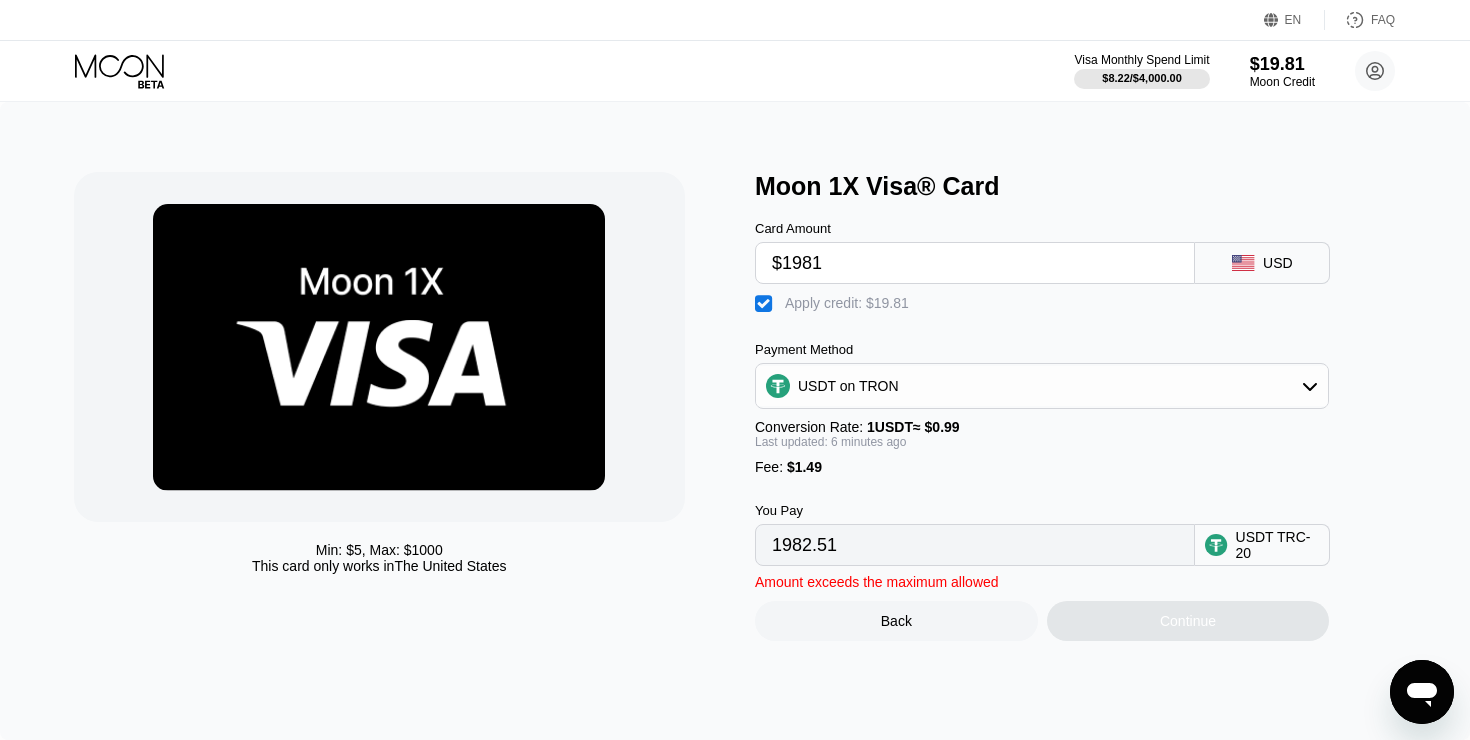 type on "$198" 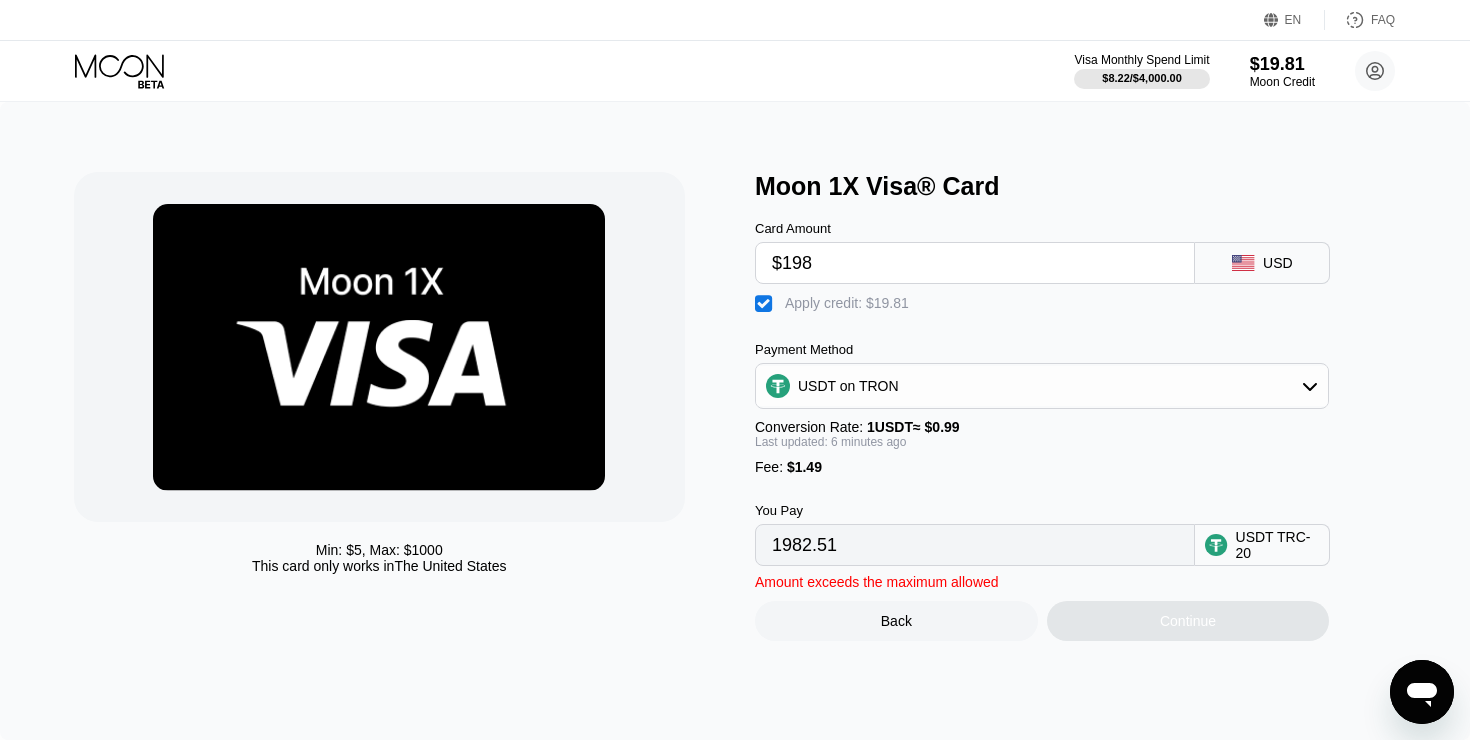 type on "181.49" 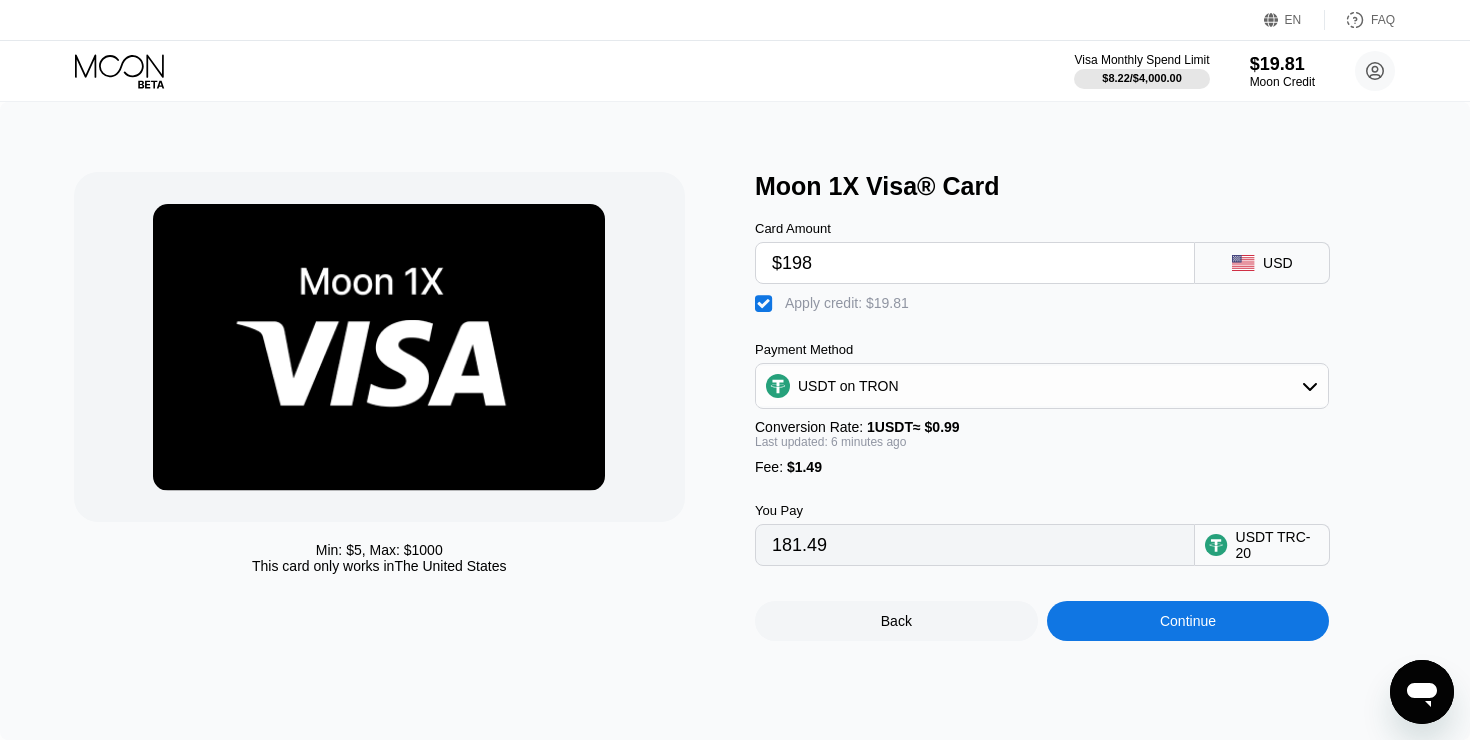 type on "$19" 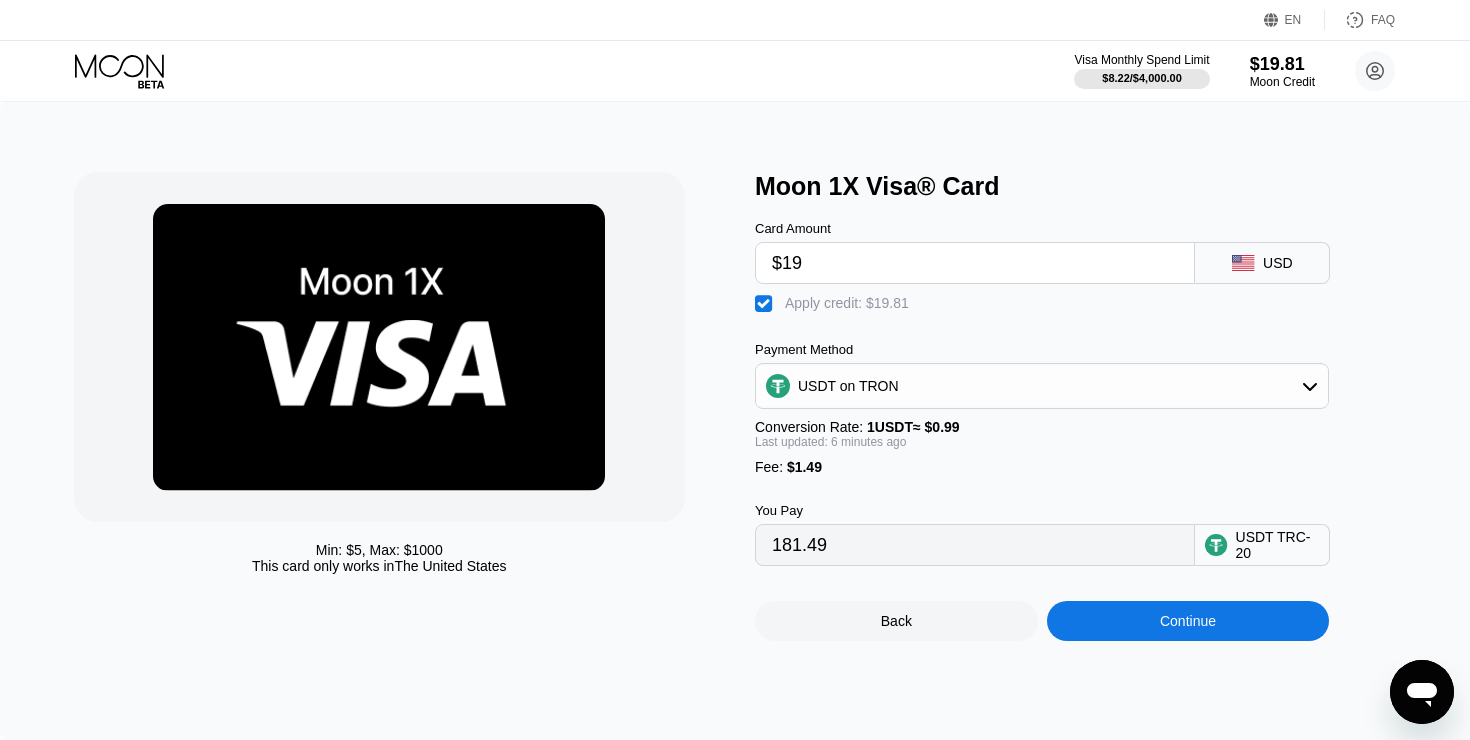 type on "0.69" 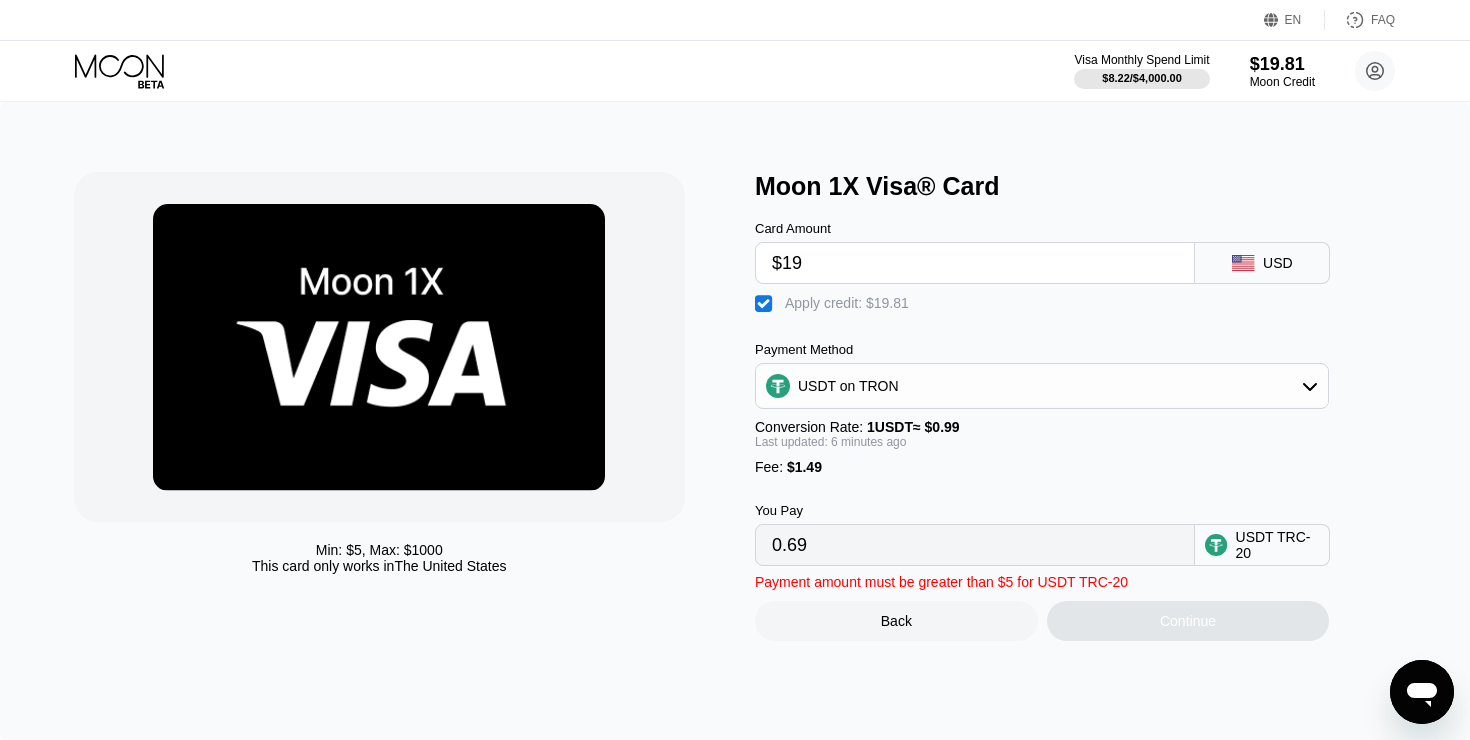 type on "$190" 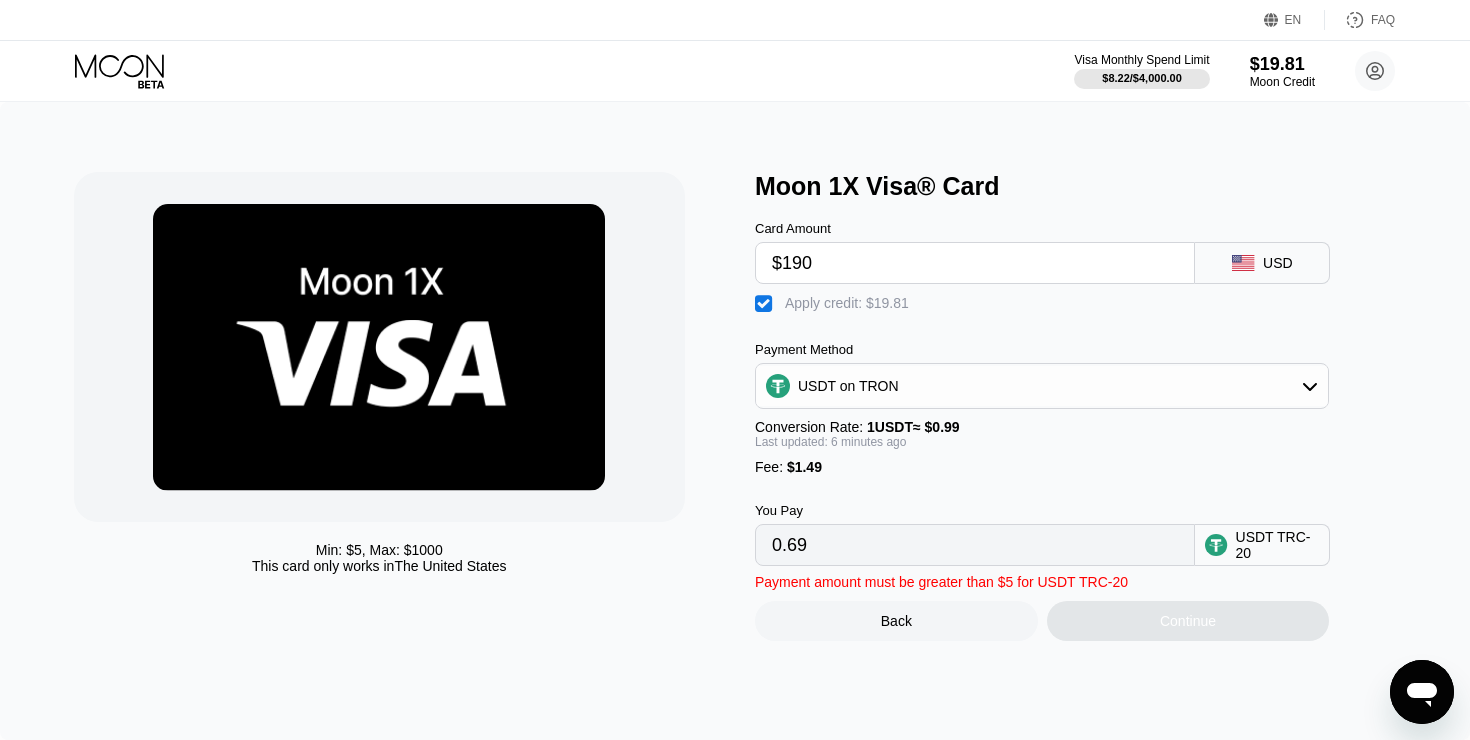type on "173.41" 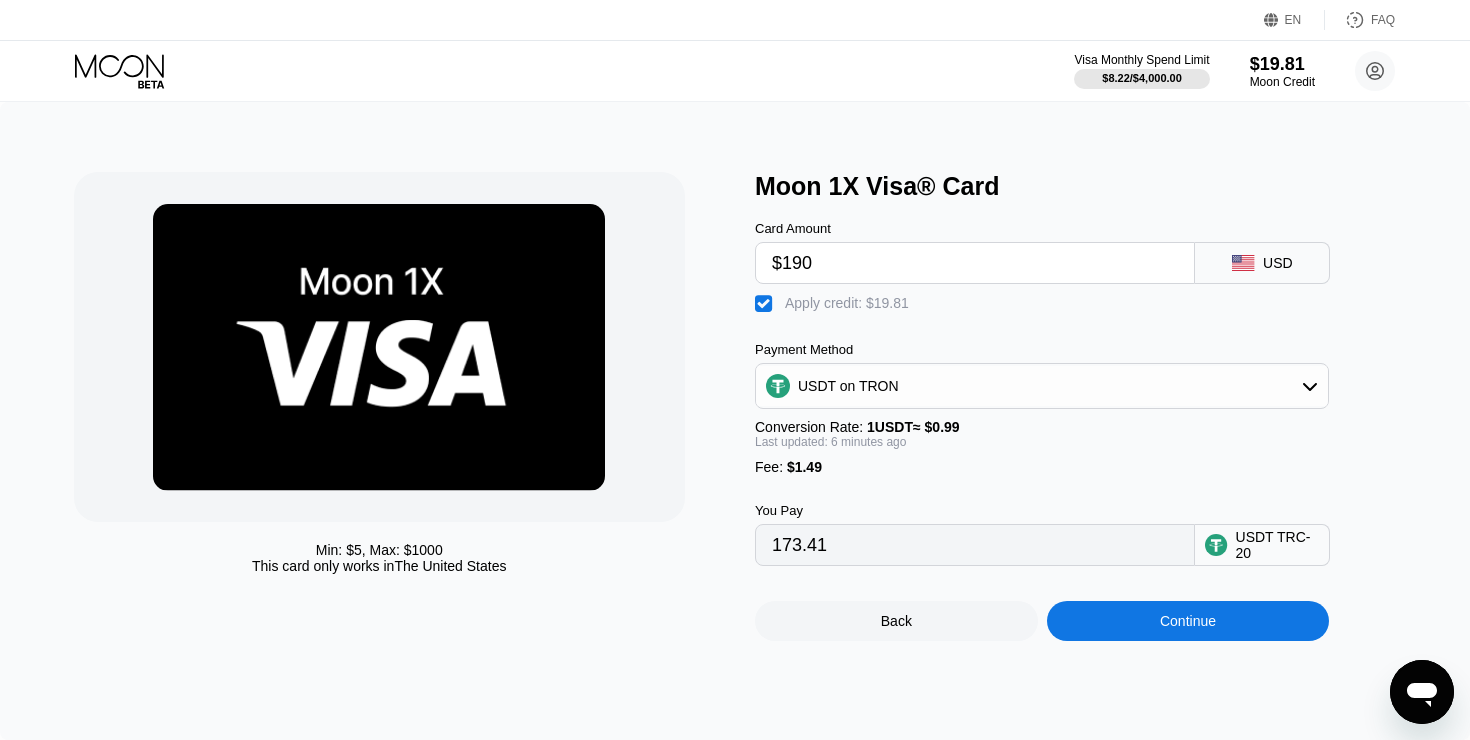 type on "$19" 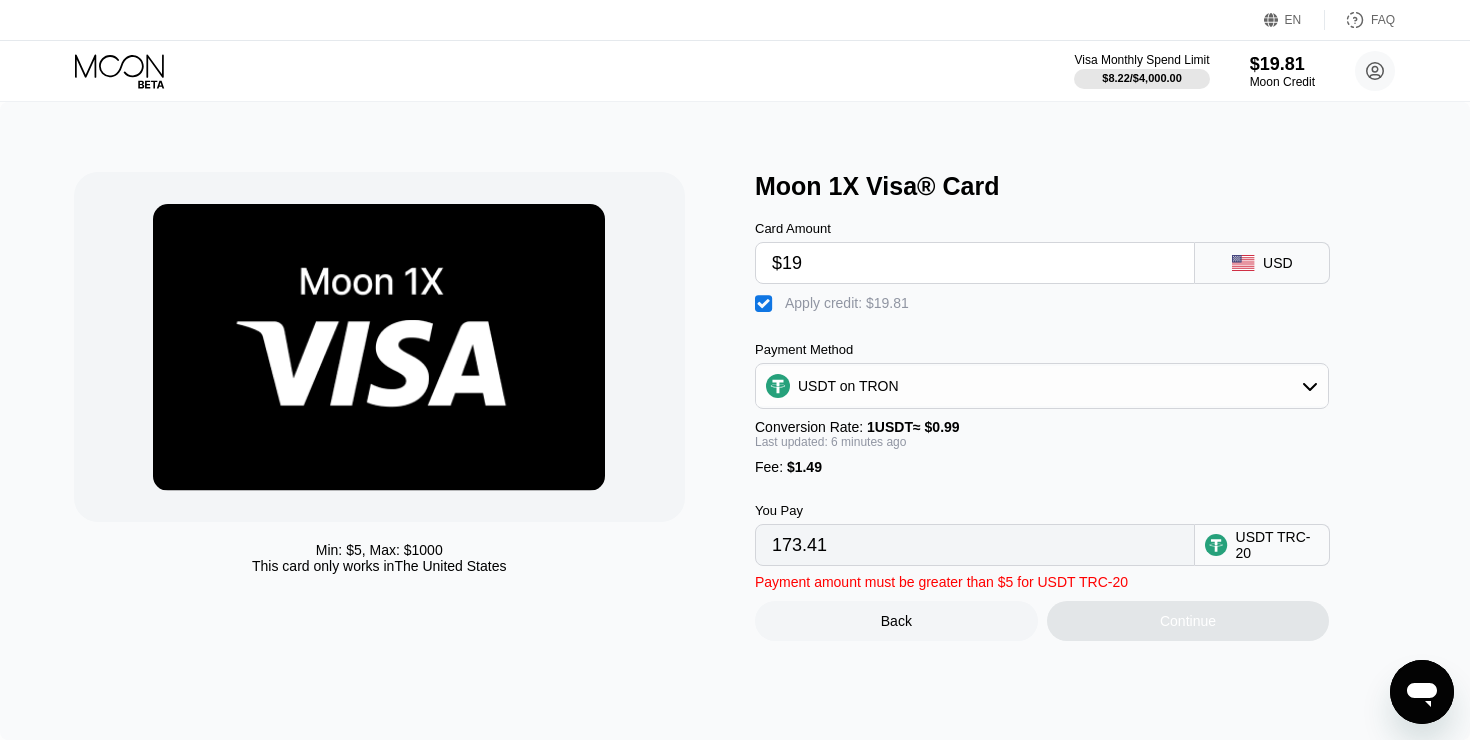 type on "0.69" 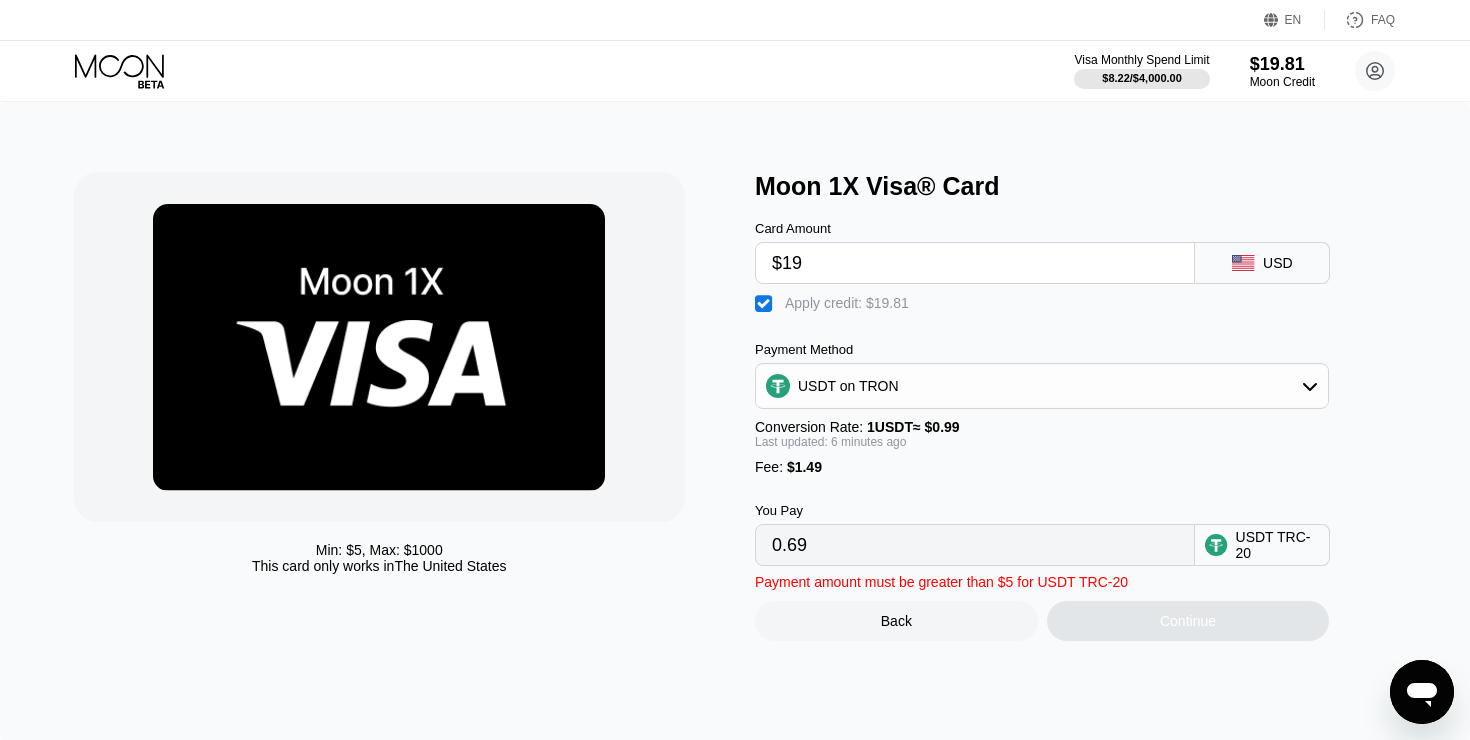 click on "Min: $ 5 , Max: $ 1000 This card only works in  The United States" at bounding box center [405, 406] 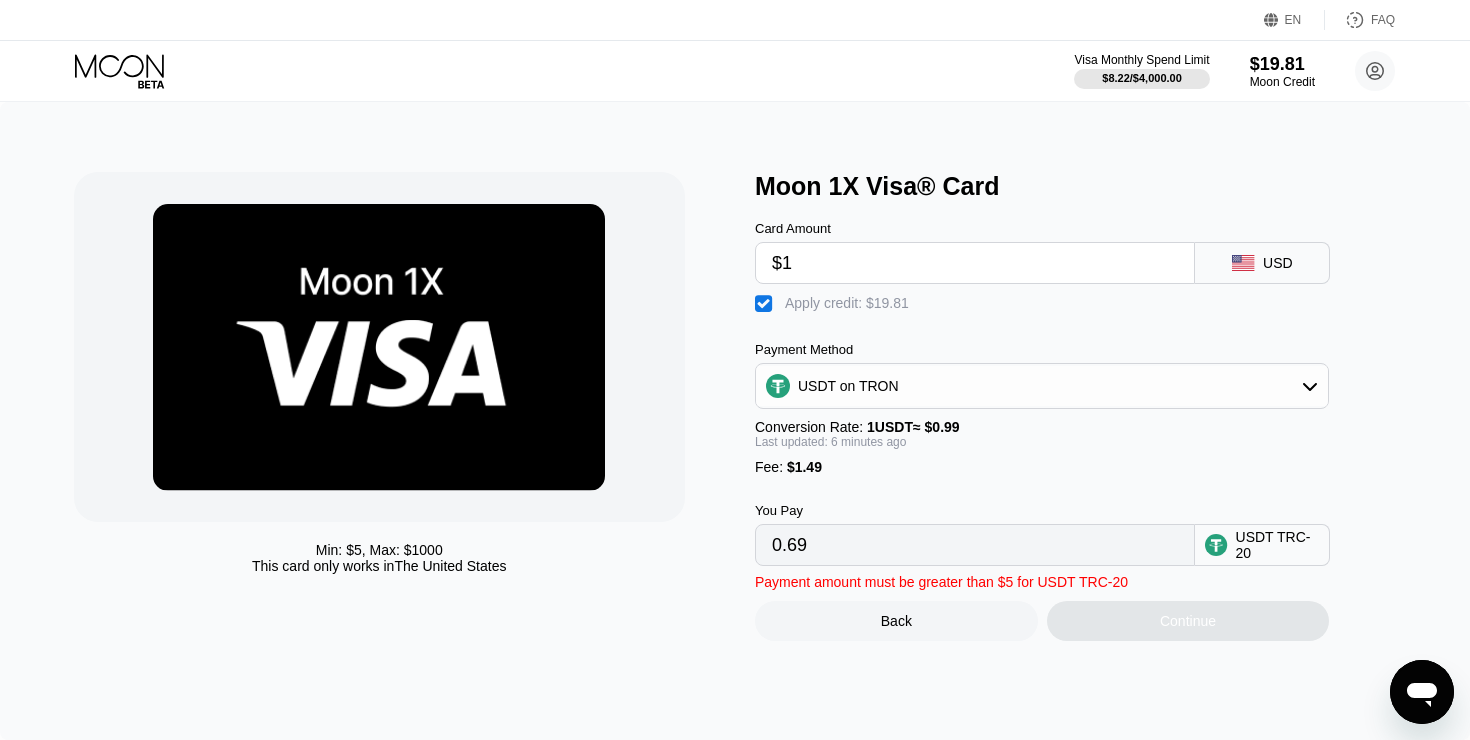 type on "0.00" 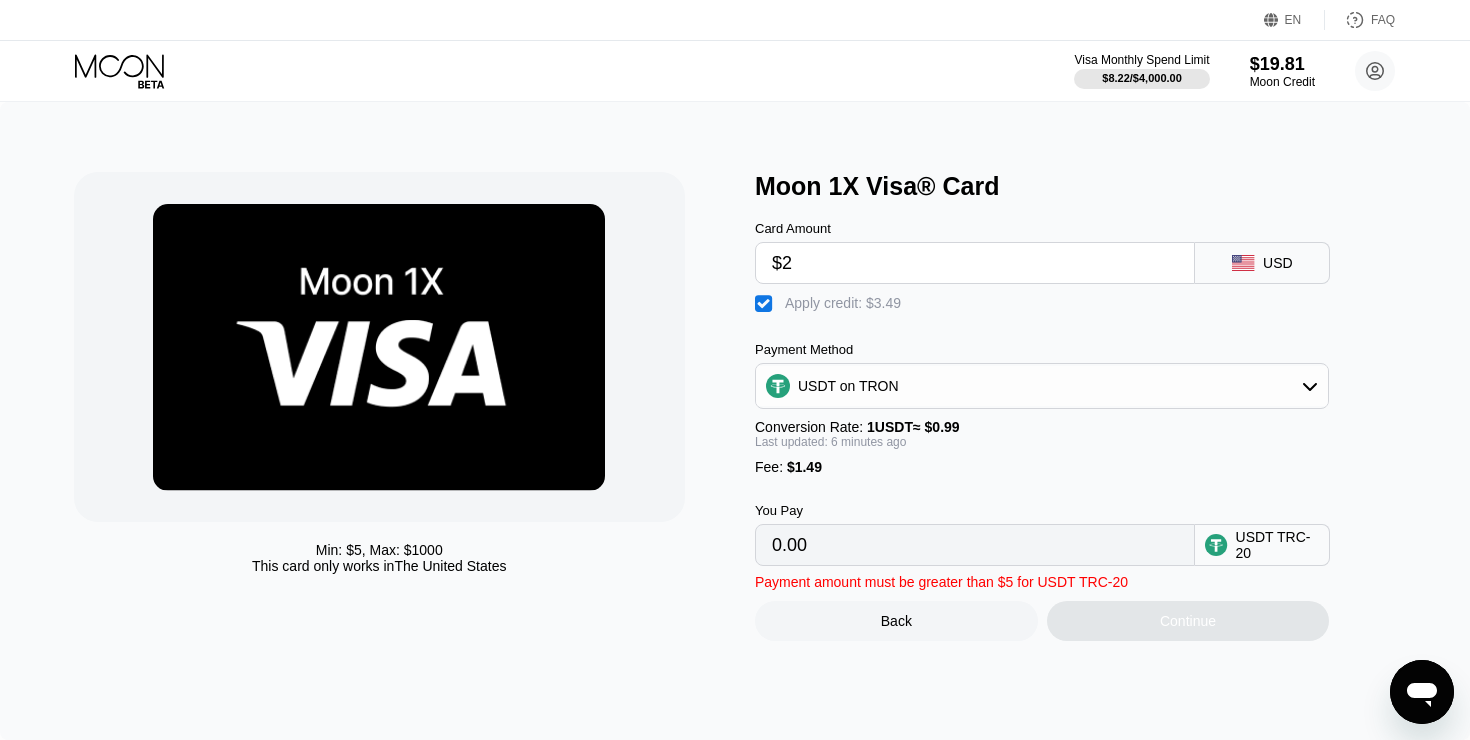 type on "$20" 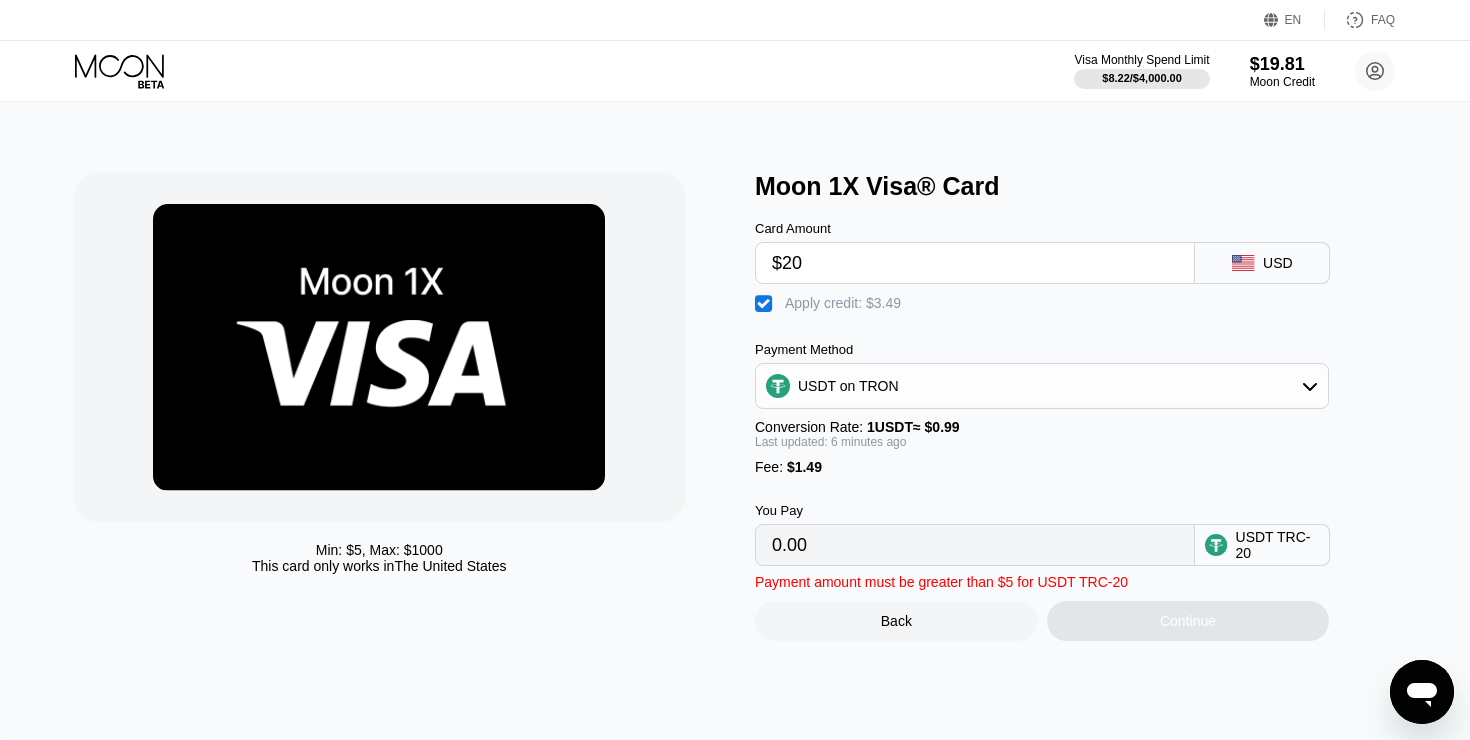 type on "1.70" 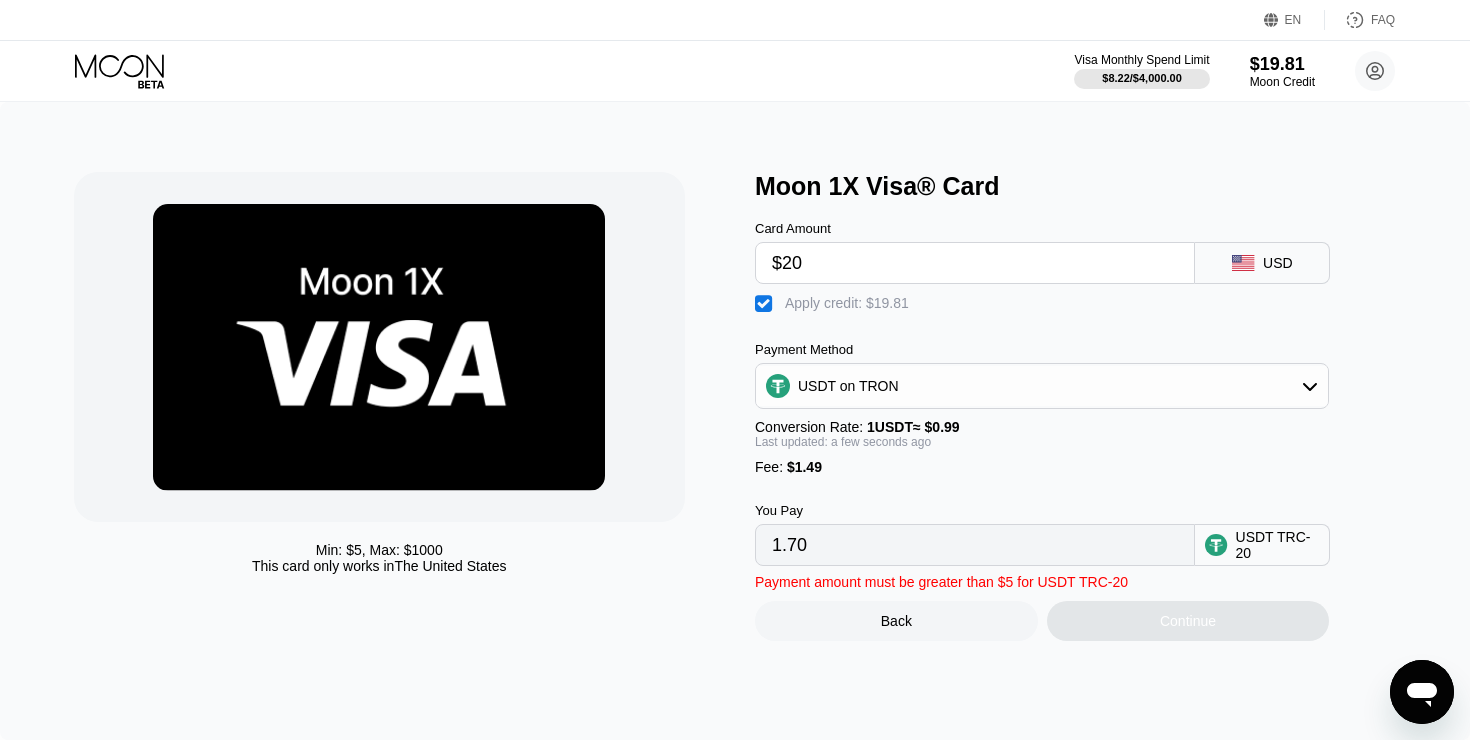 type on "$2" 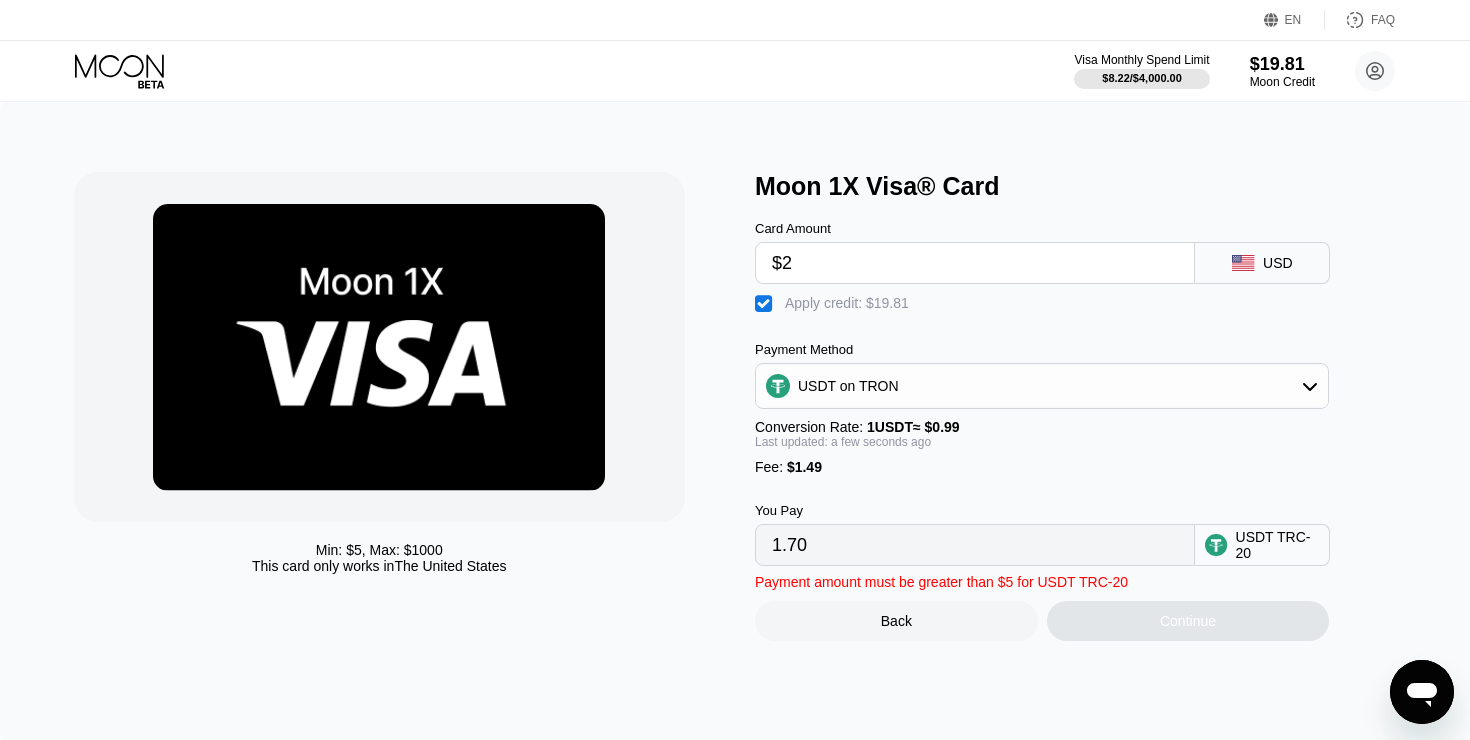 type on "0.00" 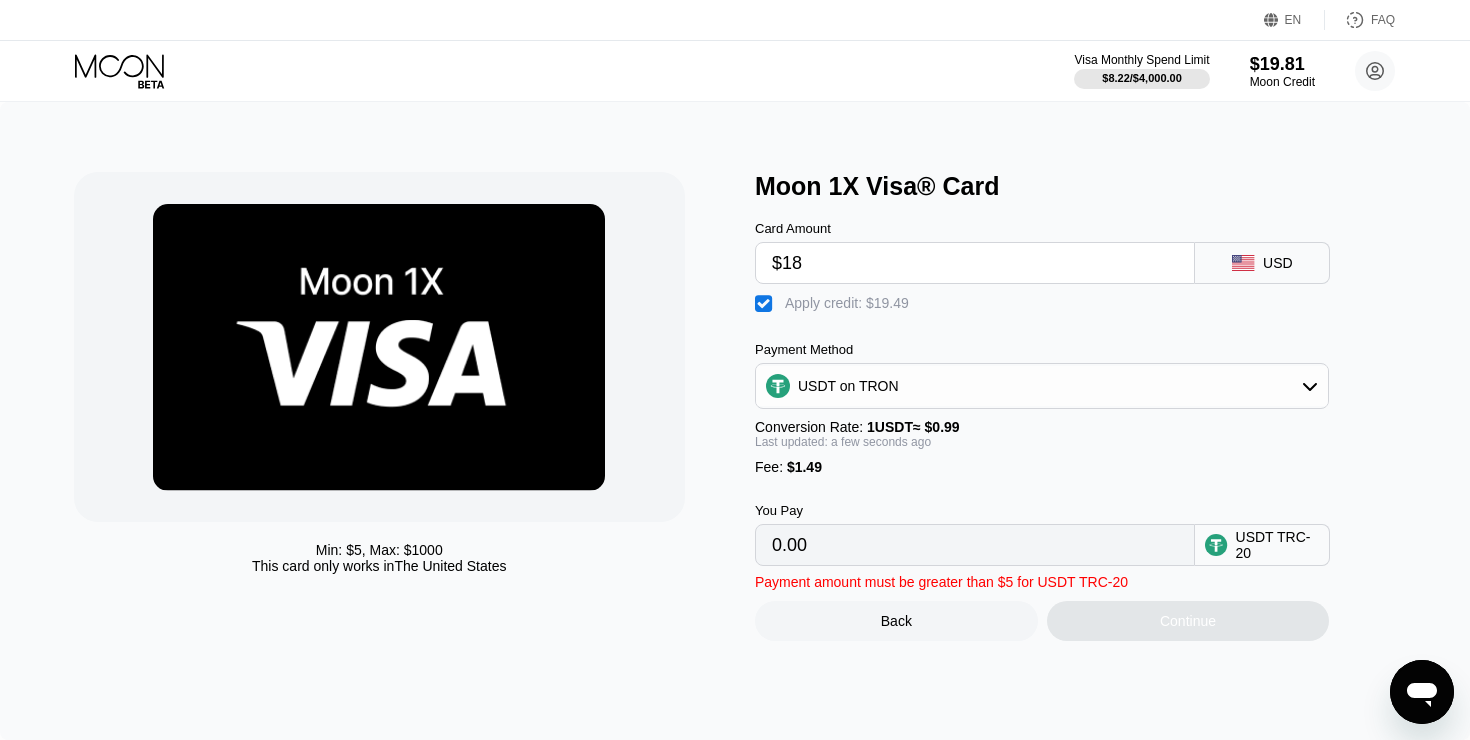 click on "Min: $ 5 , Max: $ 1000 This card only works in  The United States Moon 1X Visa® Card Card Amount $18 USD  Apply credit: $19.49 Payment Method USDT on TRON Conversion Rate:   1  USDT  ≈   $0.99 Last updated:   a few seconds ago Fee :   $1.49 You Pay 0.00 USDT TRC-20 Payment amount must be greater than $5 for USDT TRC-20 Back Continue" at bounding box center [735, 421] 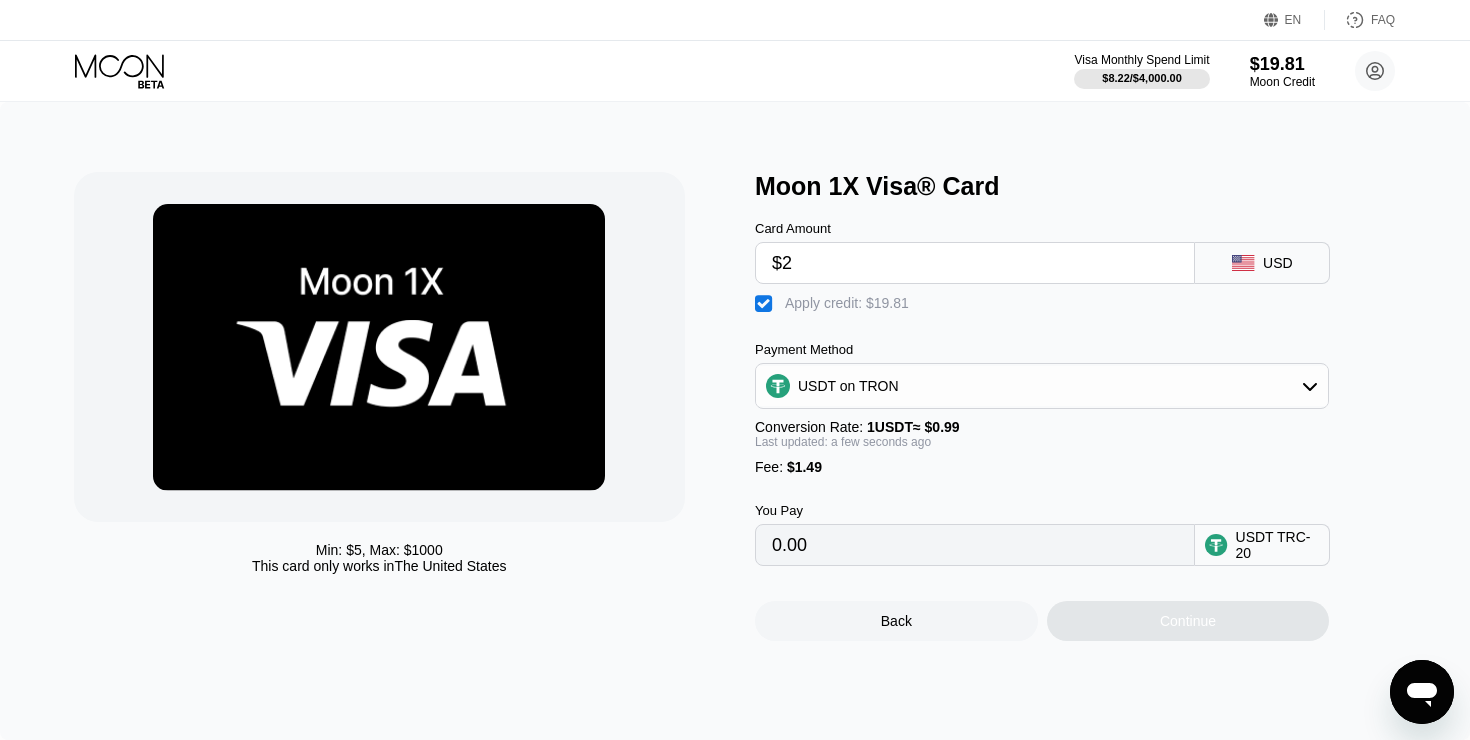type on "$22" 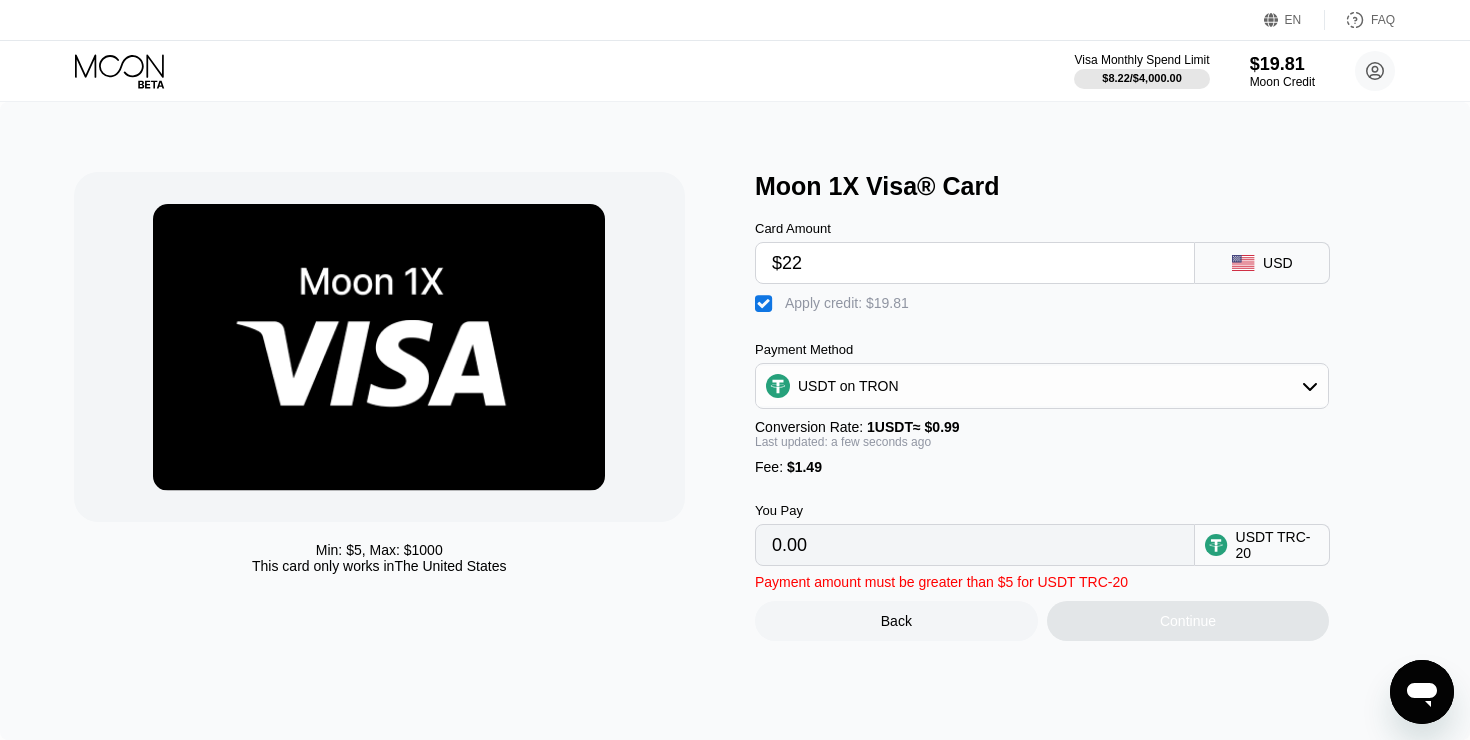 type on "3.72" 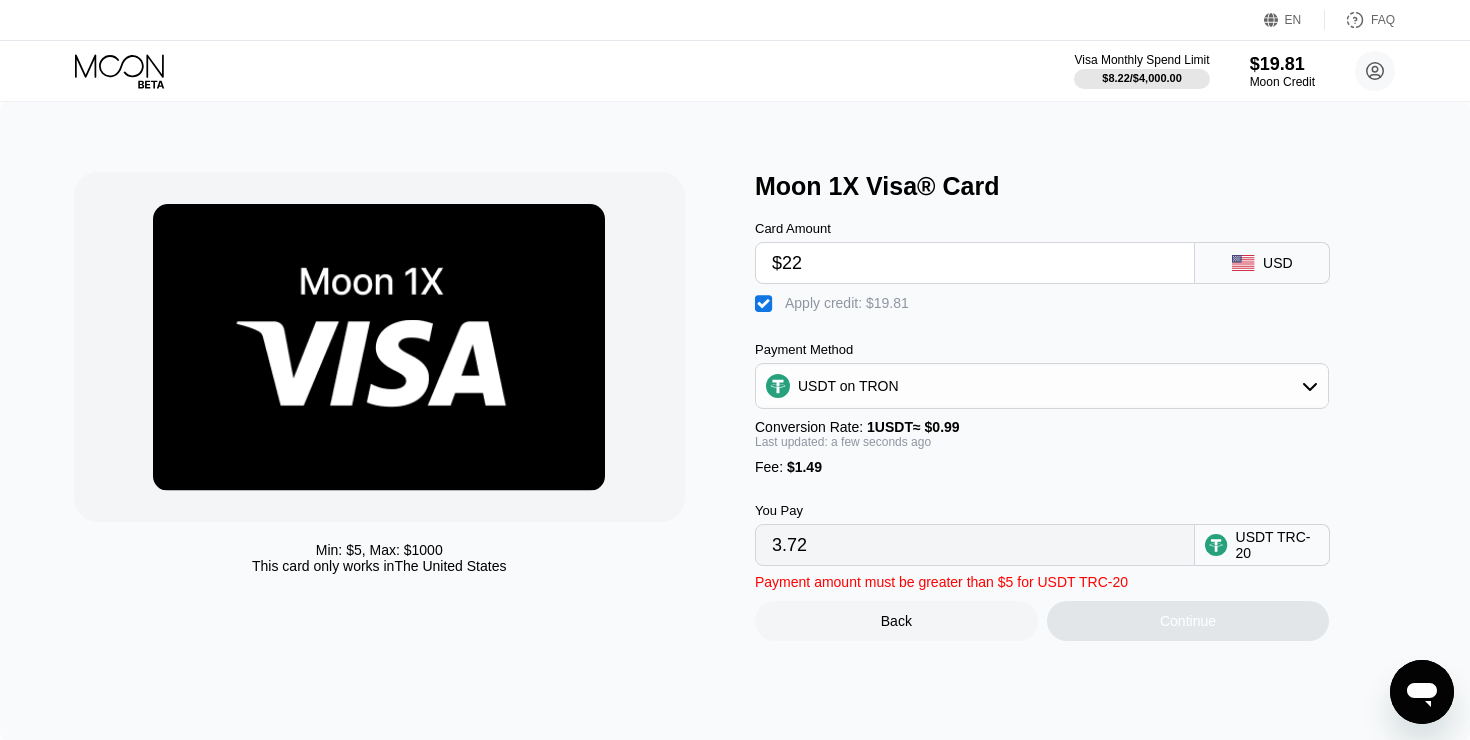 type on "$2" 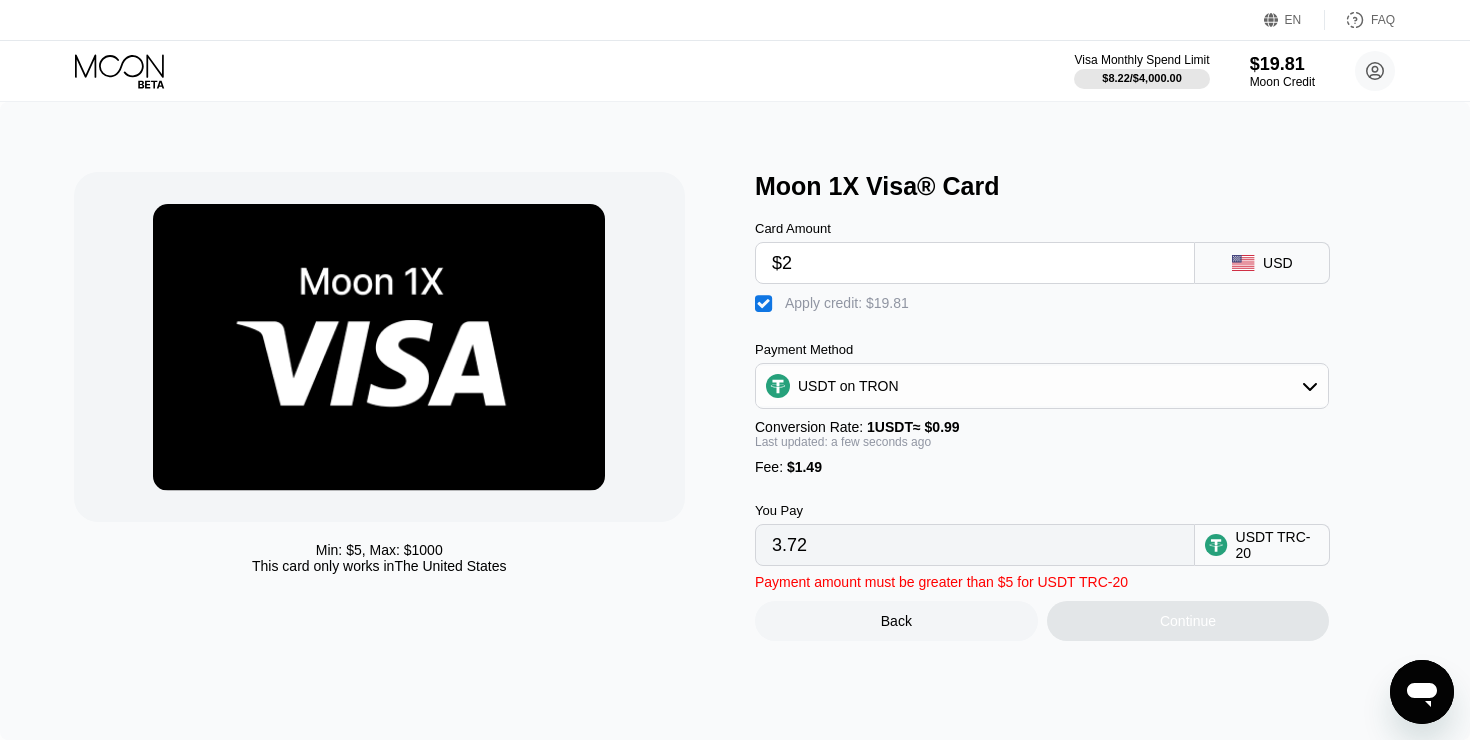 type on "0.00" 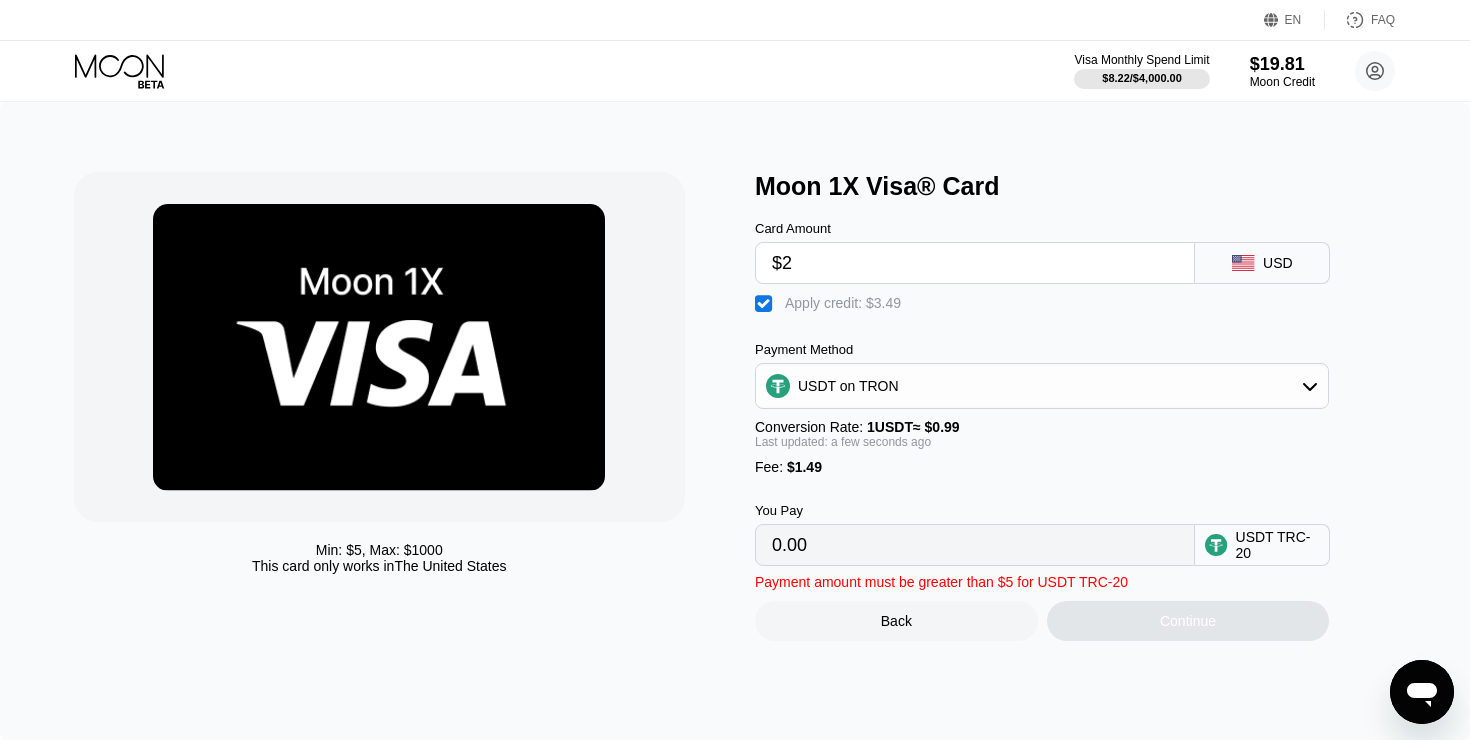 type on "$23" 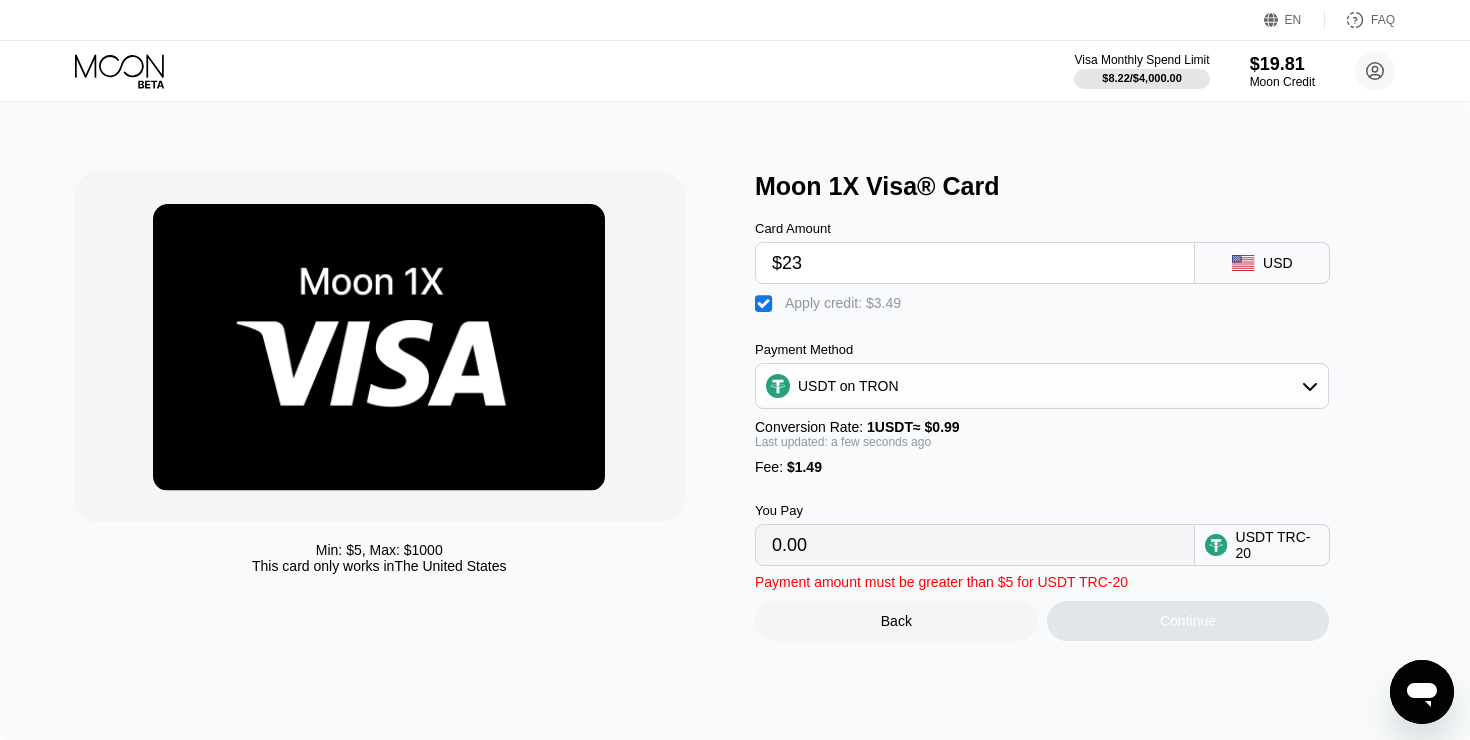 type on "4.73" 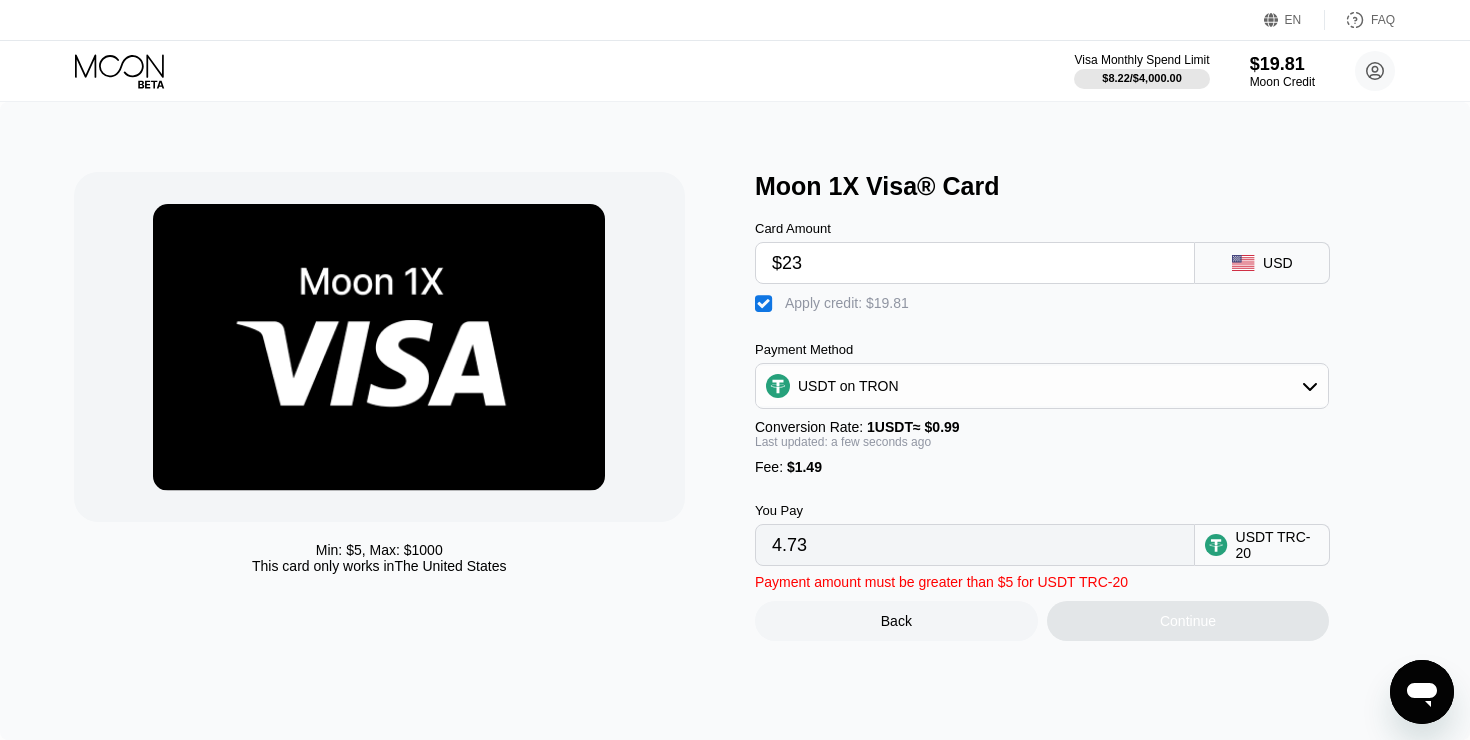 type on "$2" 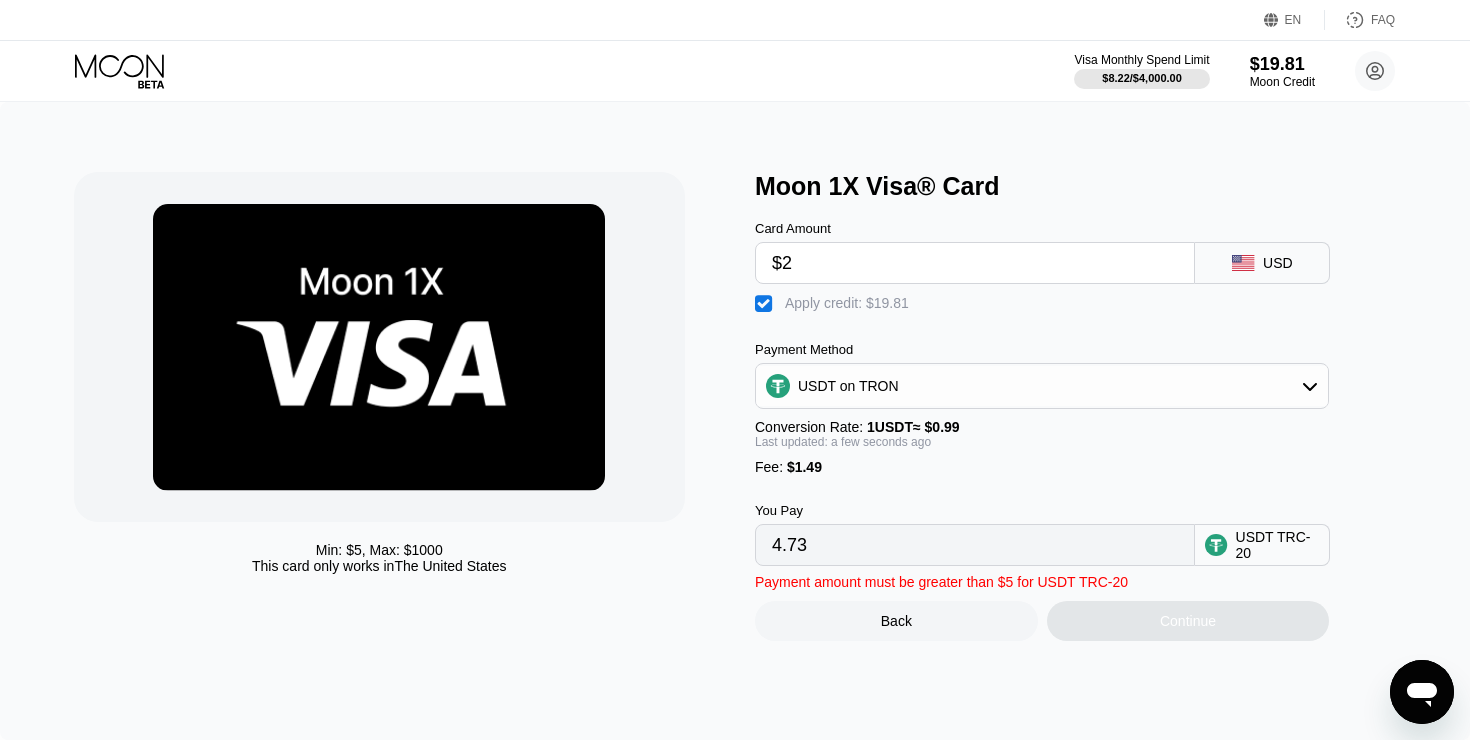 type on "0.00" 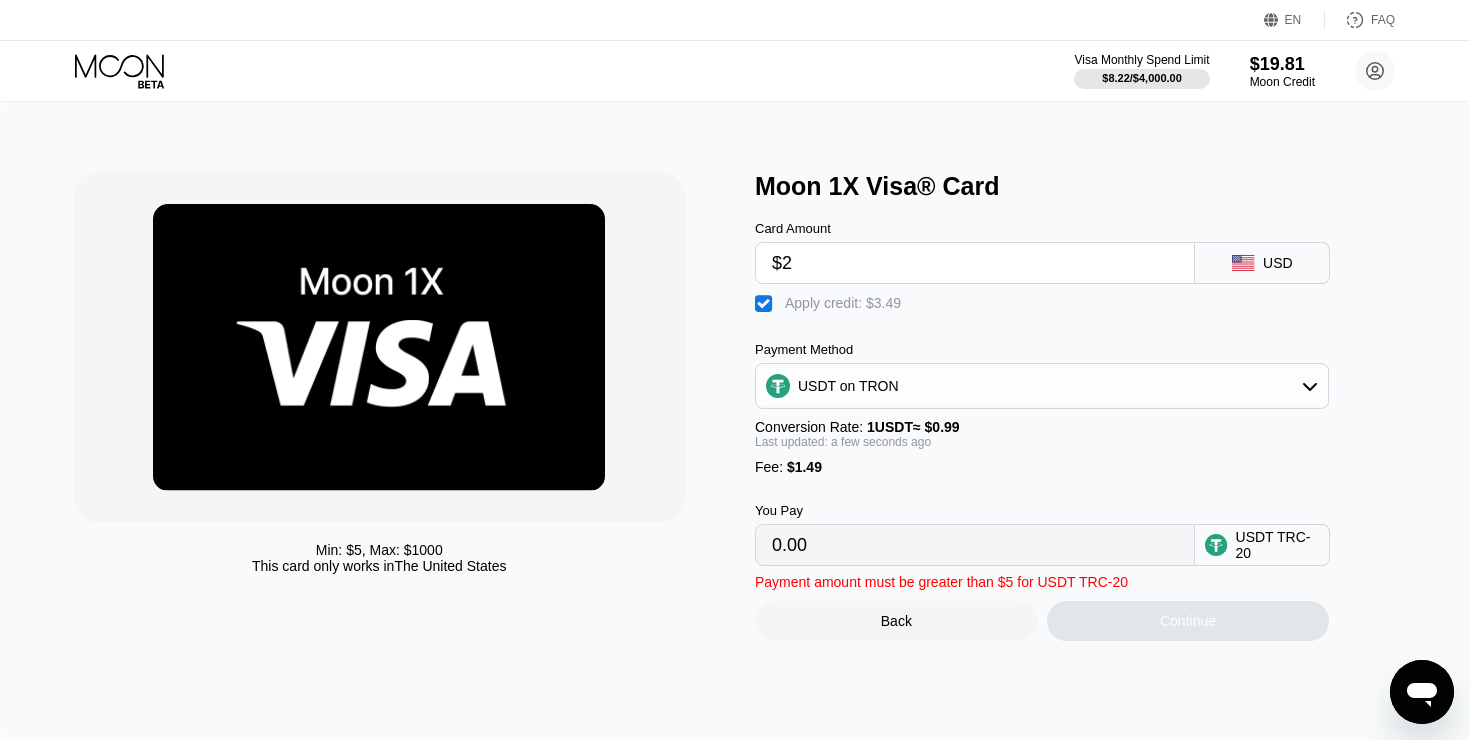 type on "$24" 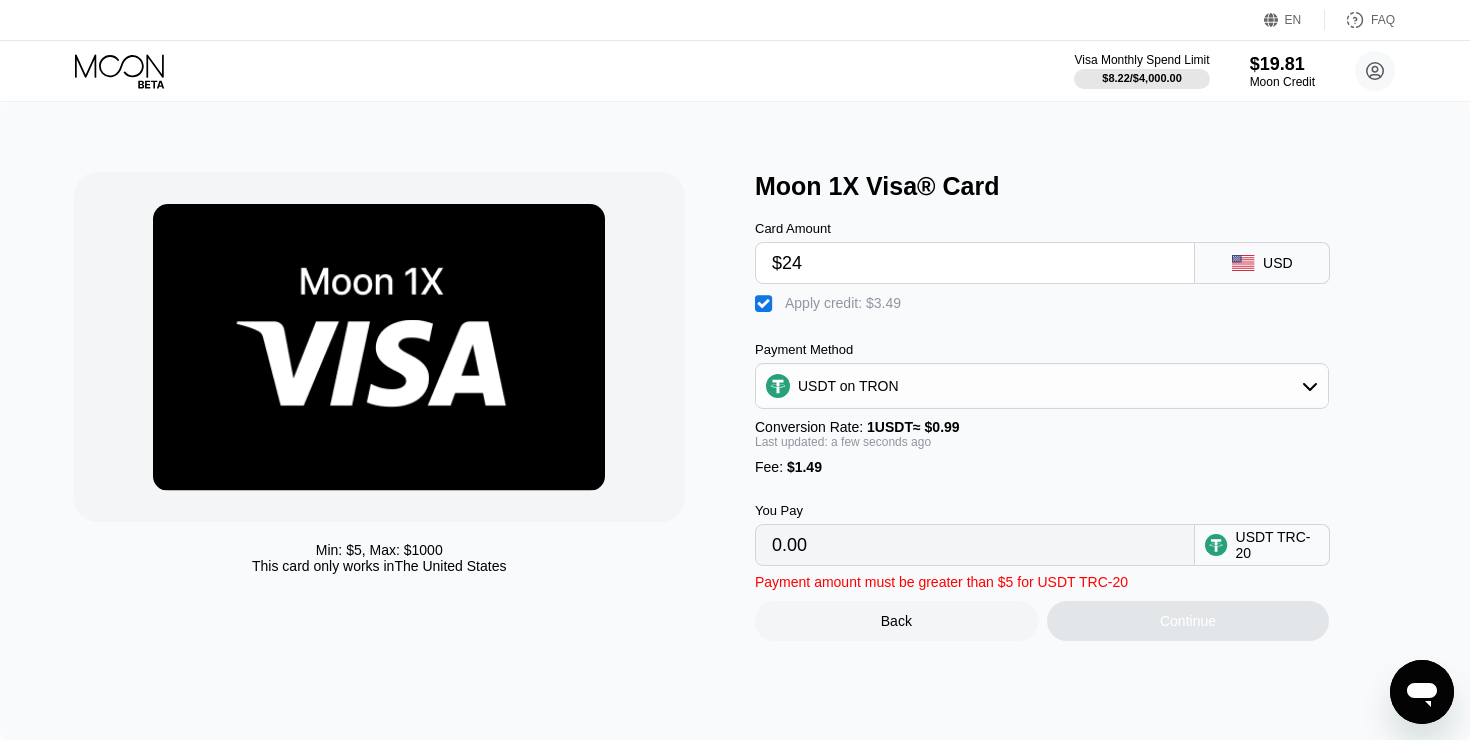 type on "5.74" 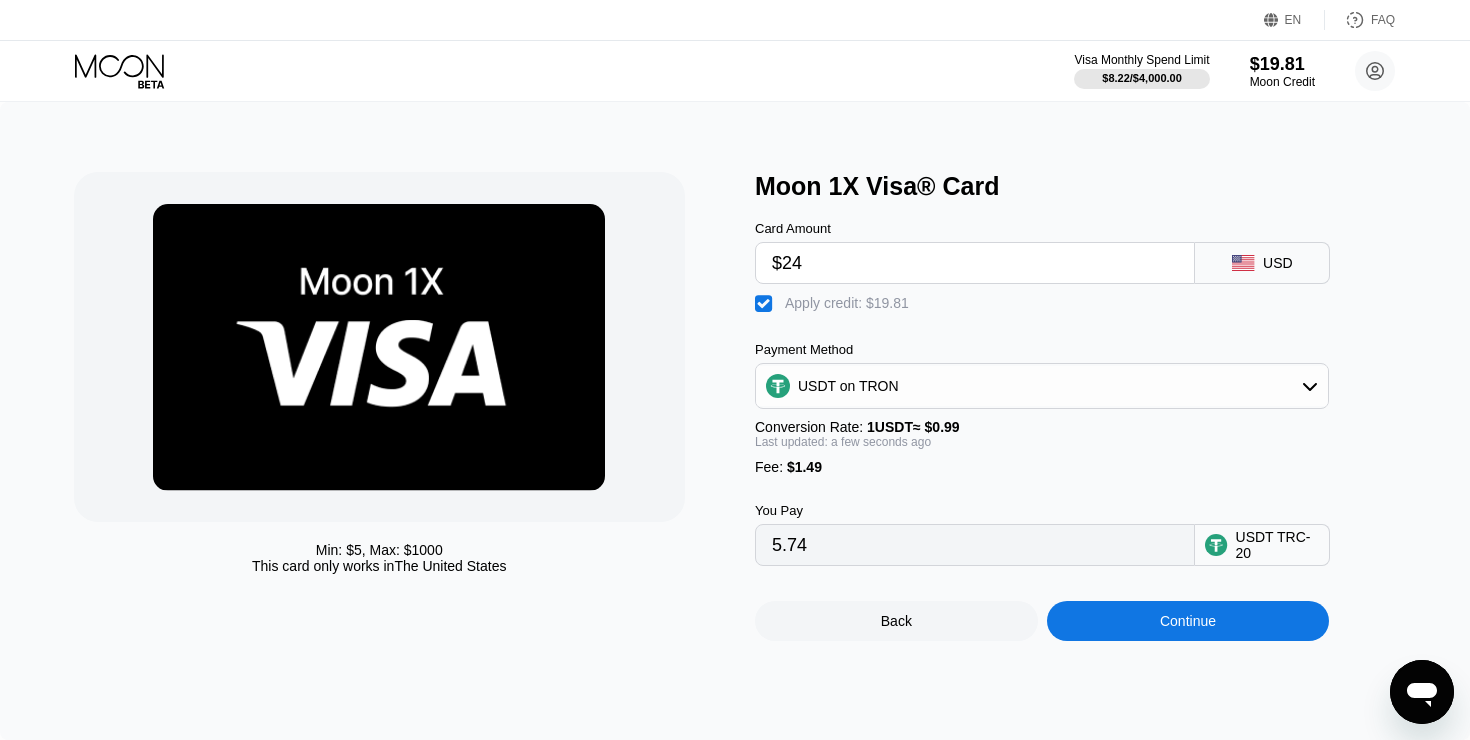 type on "$24" 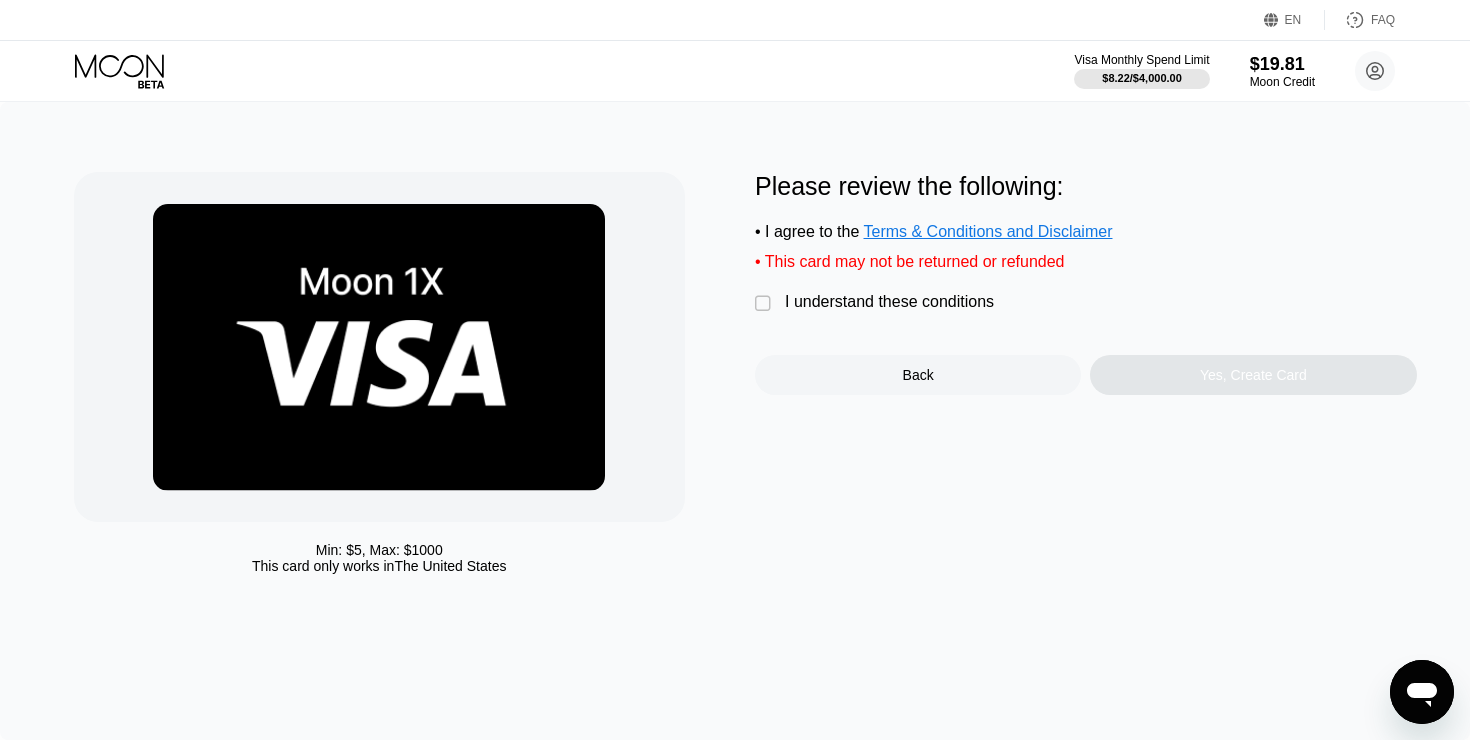 drag, startPoint x: 773, startPoint y: 302, endPoint x: 819, endPoint y: 302, distance: 46 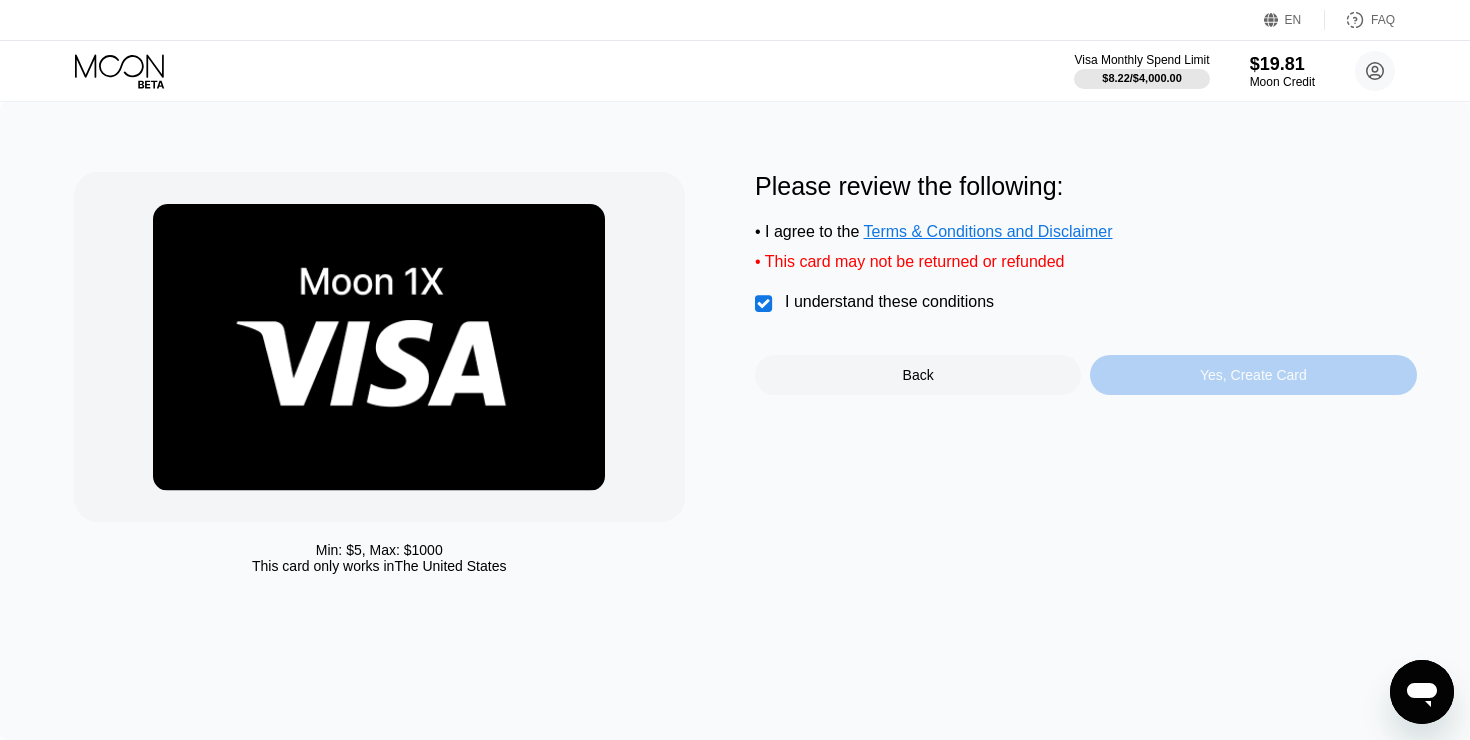 click on "Yes, Create Card" at bounding box center [1253, 375] 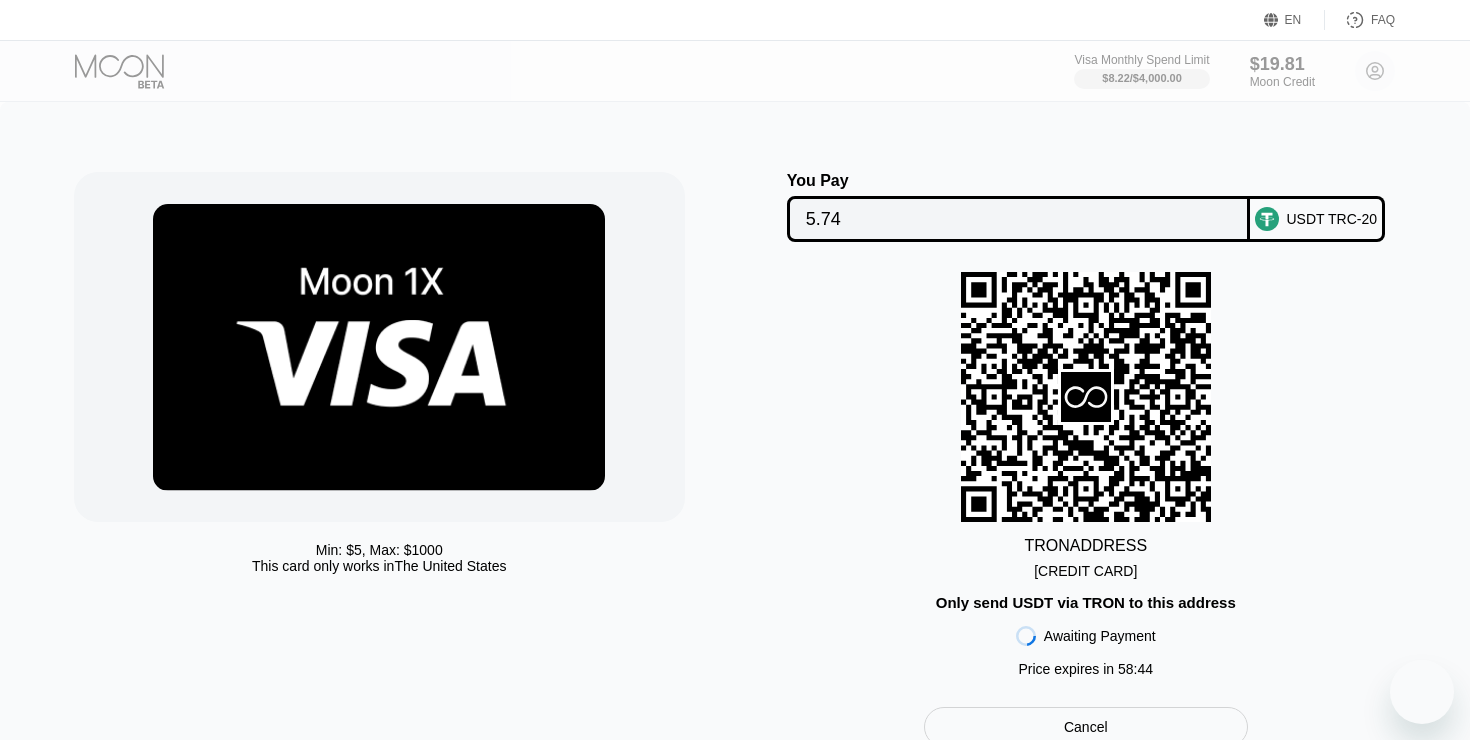 scroll, scrollTop: 0, scrollLeft: 0, axis: both 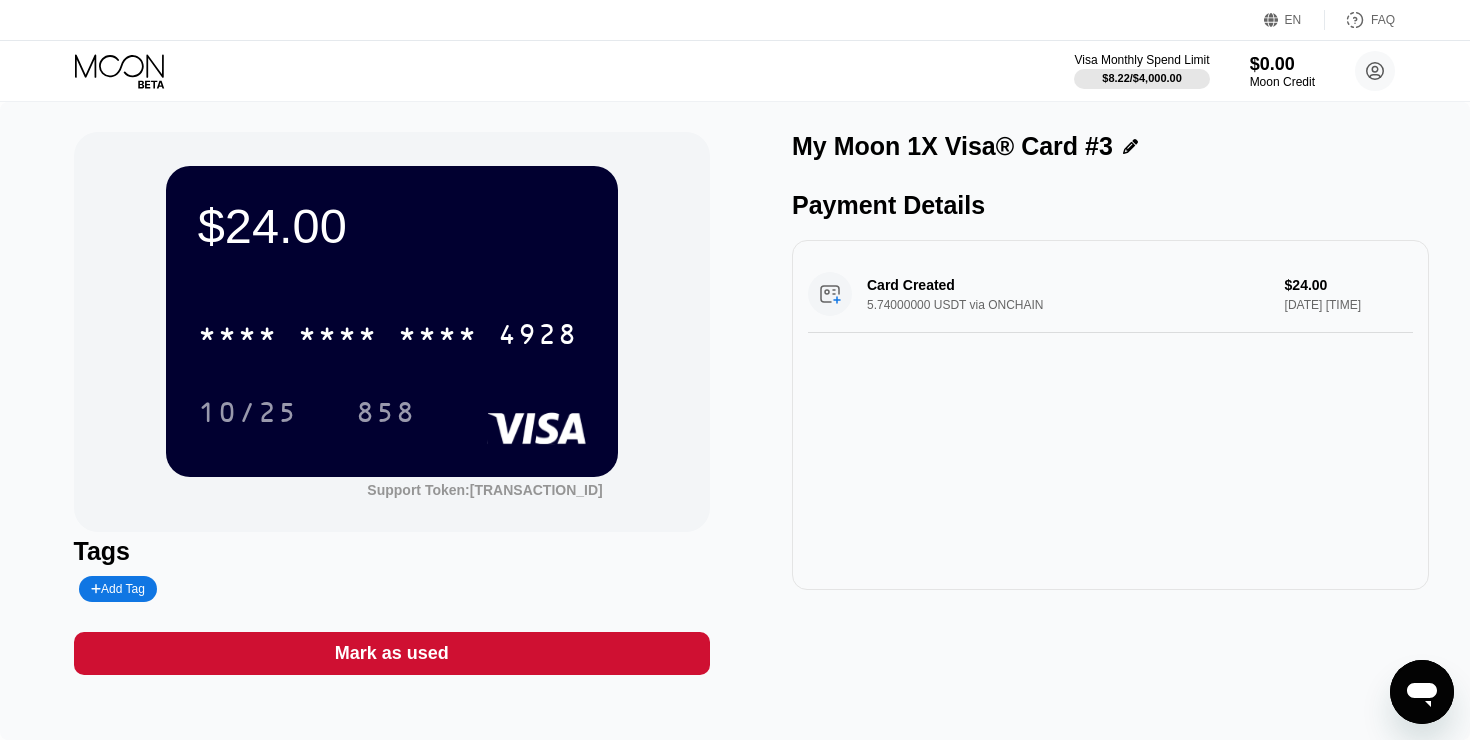 click 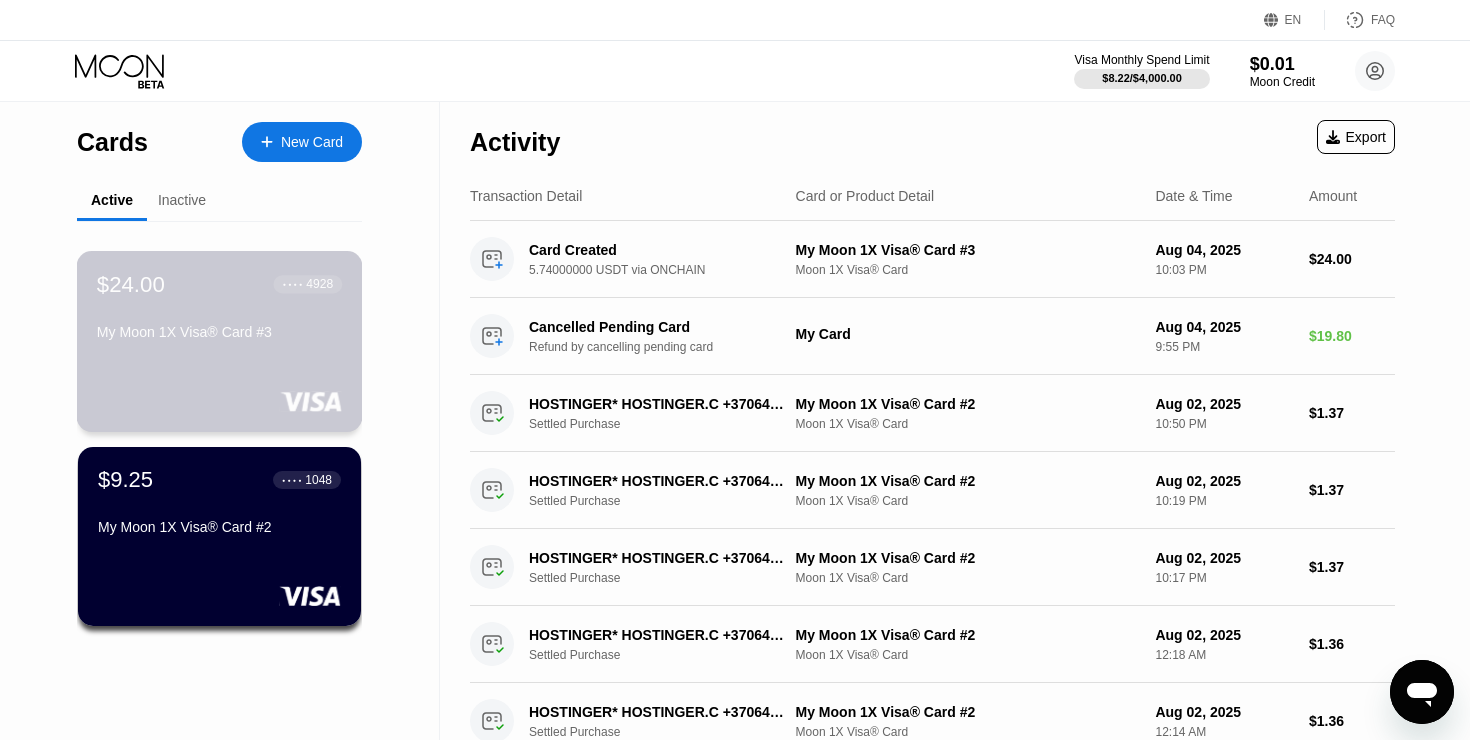 click on "$24.00 ● ● ● ● 4928 [NAME] [CARD_TYPE] #3" at bounding box center (219, 309) 